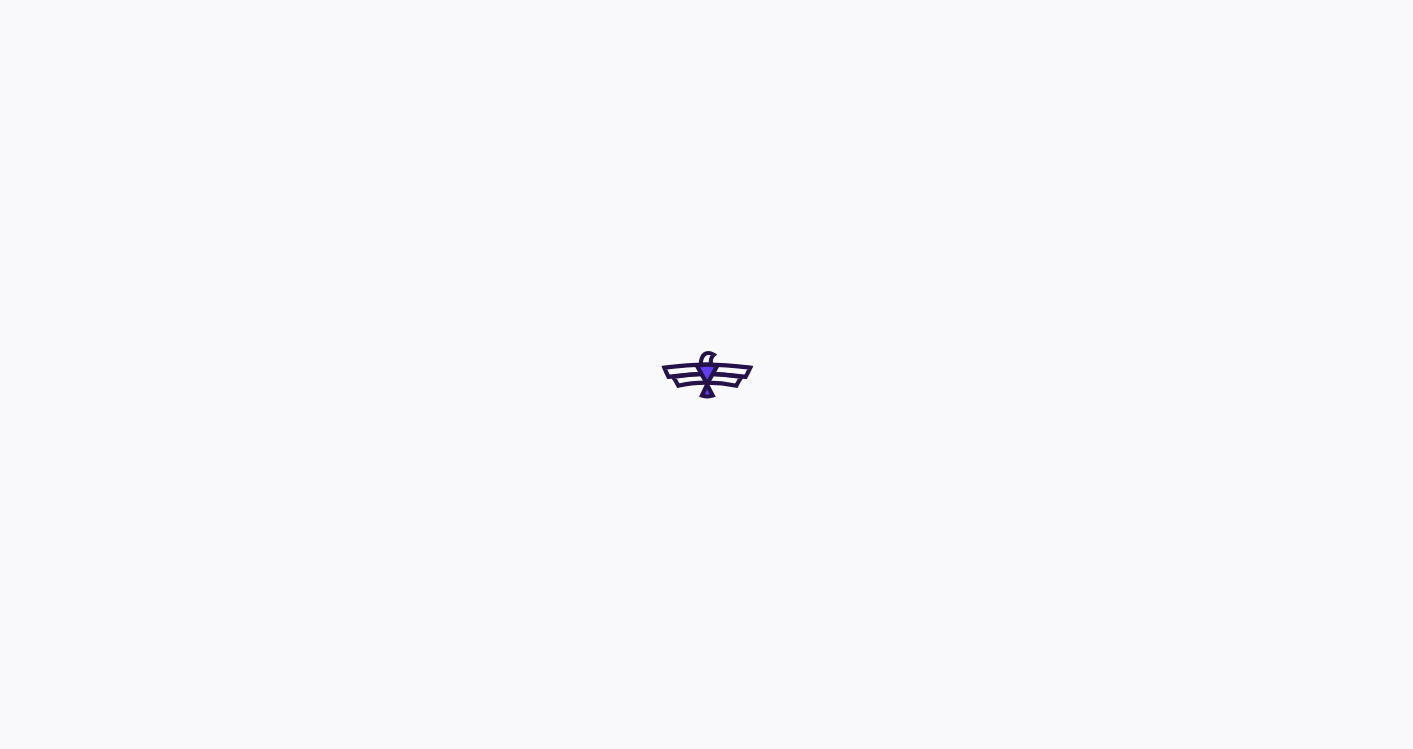 scroll, scrollTop: 0, scrollLeft: 0, axis: both 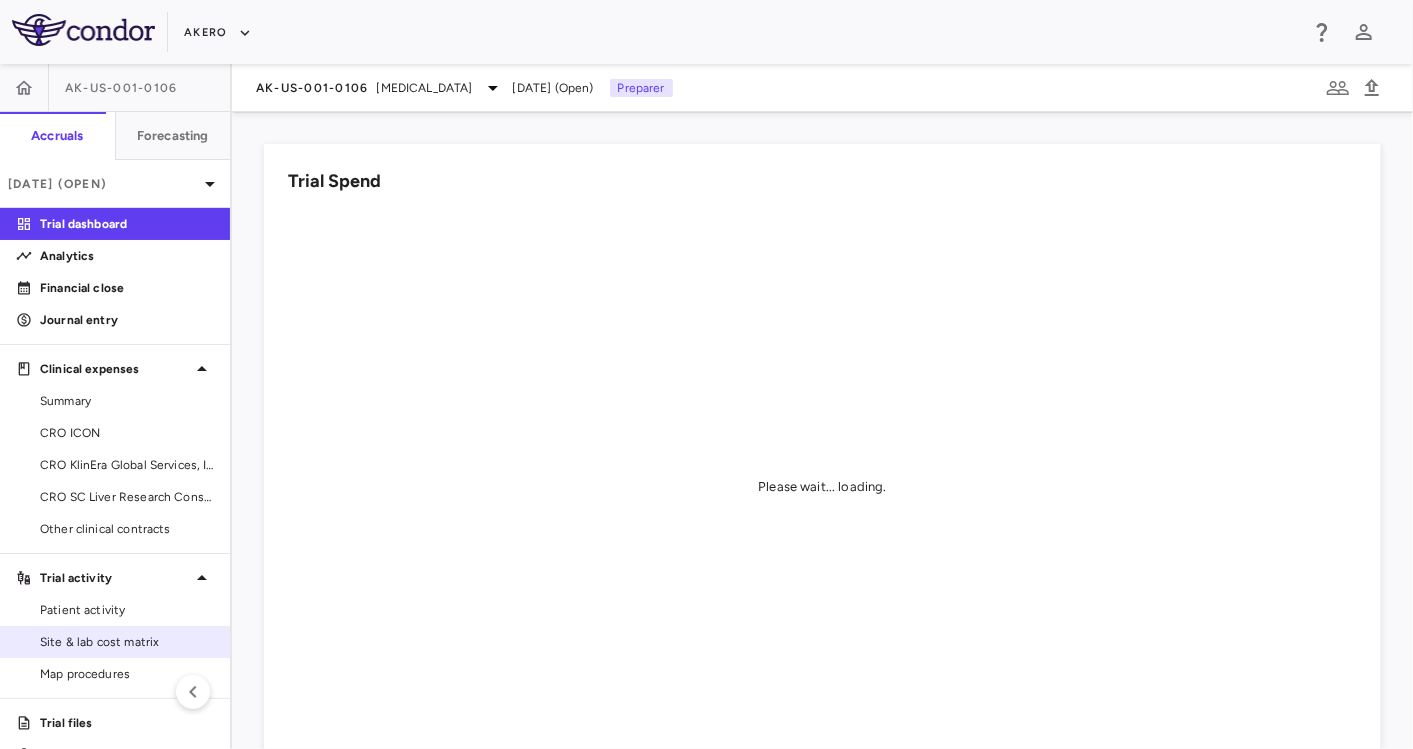 click on "Site & lab cost matrix" at bounding box center [127, 642] 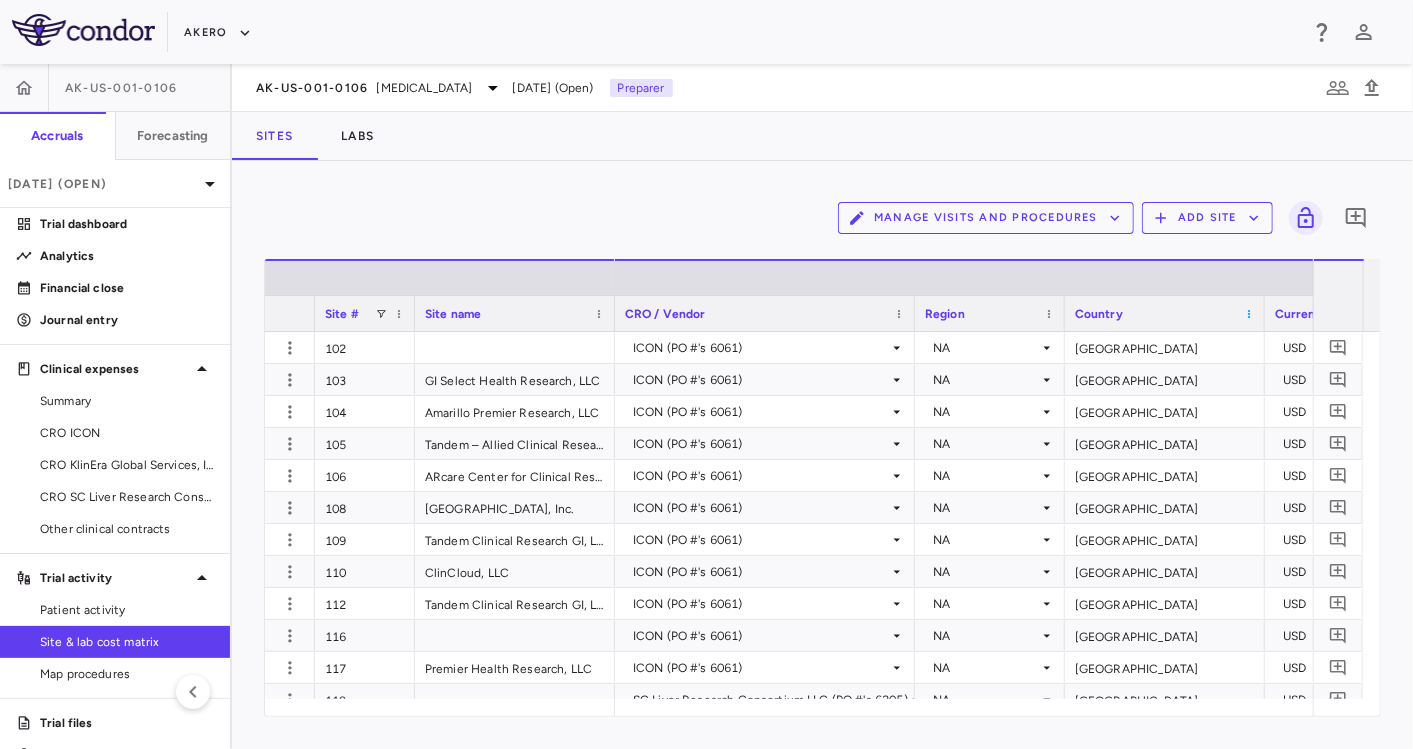 click at bounding box center (1249, 314) 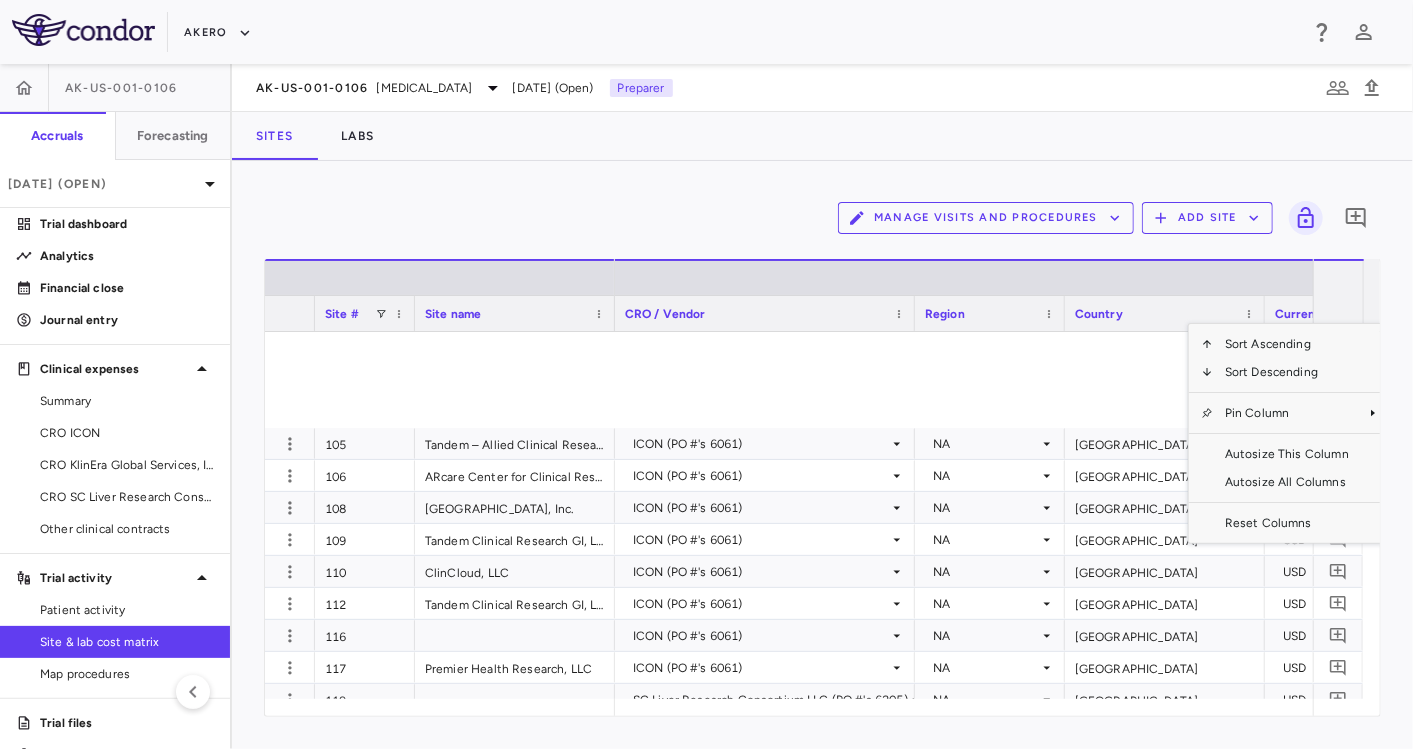 scroll, scrollTop: 555, scrollLeft: 0, axis: vertical 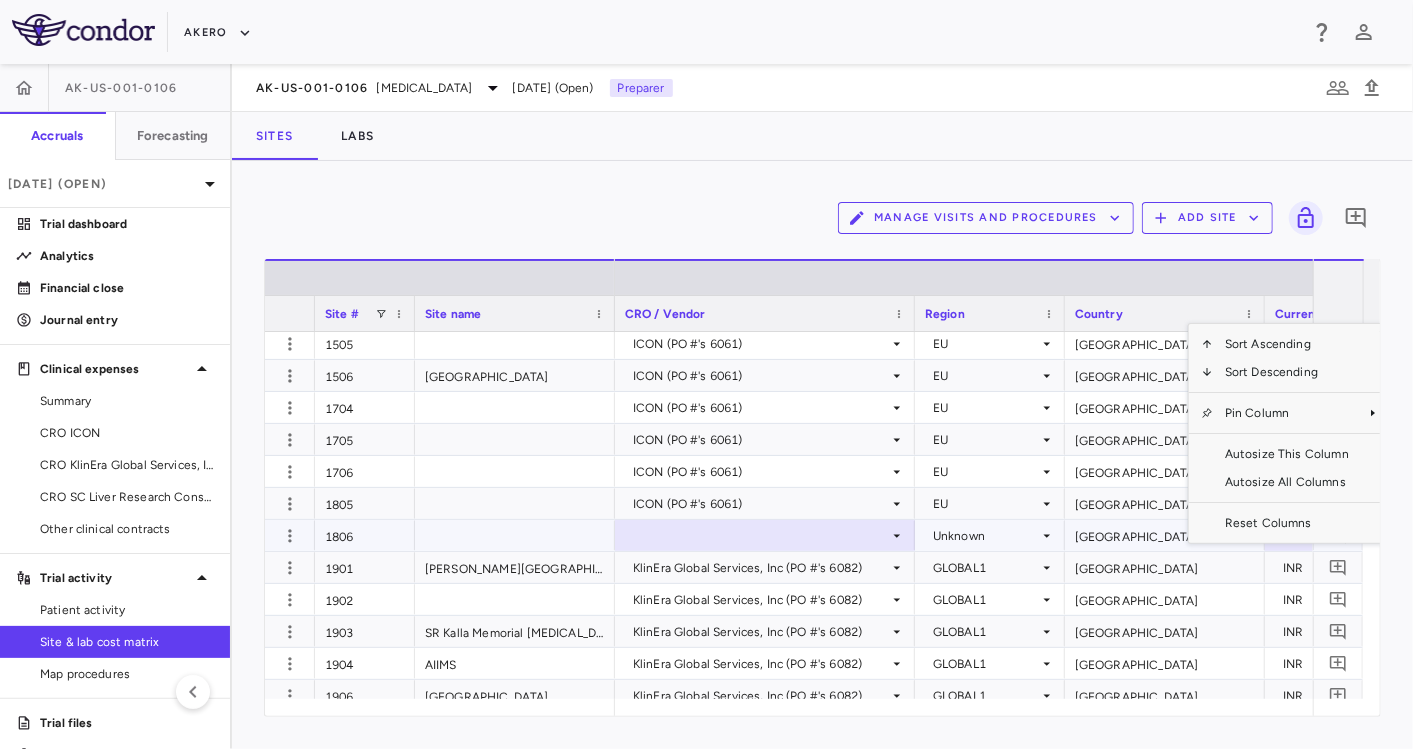 click on "Unknown" at bounding box center (986, 536) 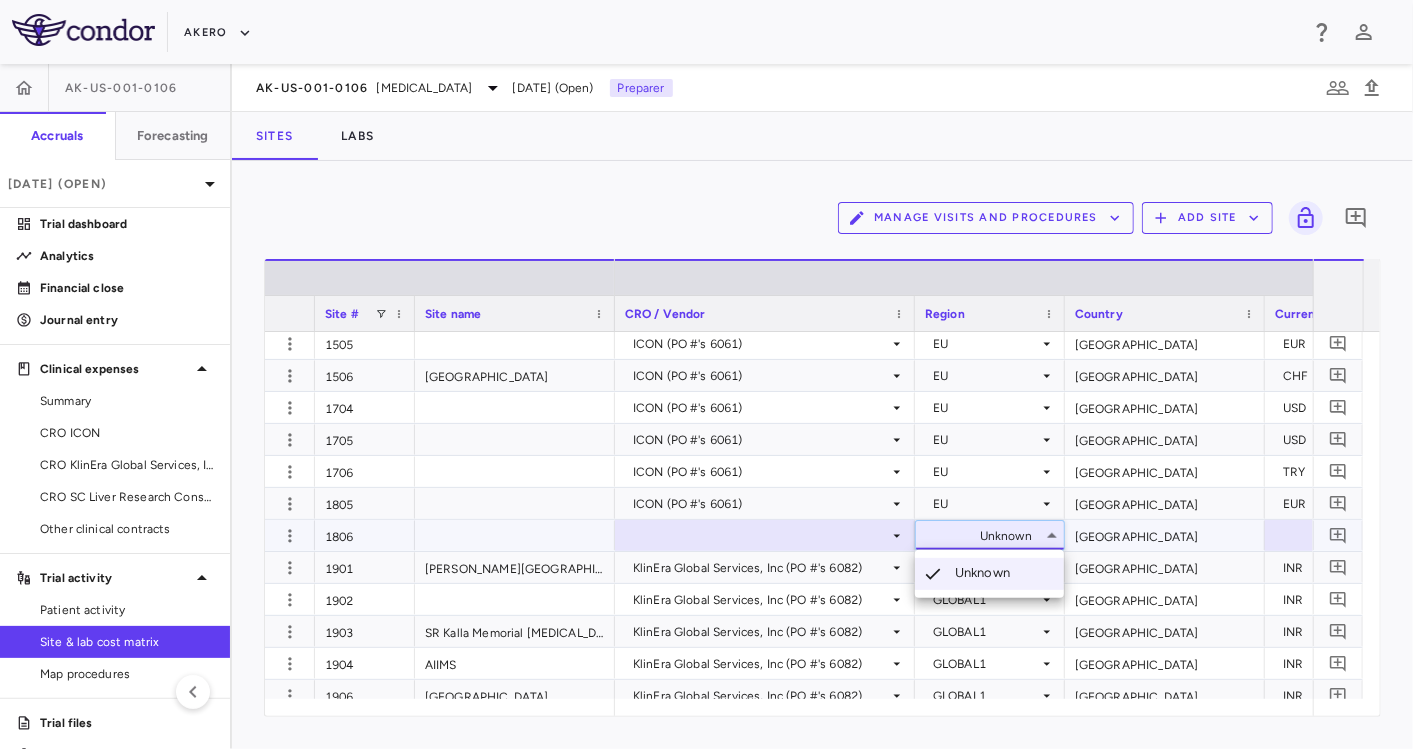 drag, startPoint x: 662, startPoint y: 711, endPoint x: 677, endPoint y: 712, distance: 15.033297 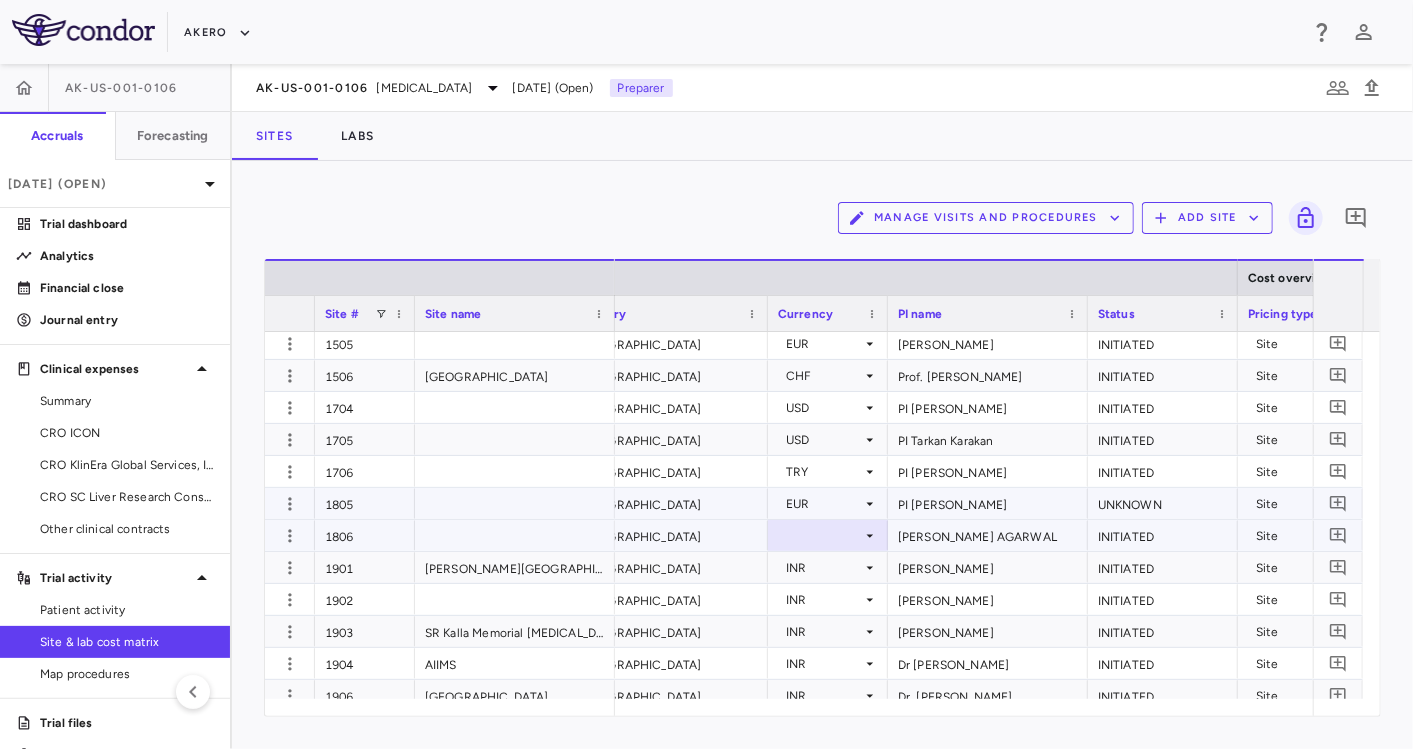 click on "EUR" at bounding box center [824, 504] 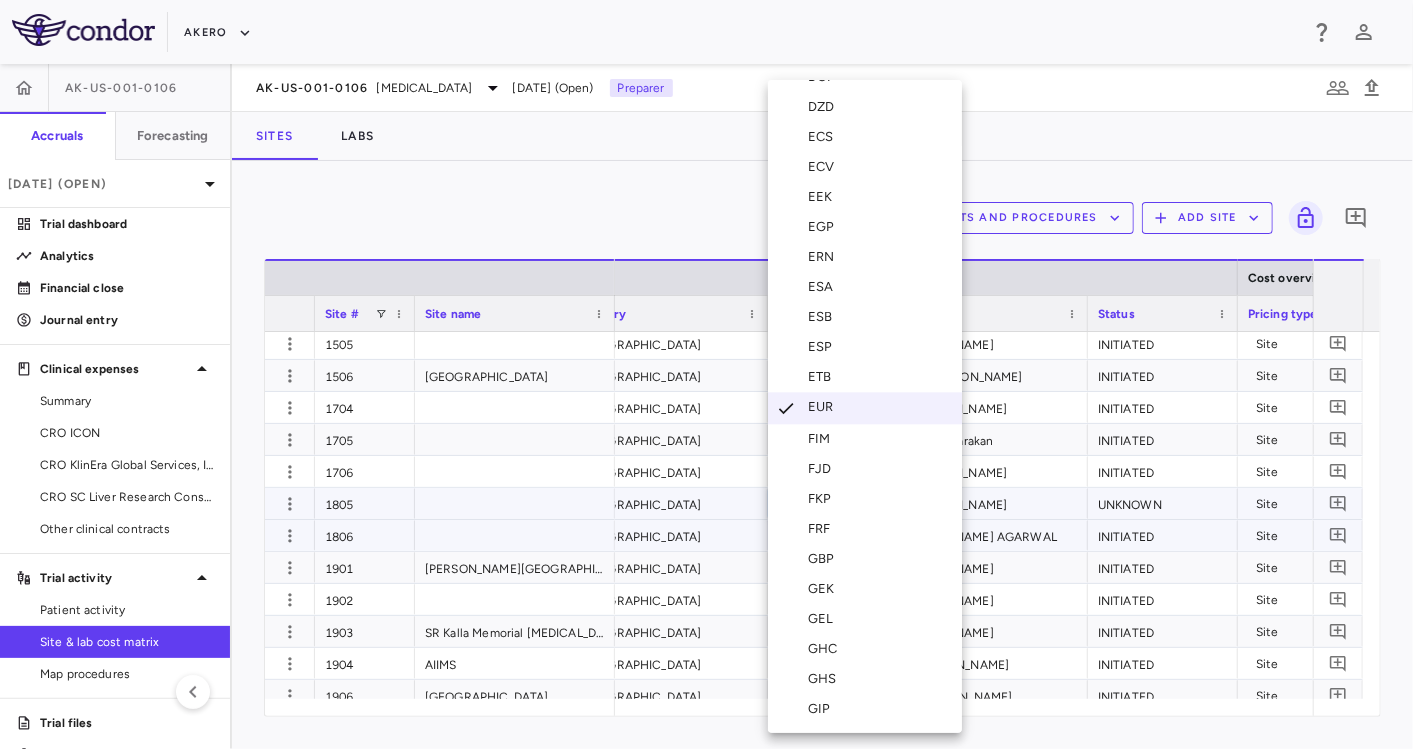 click on "GBP" at bounding box center [865, 559] 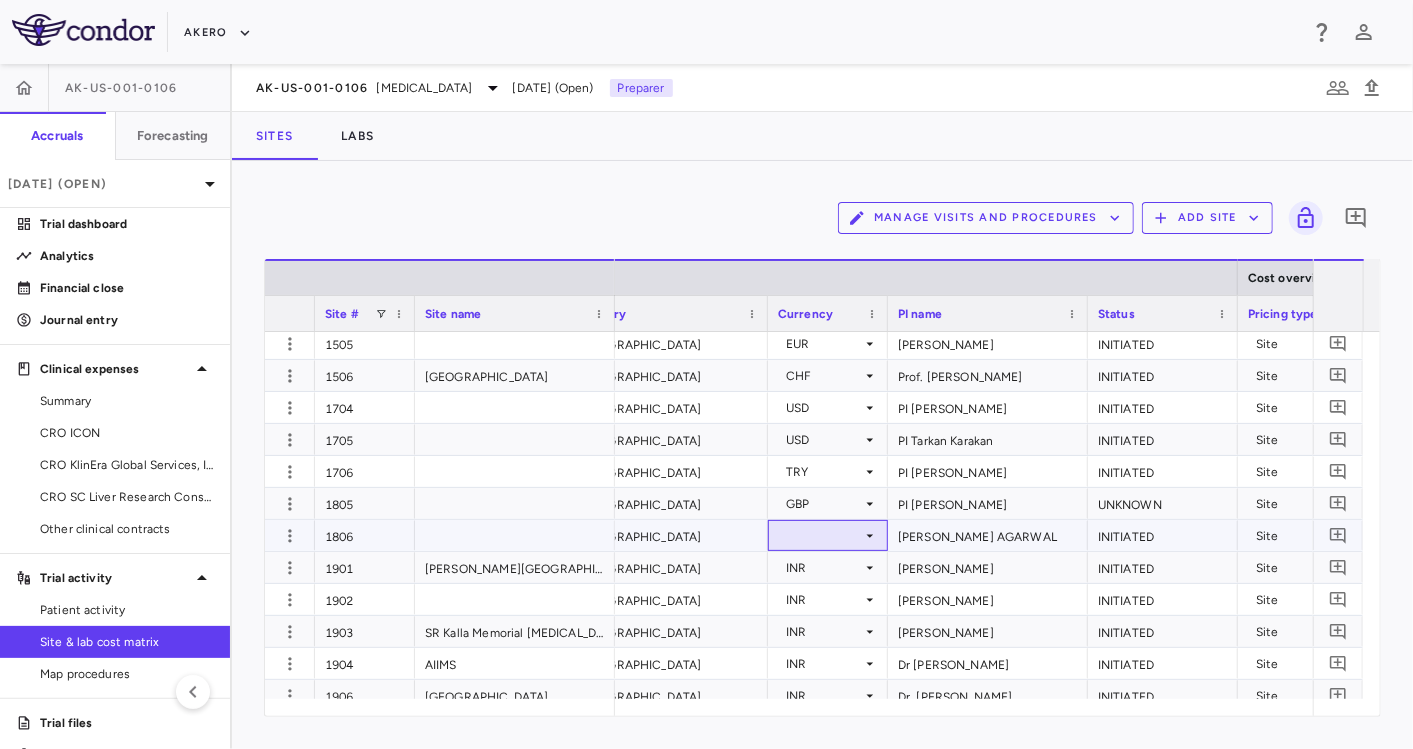 click at bounding box center [828, 535] 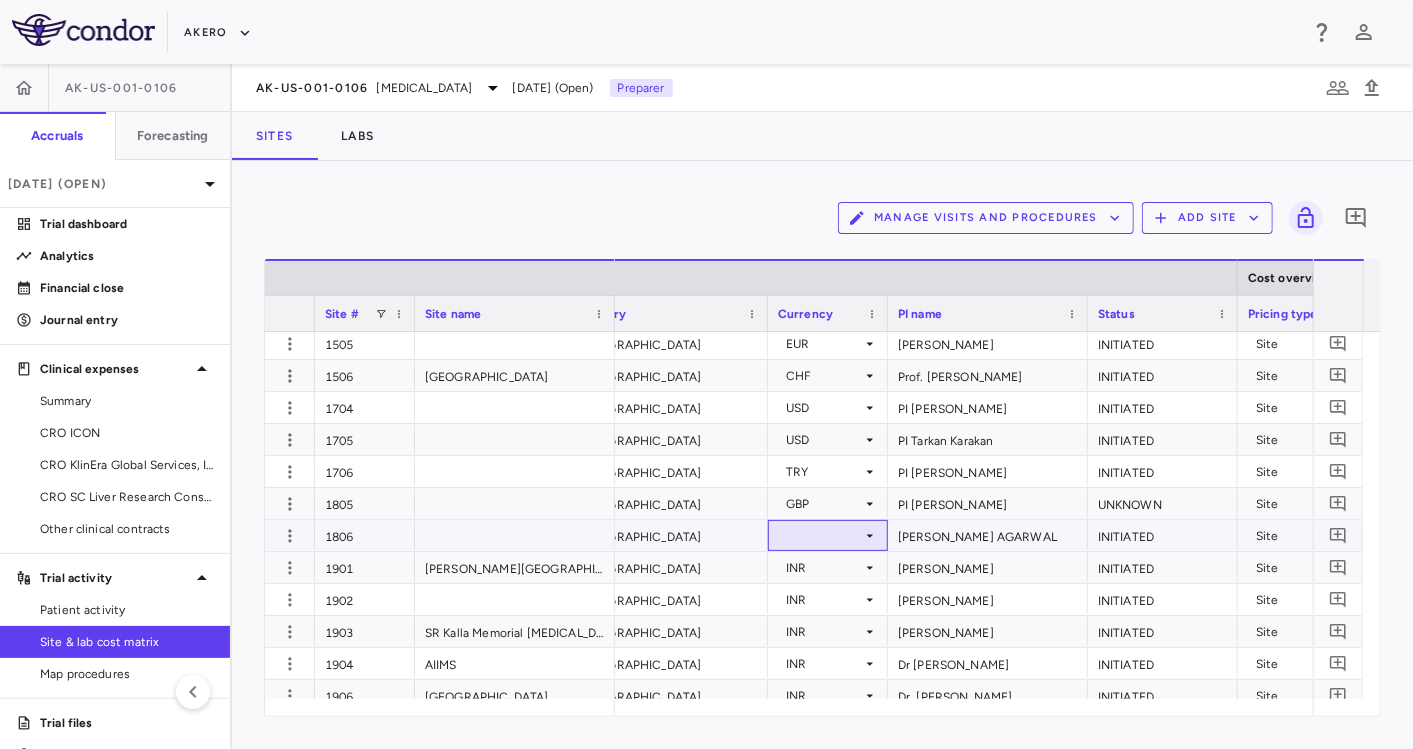 click at bounding box center [828, 535] 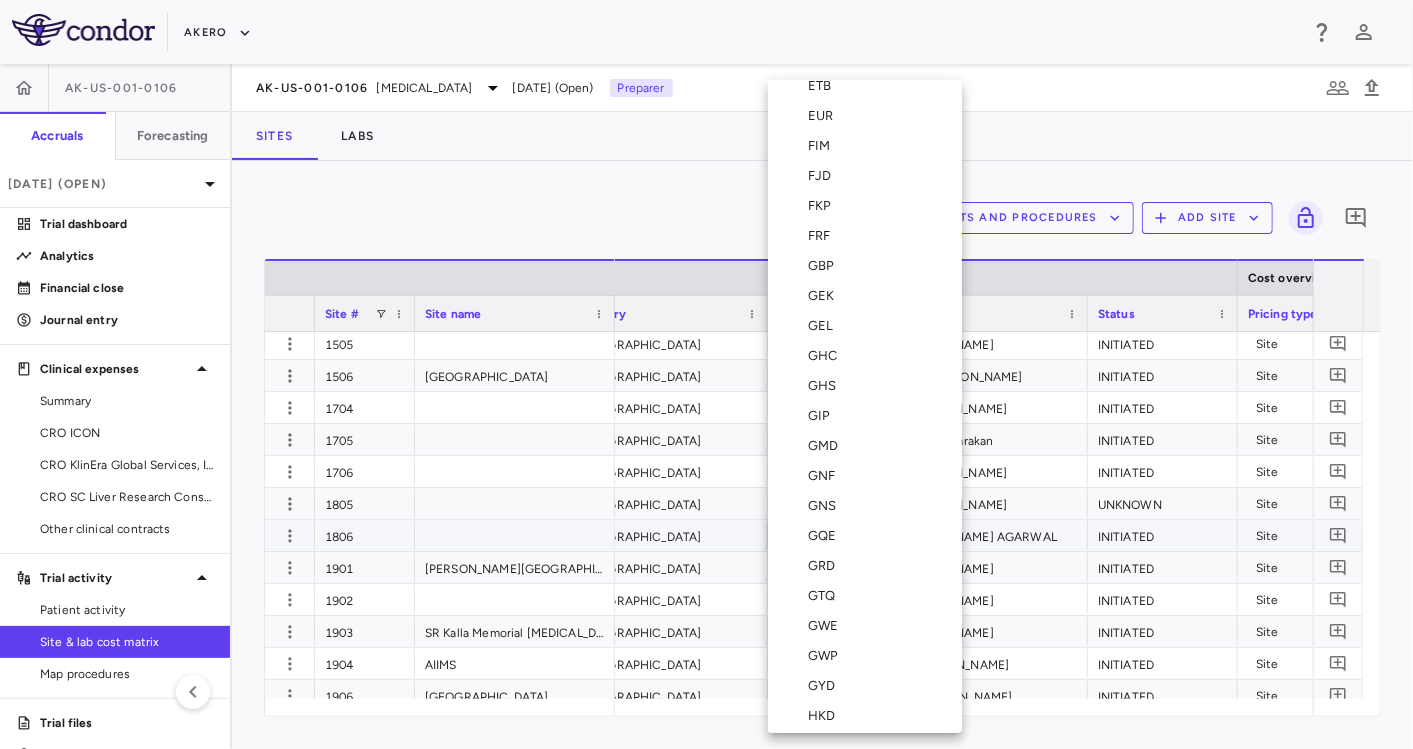 click on "GBP" at bounding box center [825, 266] 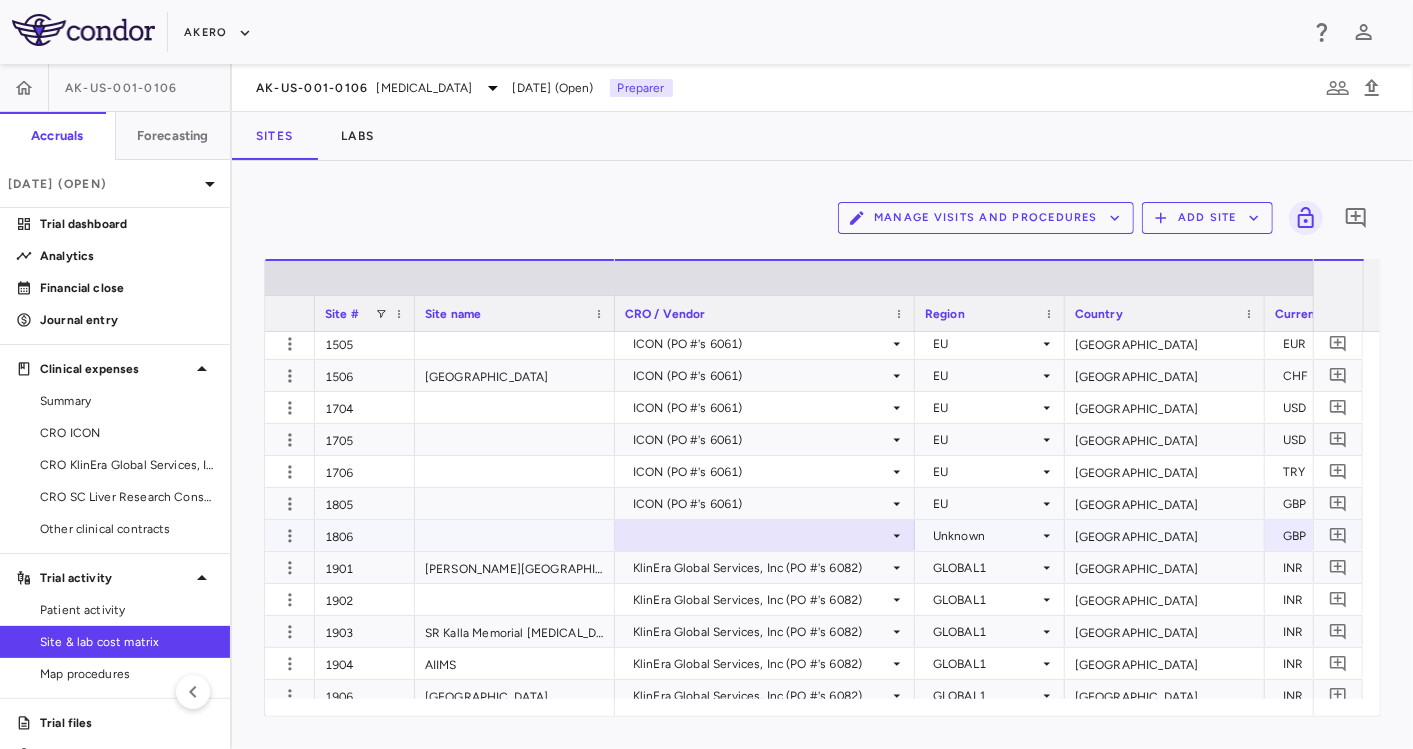 click at bounding box center (765, 535) 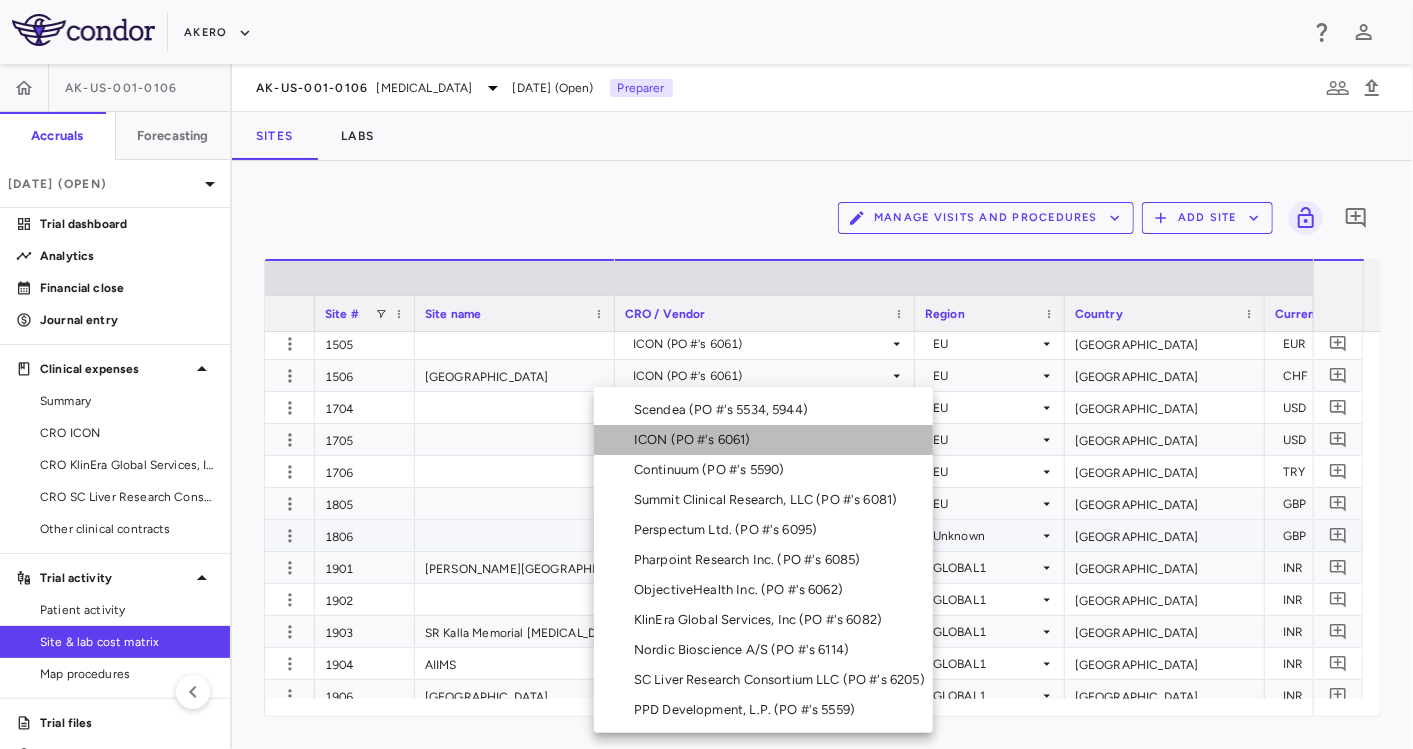 click on "ICON (PO #'s 6061)" at bounding box center [763, 440] 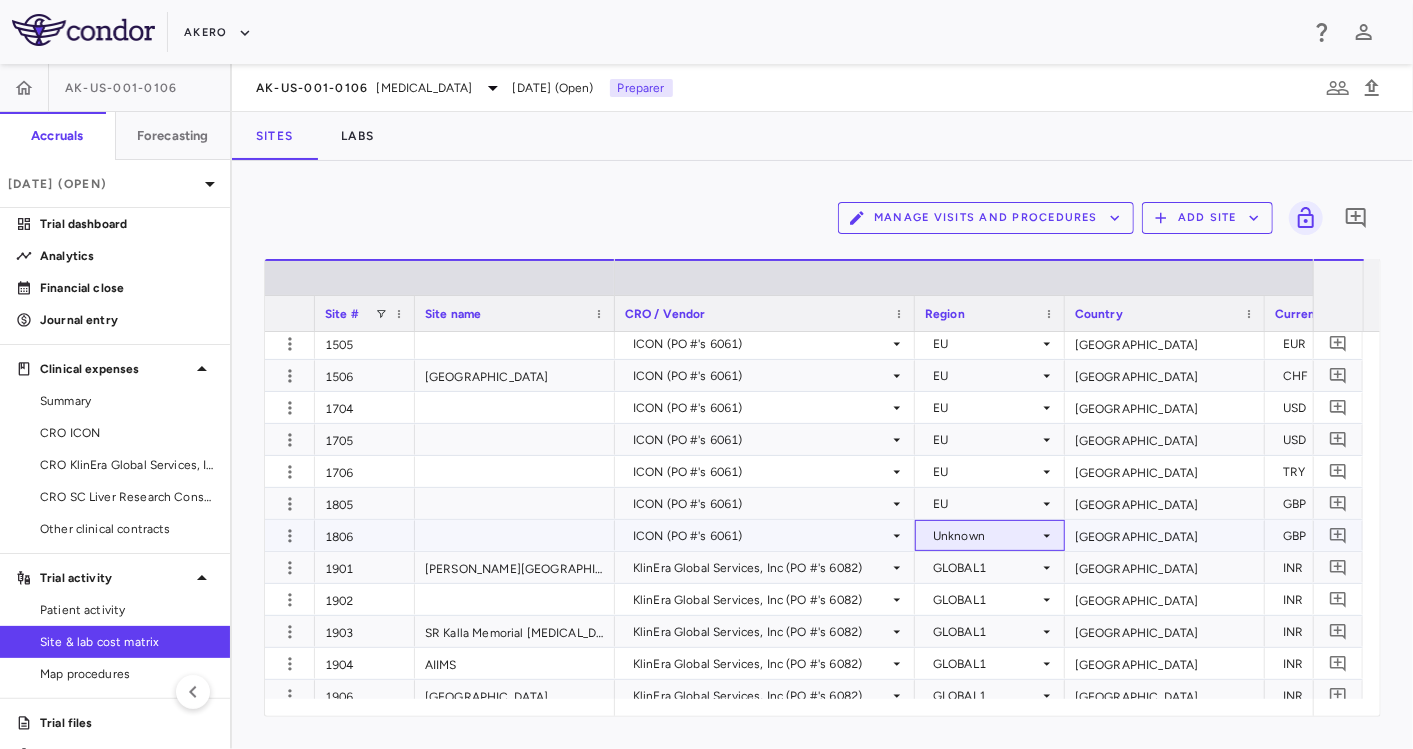 click on "Unknown" at bounding box center [986, 536] 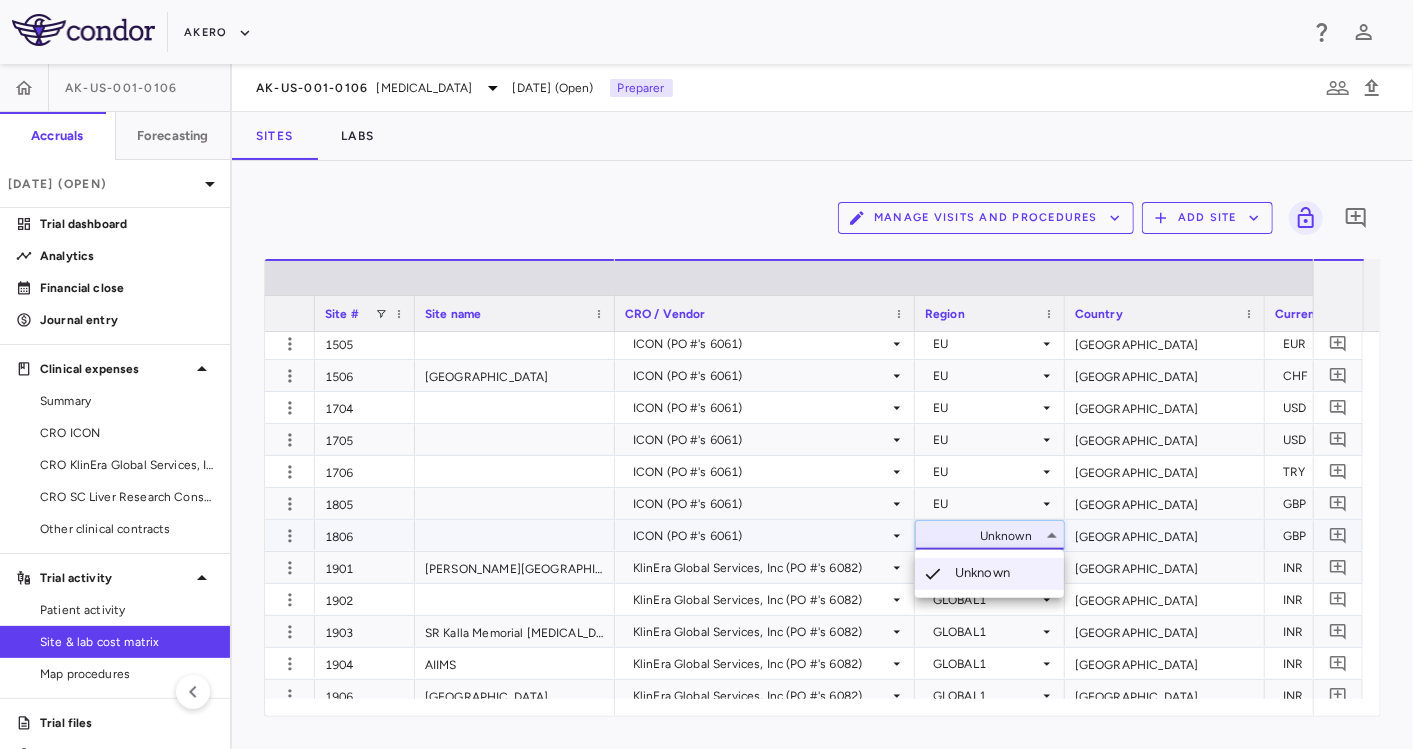 click at bounding box center [706, 374] 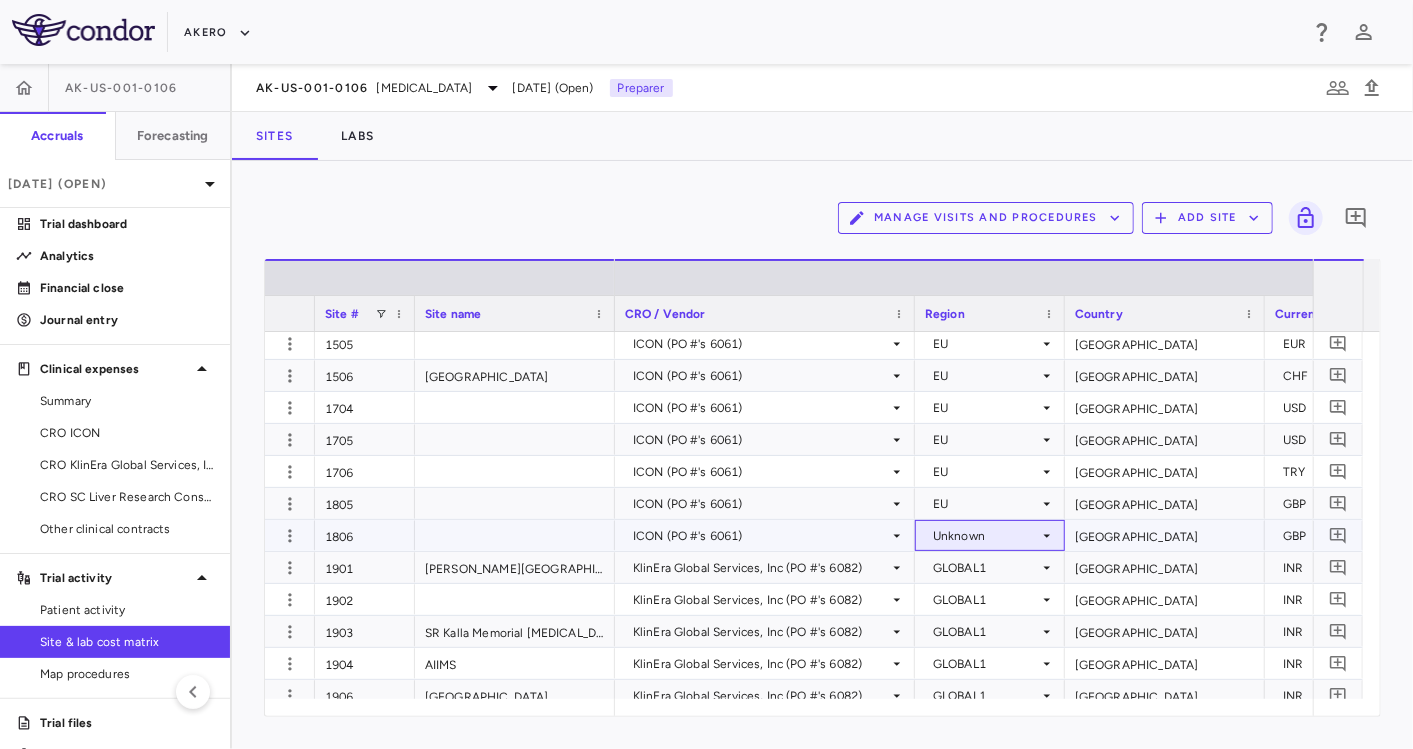click on "Unknown" at bounding box center [986, 536] 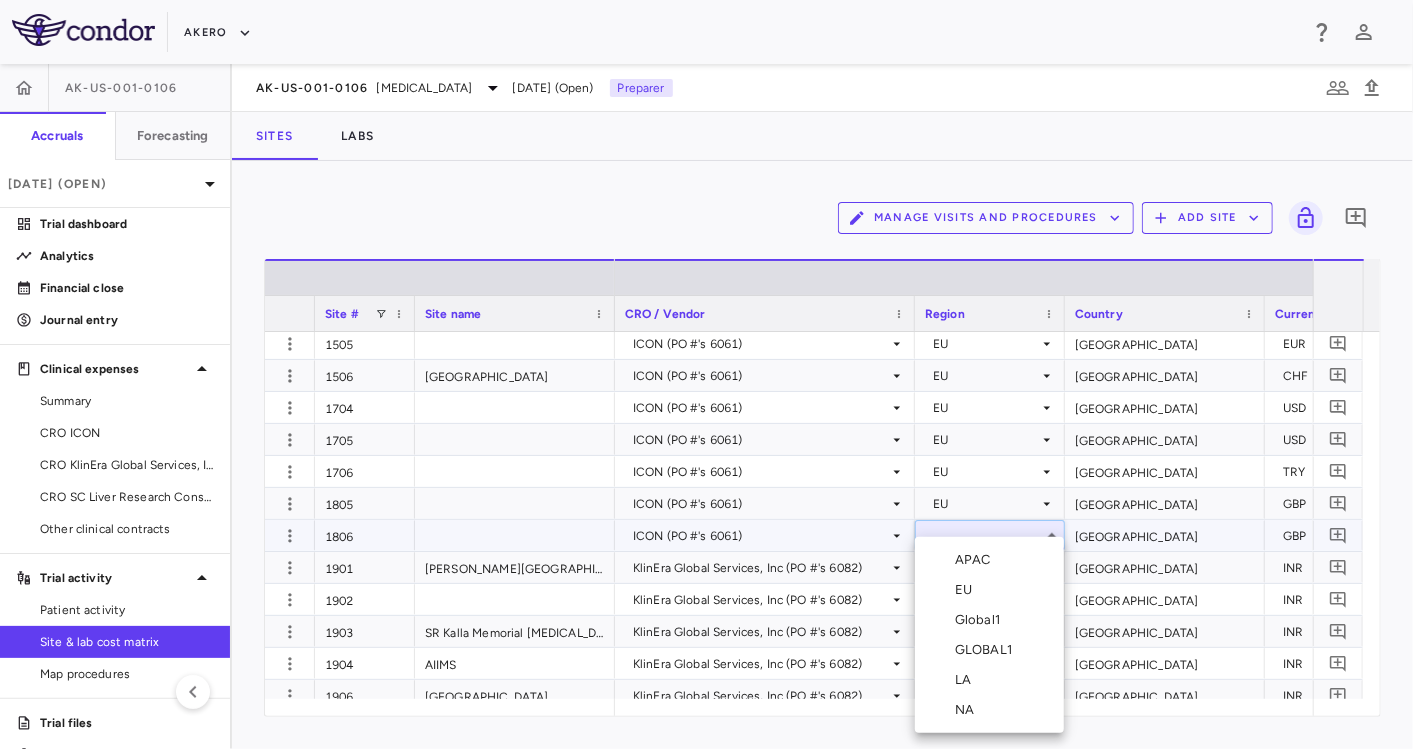 click on "EU" at bounding box center [989, 590] 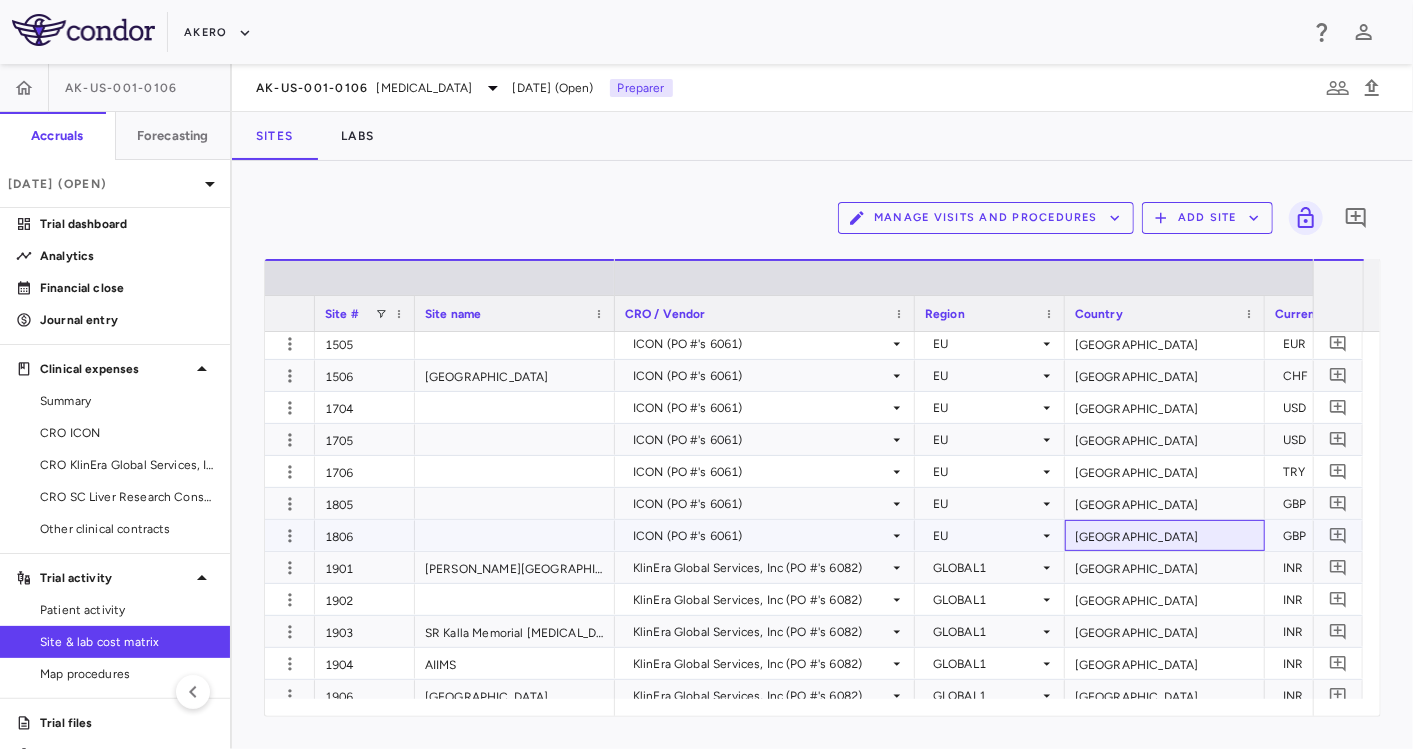 click on "[GEOGRAPHIC_DATA]" at bounding box center (1165, 535) 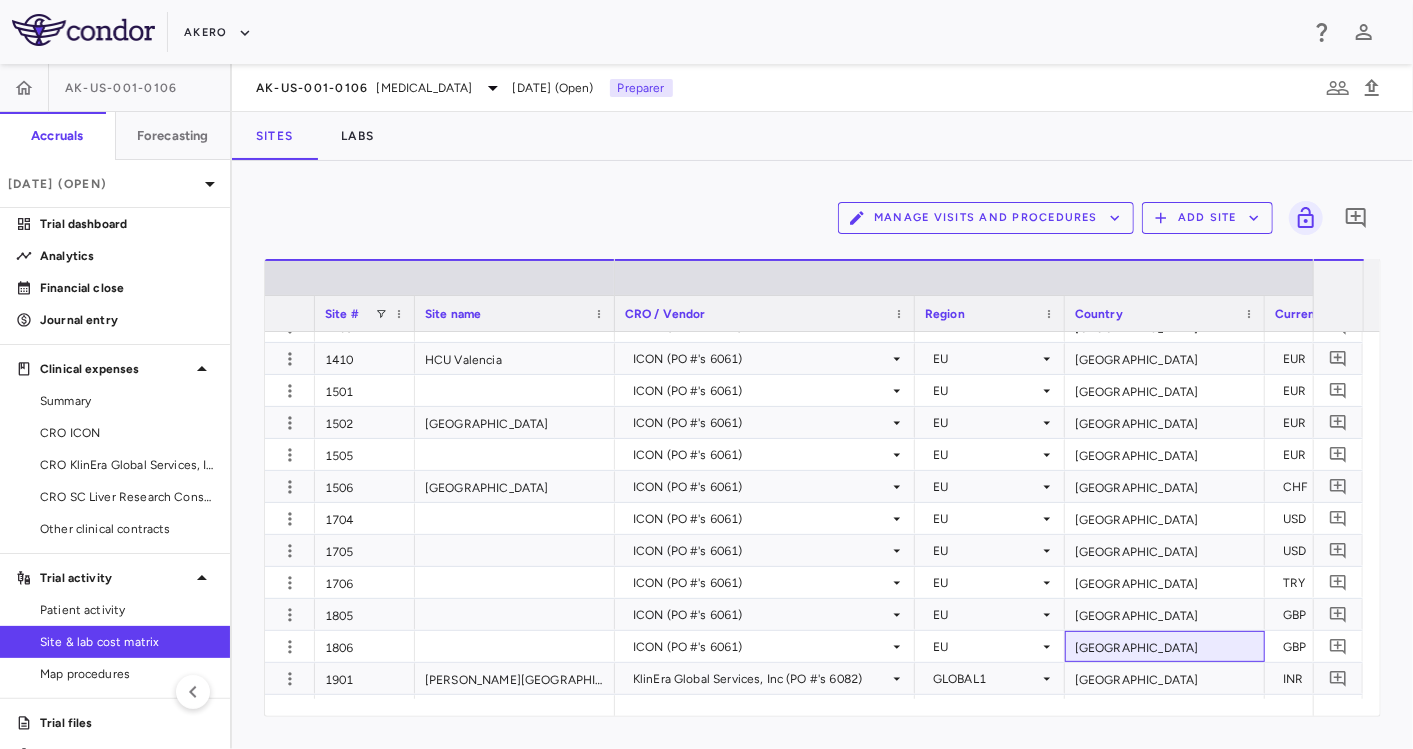 scroll, scrollTop: 0, scrollLeft: 134, axis: horizontal 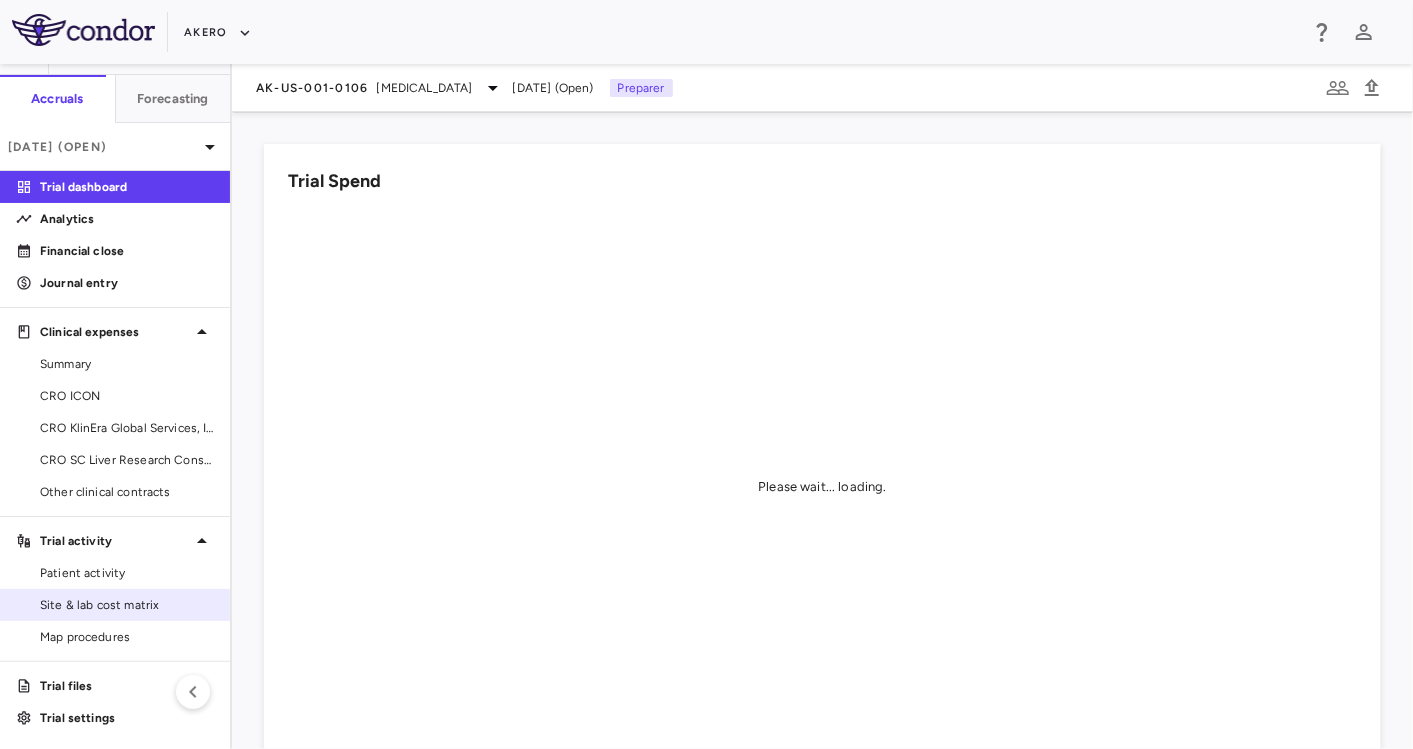 click on "Site & lab cost matrix" at bounding box center [127, 605] 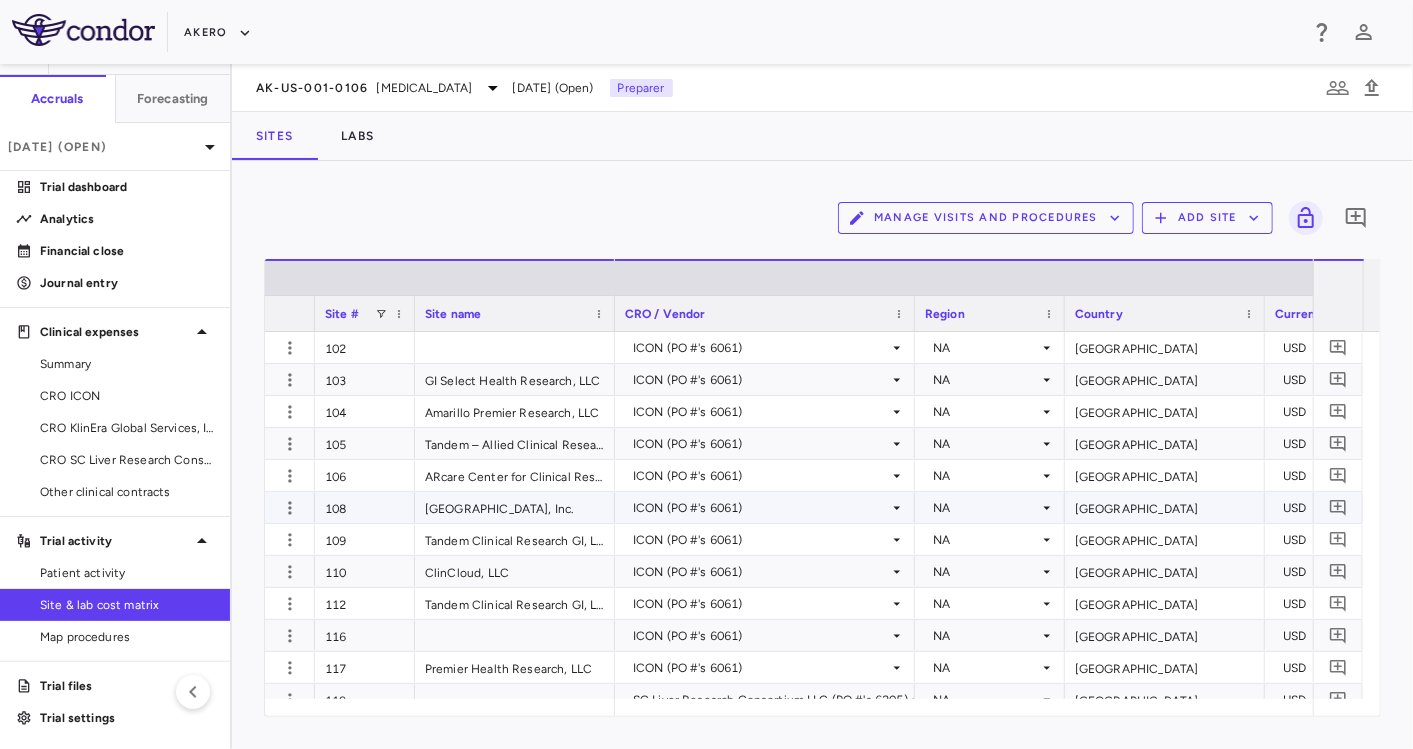 scroll, scrollTop: 174, scrollLeft: 0, axis: vertical 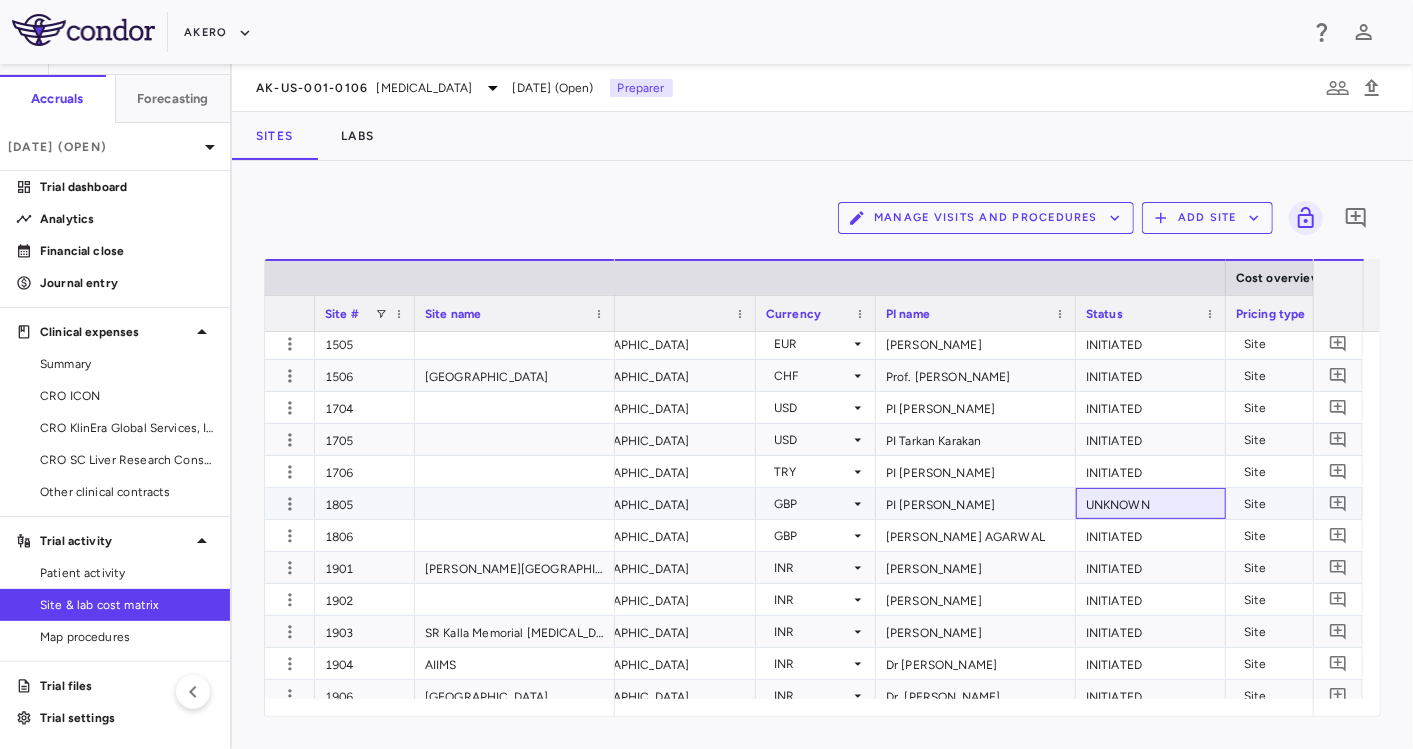click on "UNKNOWN" at bounding box center (1151, 503) 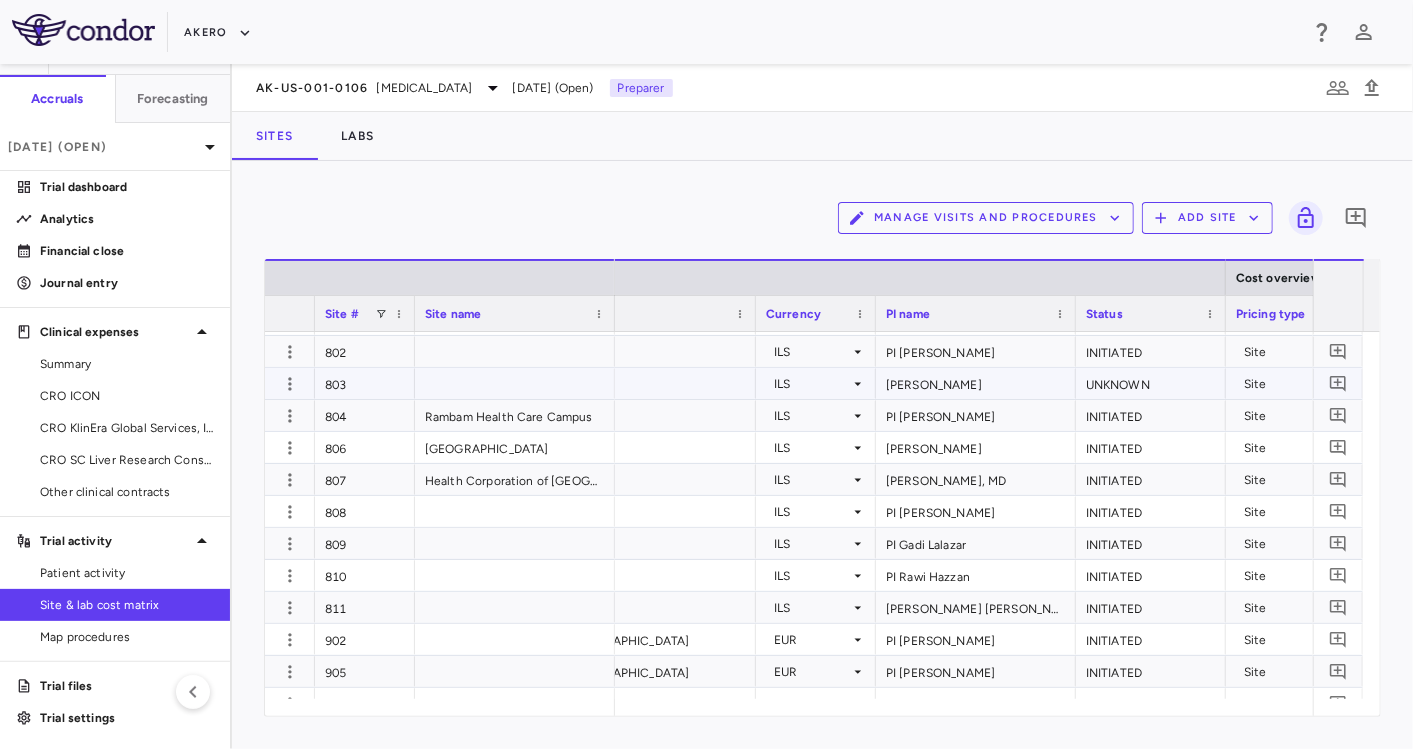 click on "UNKNOWN" at bounding box center [1151, 383] 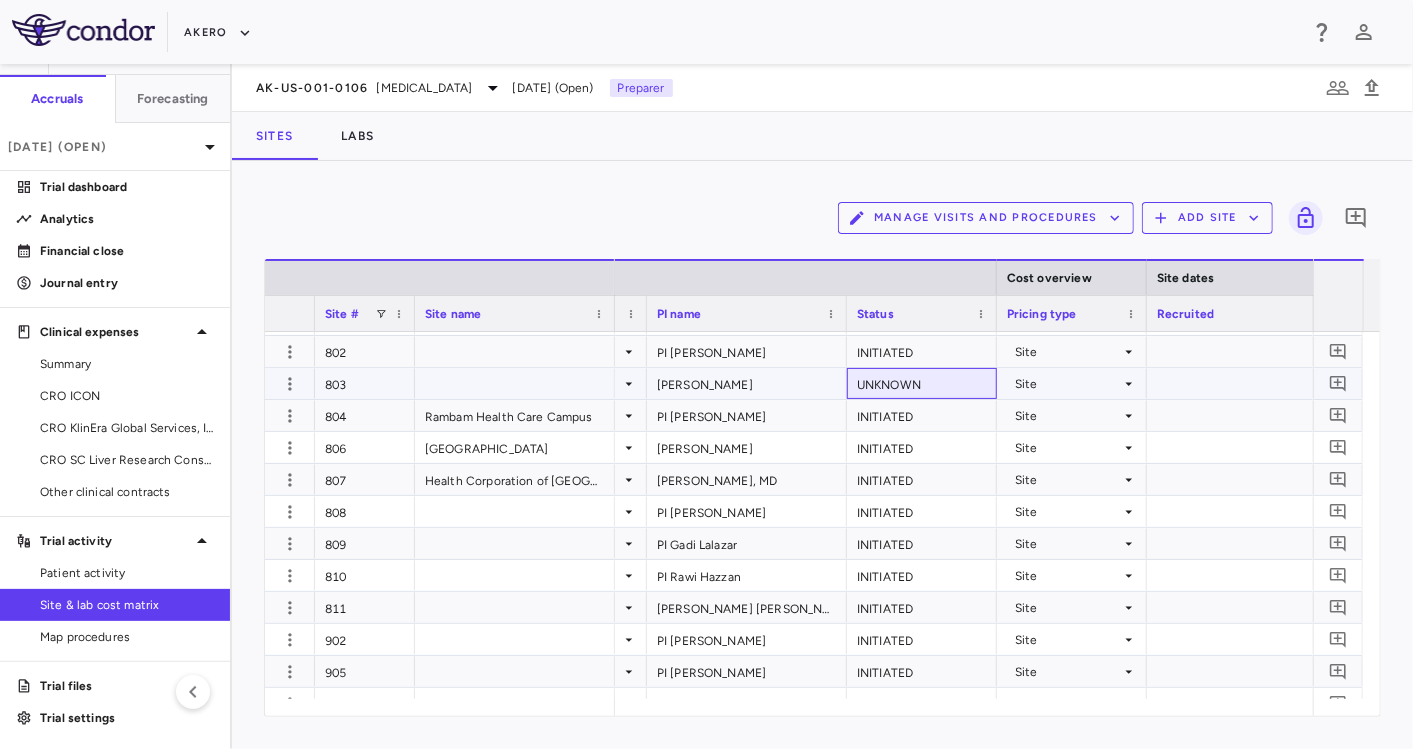 click on "UNKNOWN" at bounding box center (922, 383) 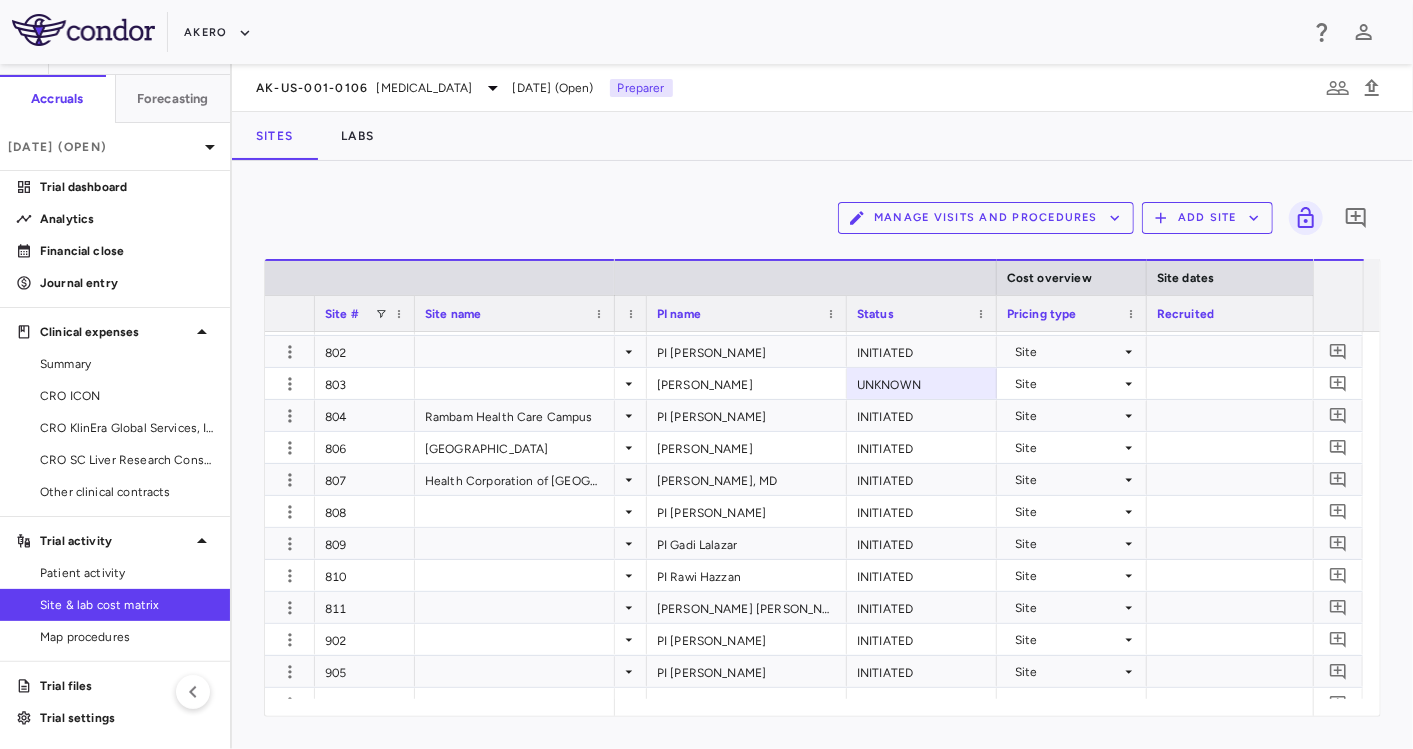 click on "Manage Visits and Procedures Add Site 0 Drag here to set row groups Drag here to set column labels
Site #
Site name
Cost overview
Site dates" at bounding box center [822, 455] 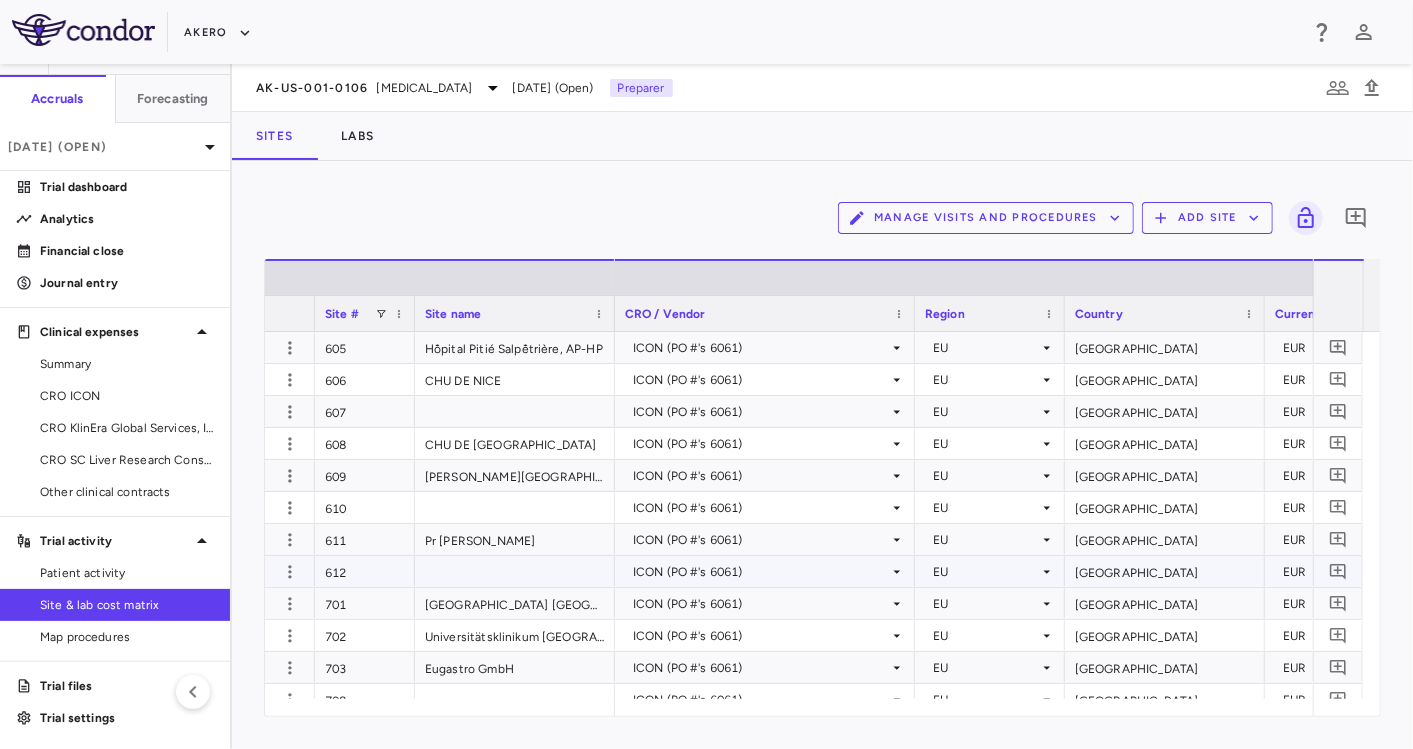 scroll, scrollTop: 4444, scrollLeft: 0, axis: vertical 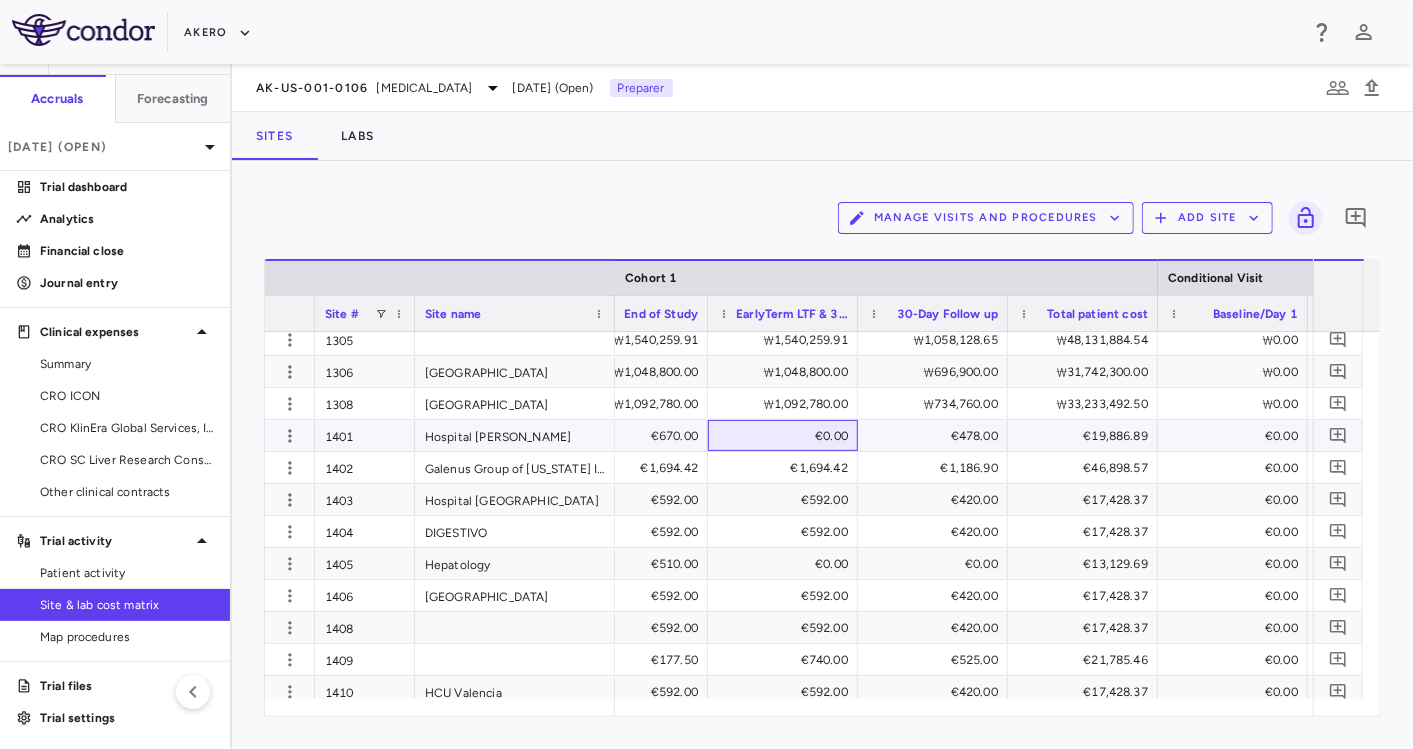 click on "€0.00" at bounding box center [787, 436] 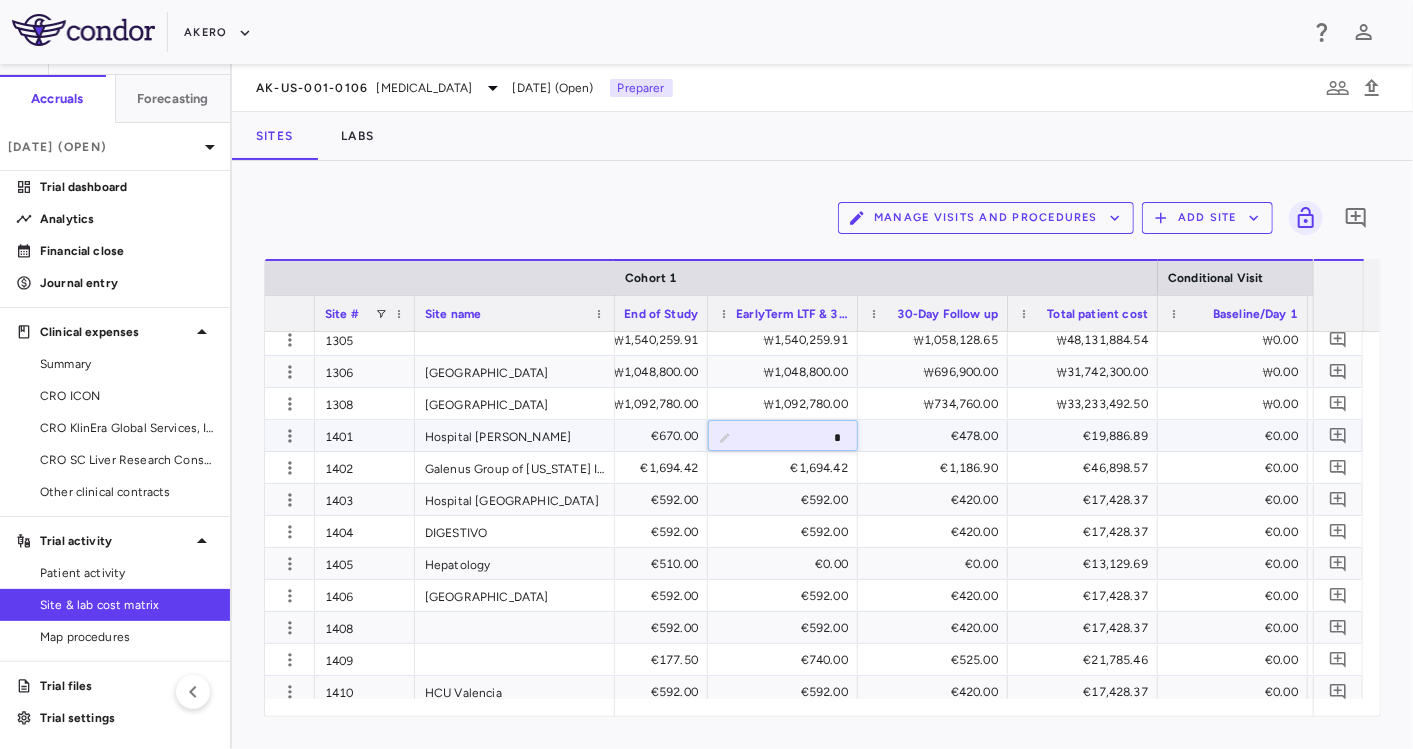 click on "*" at bounding box center (798, 437) 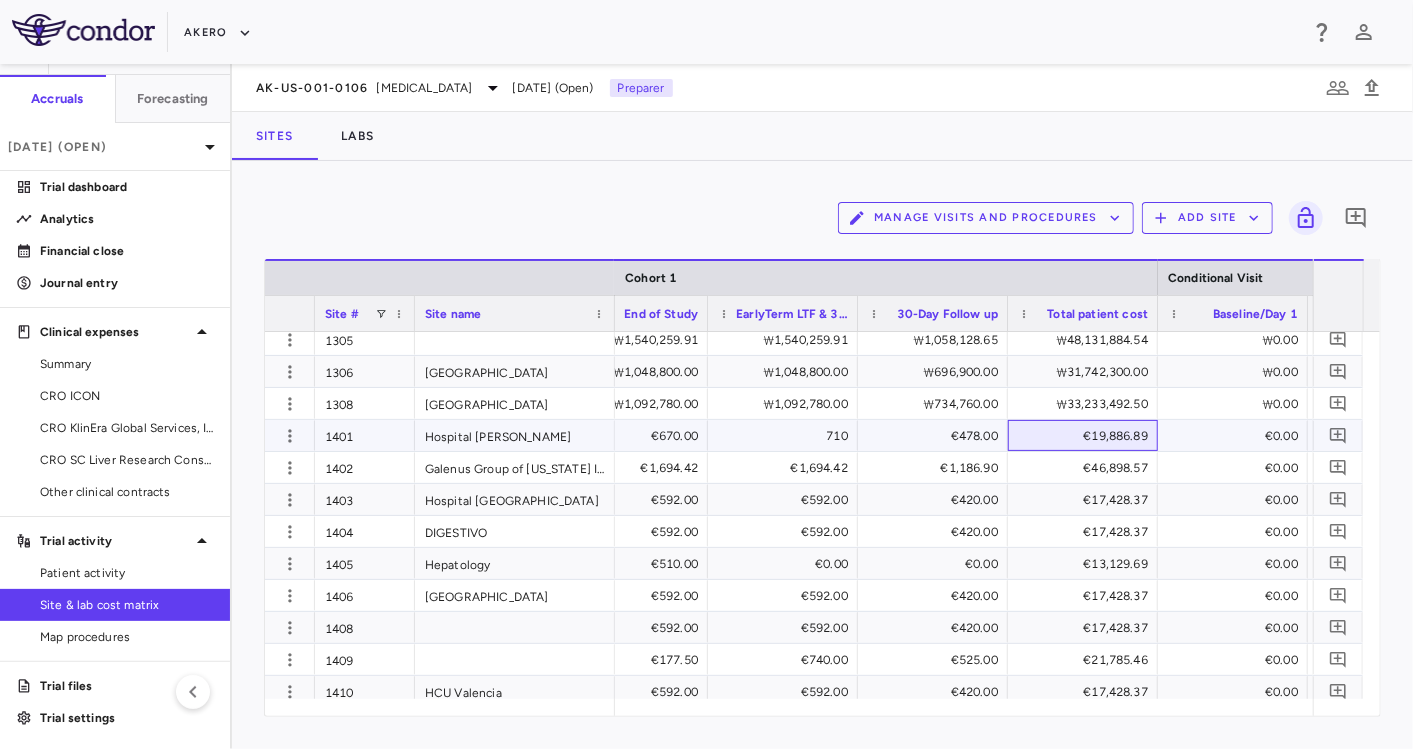 click on "€19,886.89" at bounding box center [1087, 436] 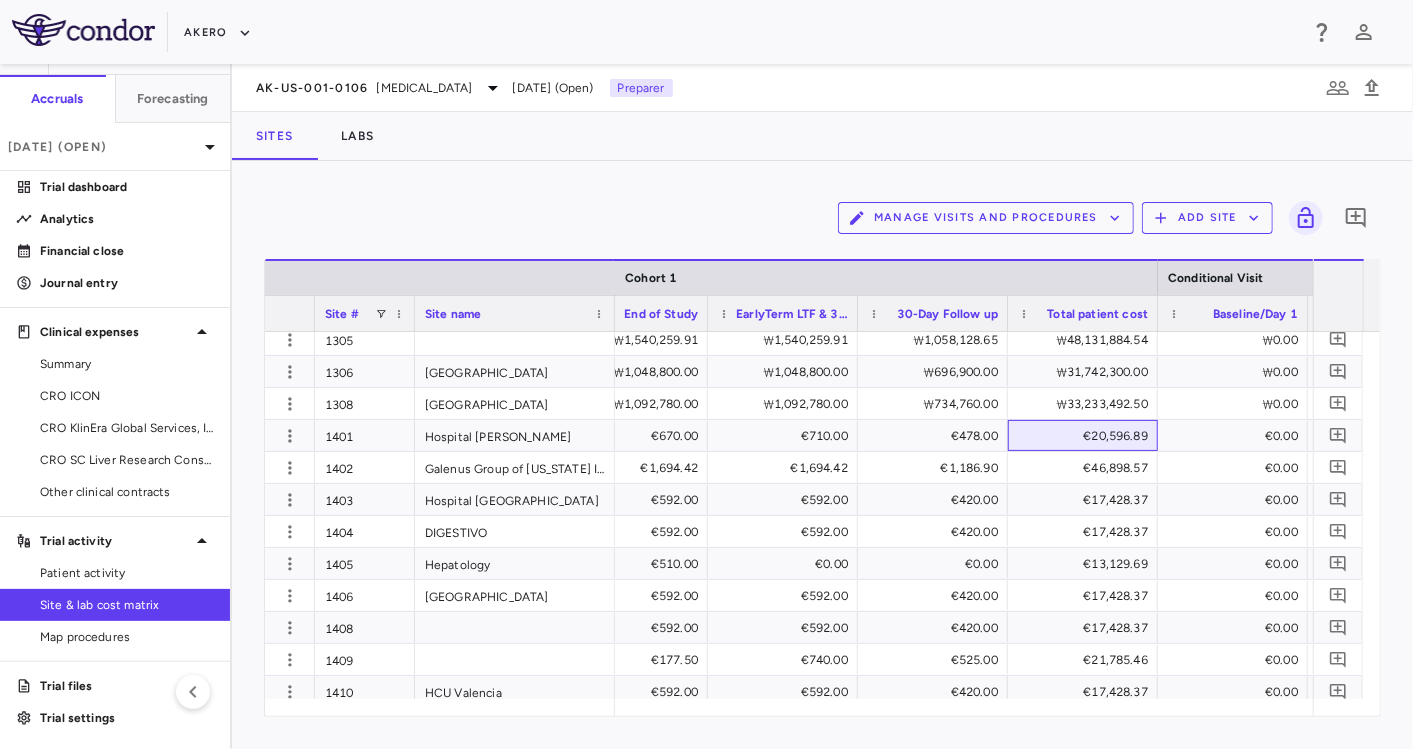 scroll, scrollTop: 0, scrollLeft: 7987, axis: horizontal 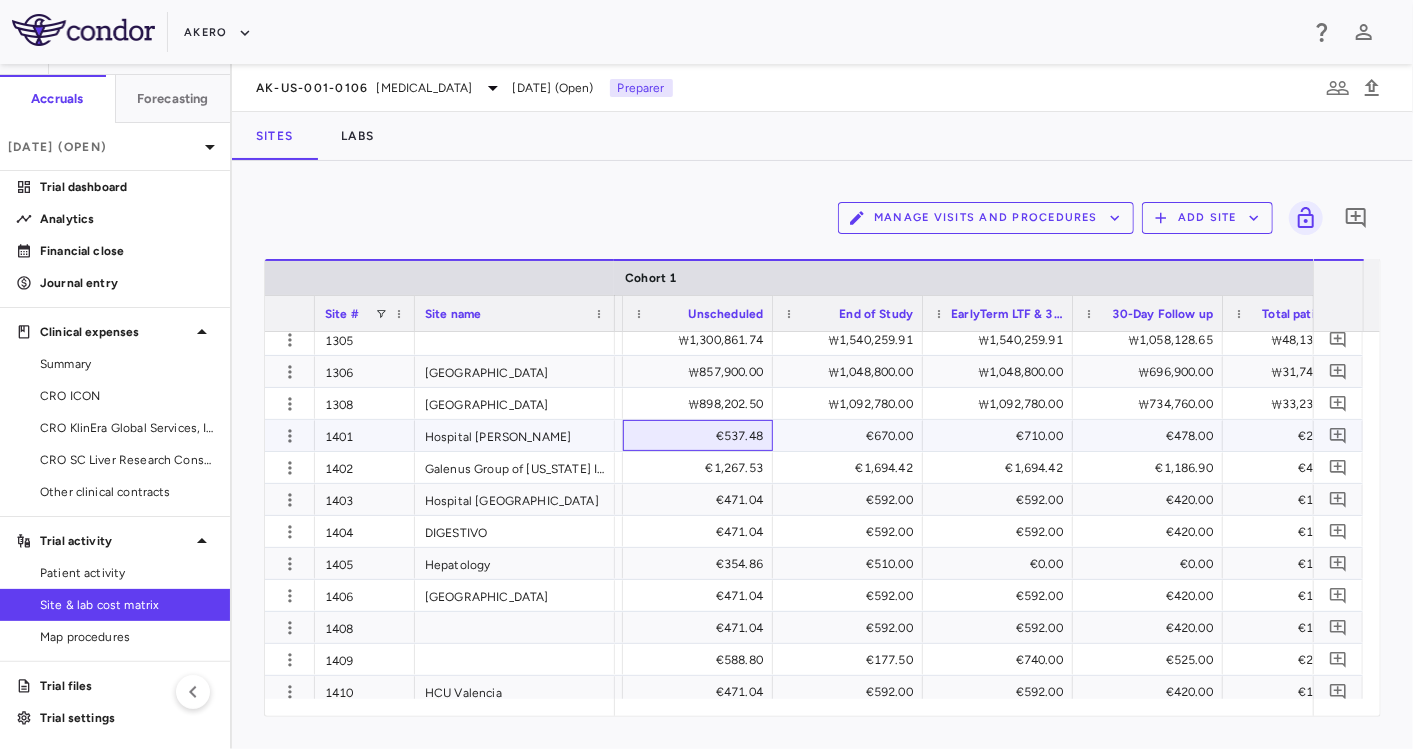 click on "€537.48" at bounding box center (702, 436) 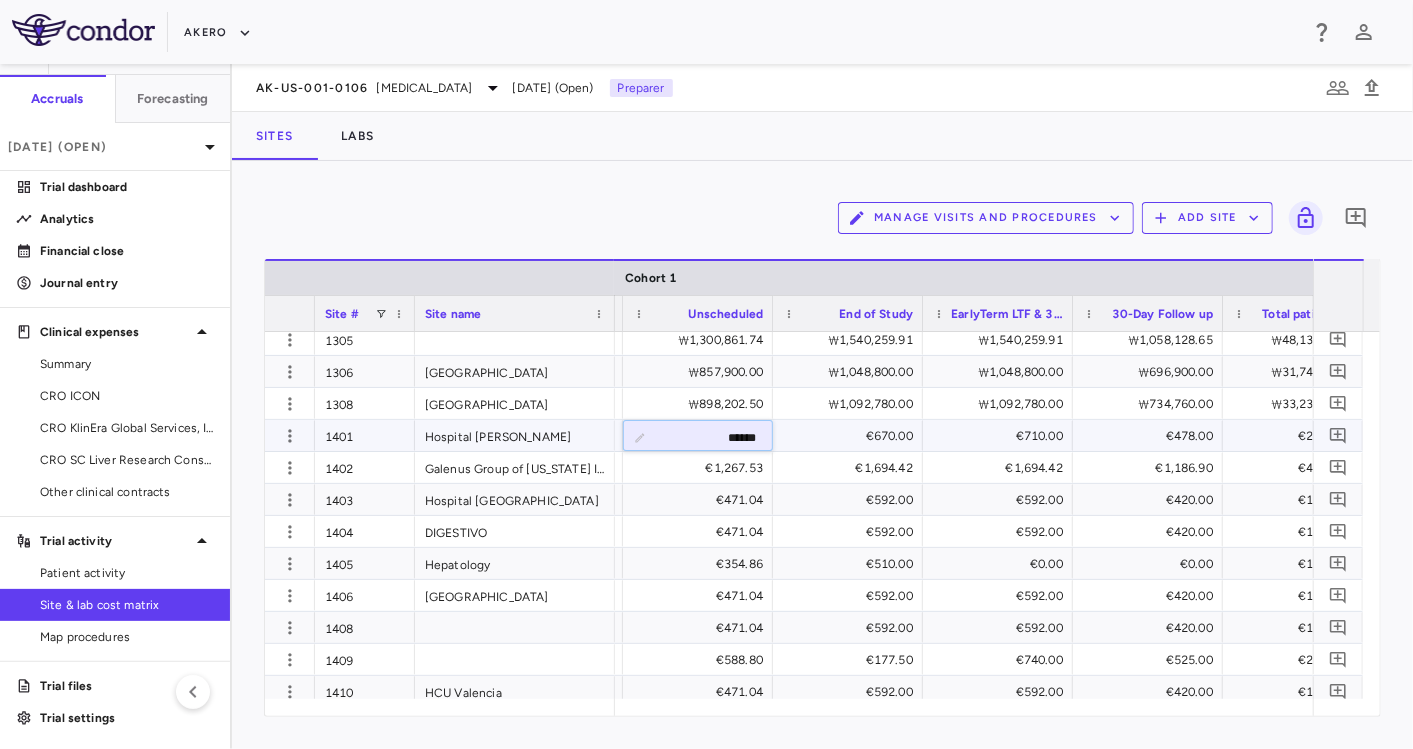 drag, startPoint x: 707, startPoint y: 440, endPoint x: 929, endPoint y: 447, distance: 222.11034 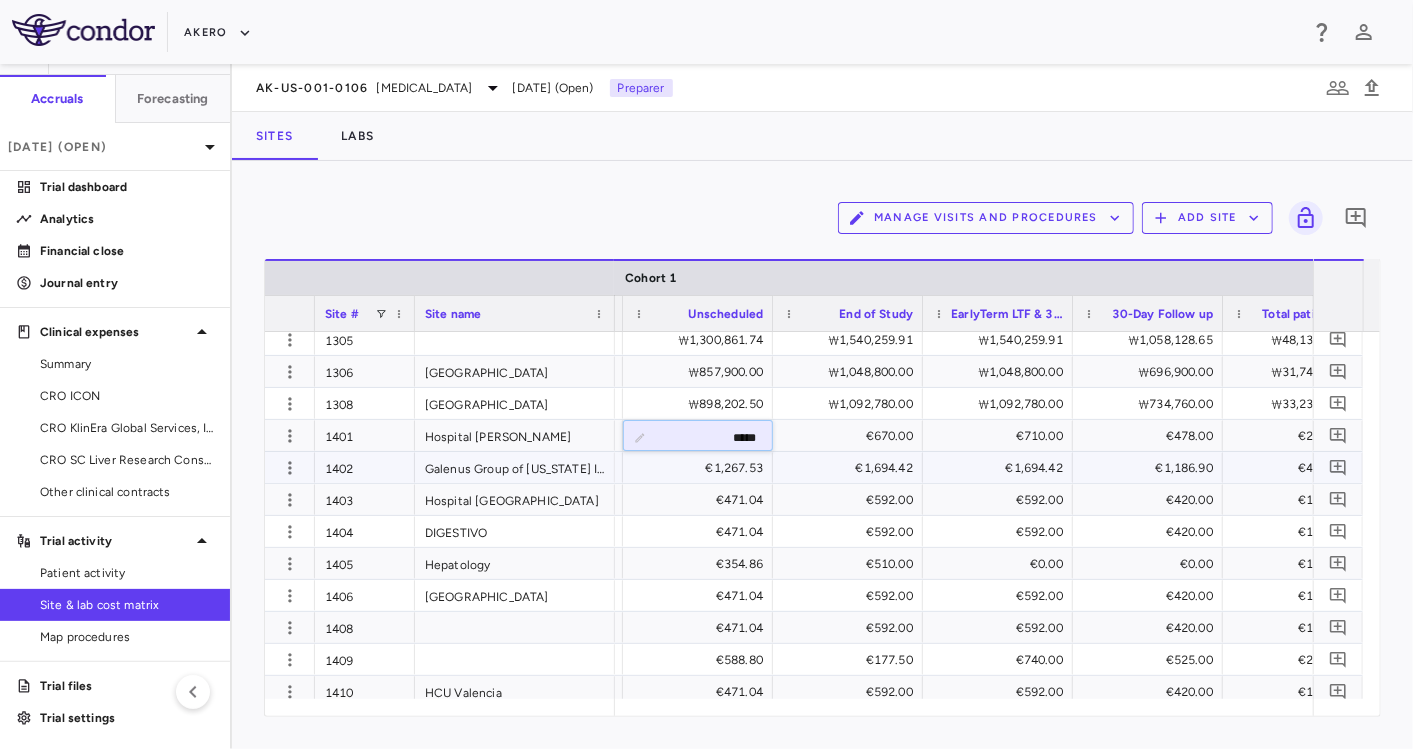 type on "******" 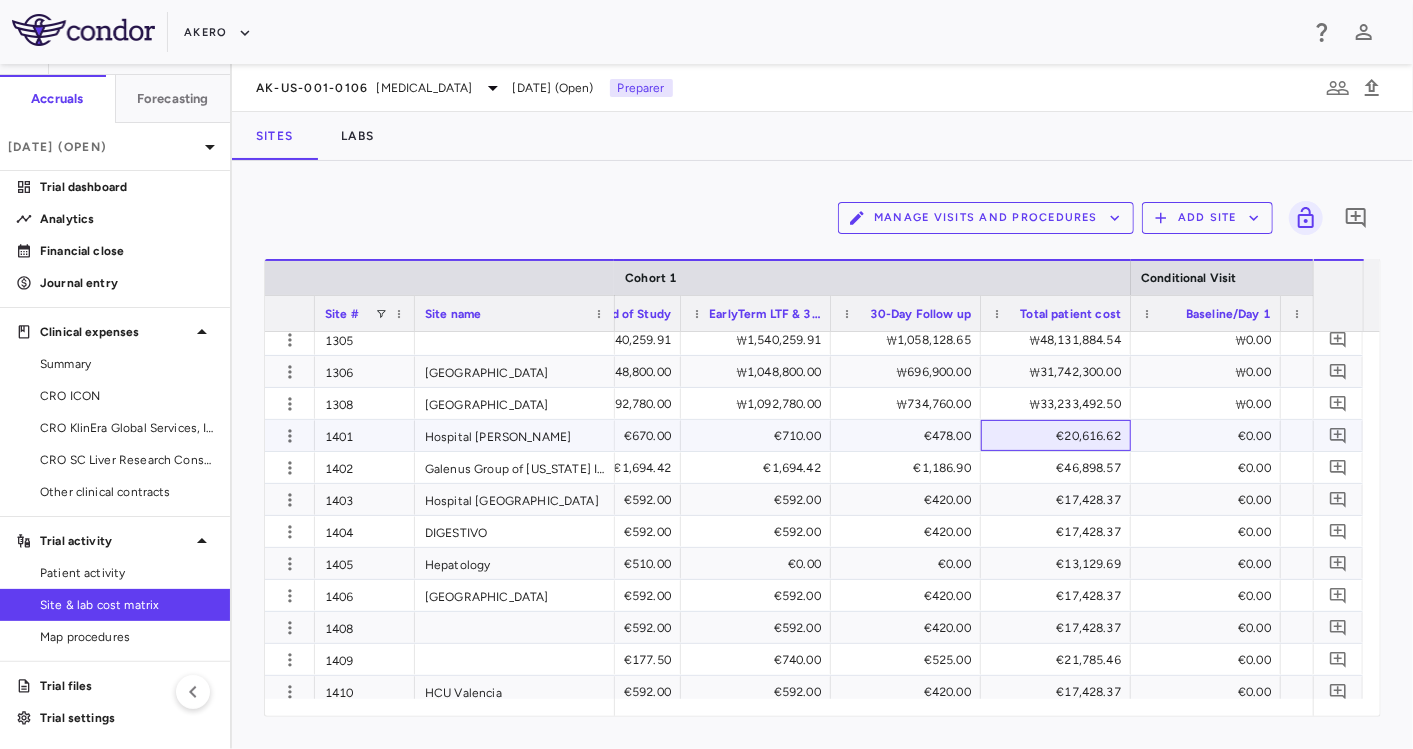 click on "€20,616.62" at bounding box center (1060, 436) 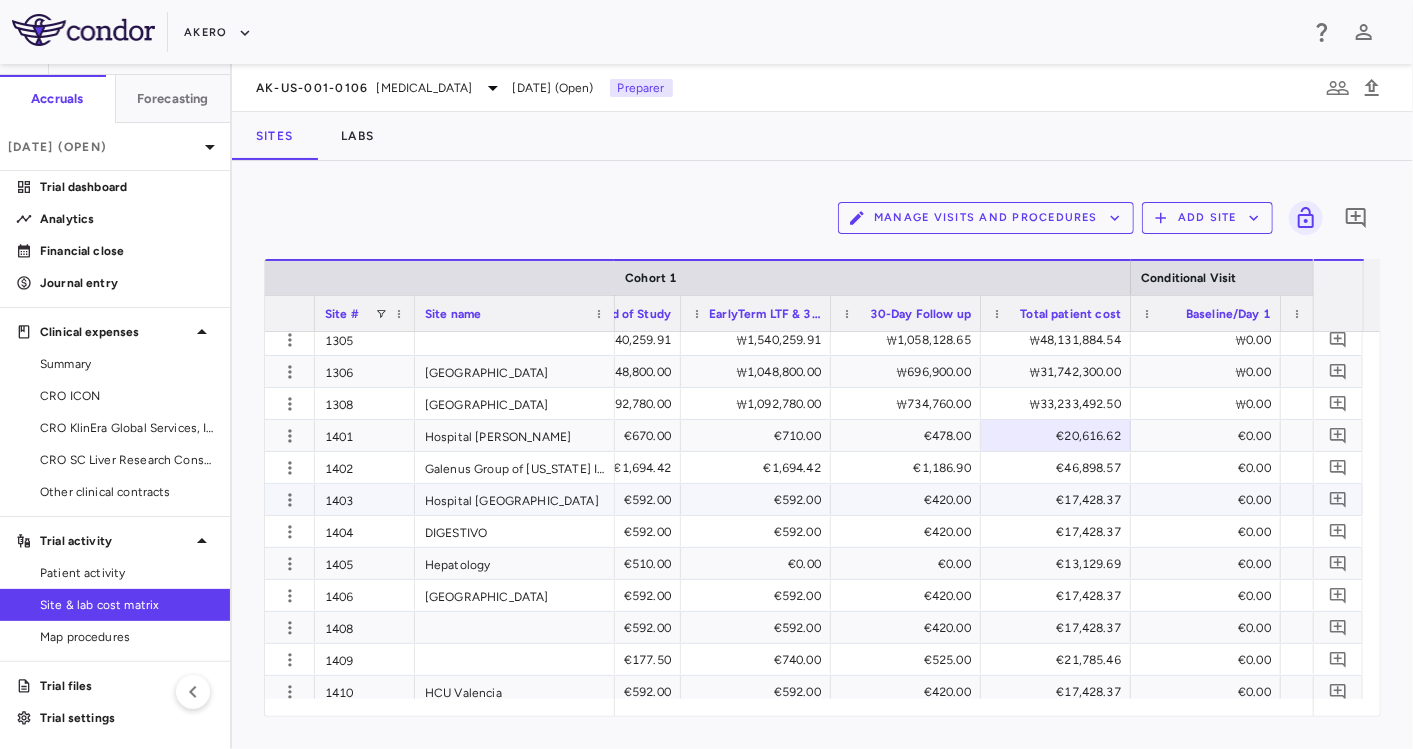 scroll, scrollTop: 5222, scrollLeft: 0, axis: vertical 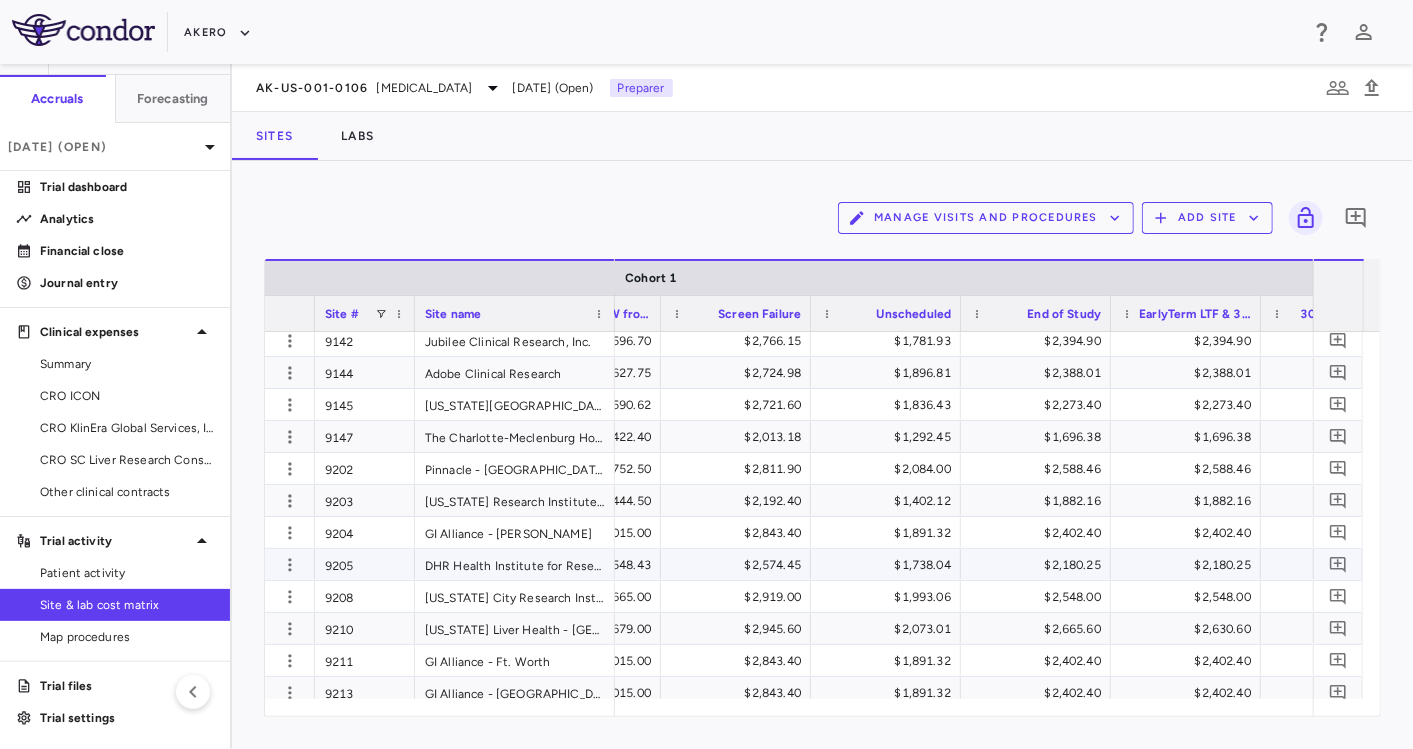 click on "$1,738.04" at bounding box center (886, 564) 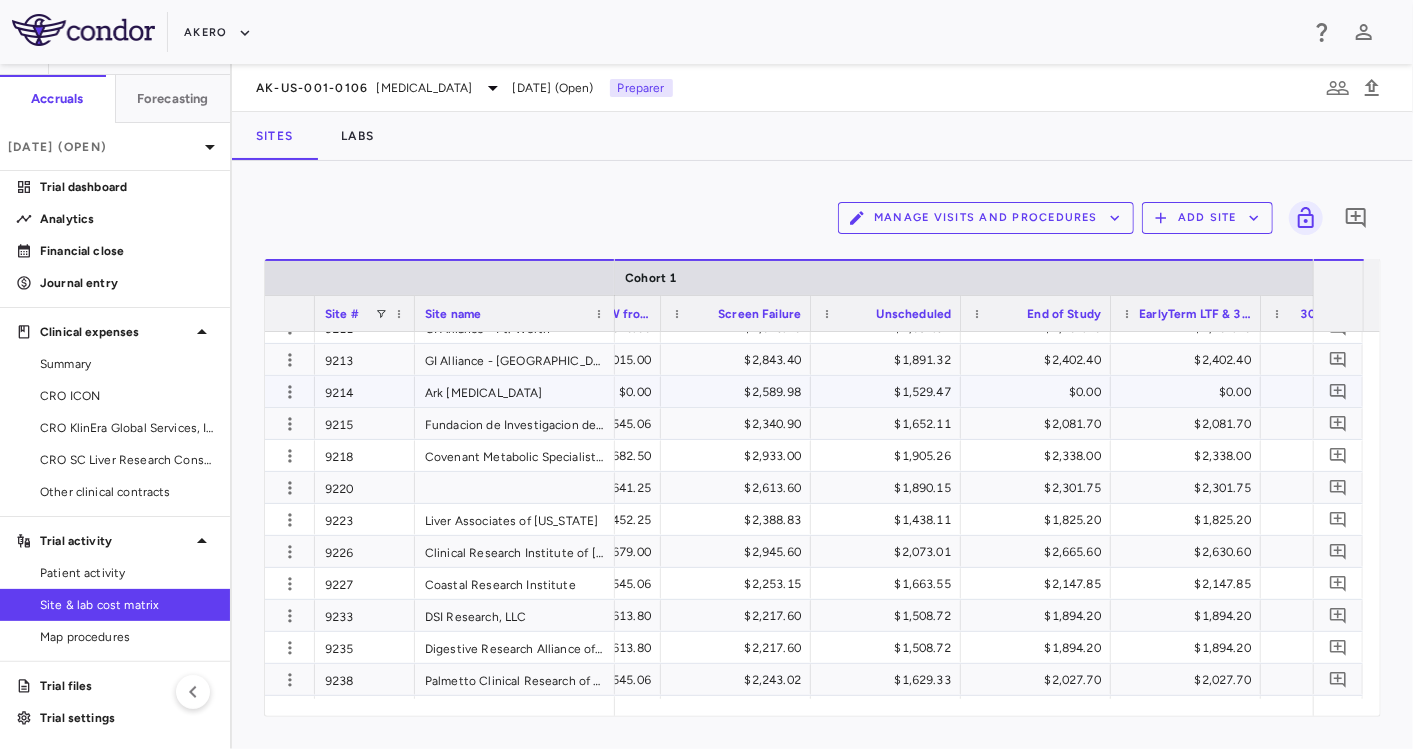 click on "$0.00" at bounding box center (590, 392) 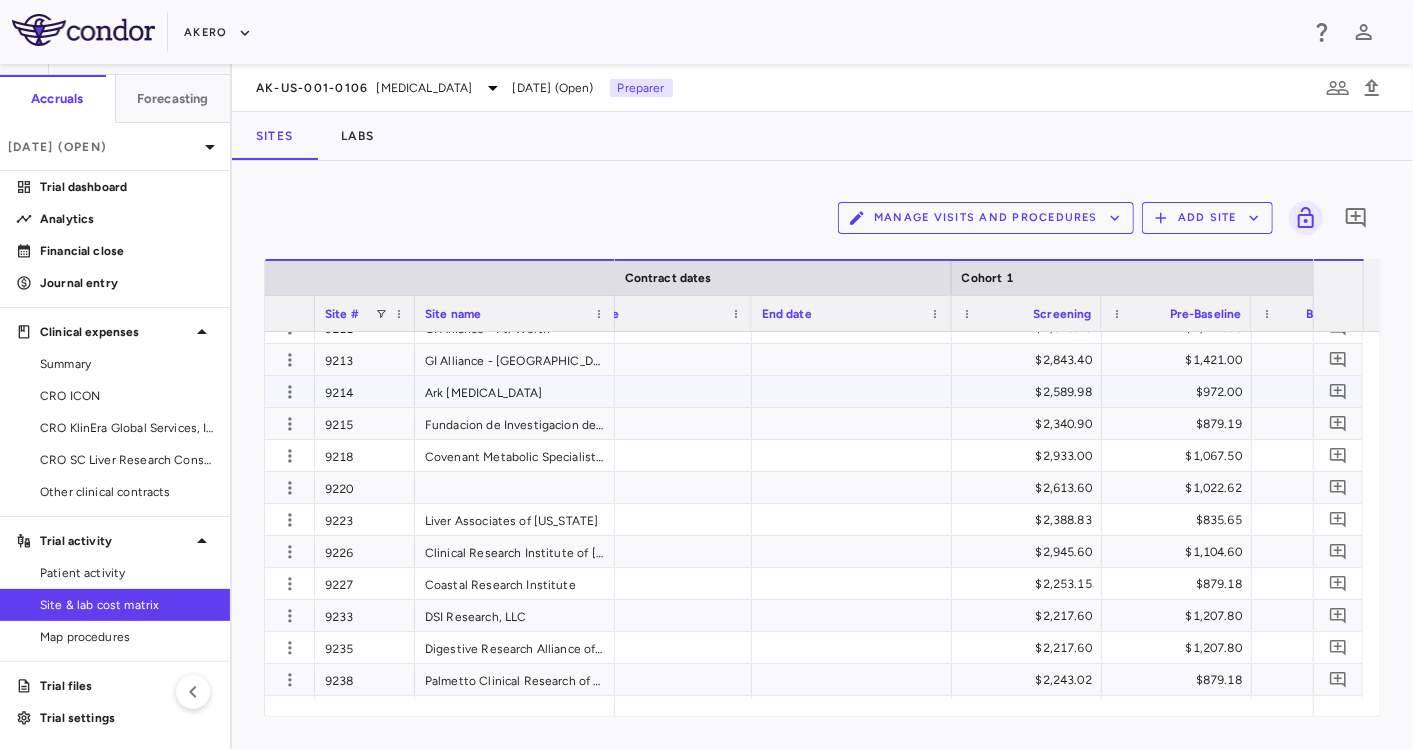 click on "$2,589.98" at bounding box center (1031, 392) 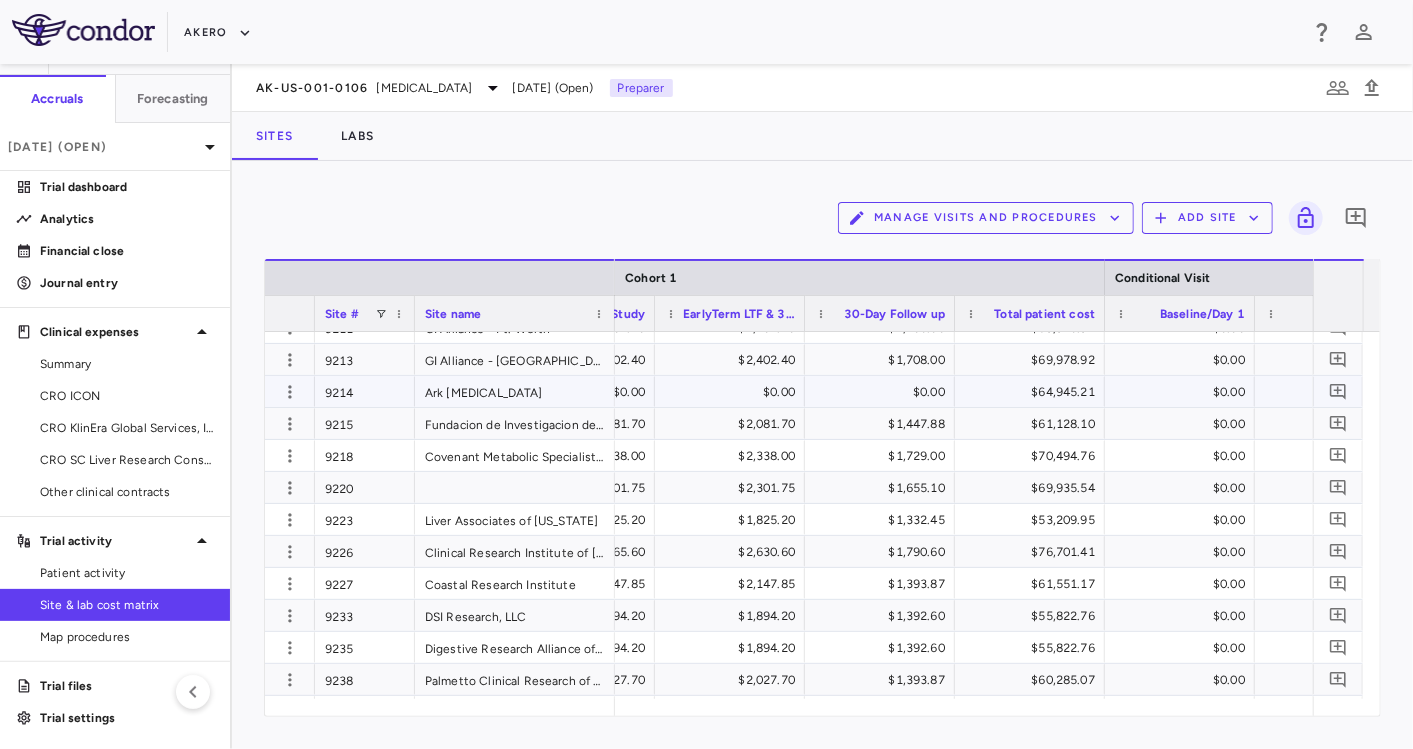 click on "$0.00" at bounding box center [1184, 392] 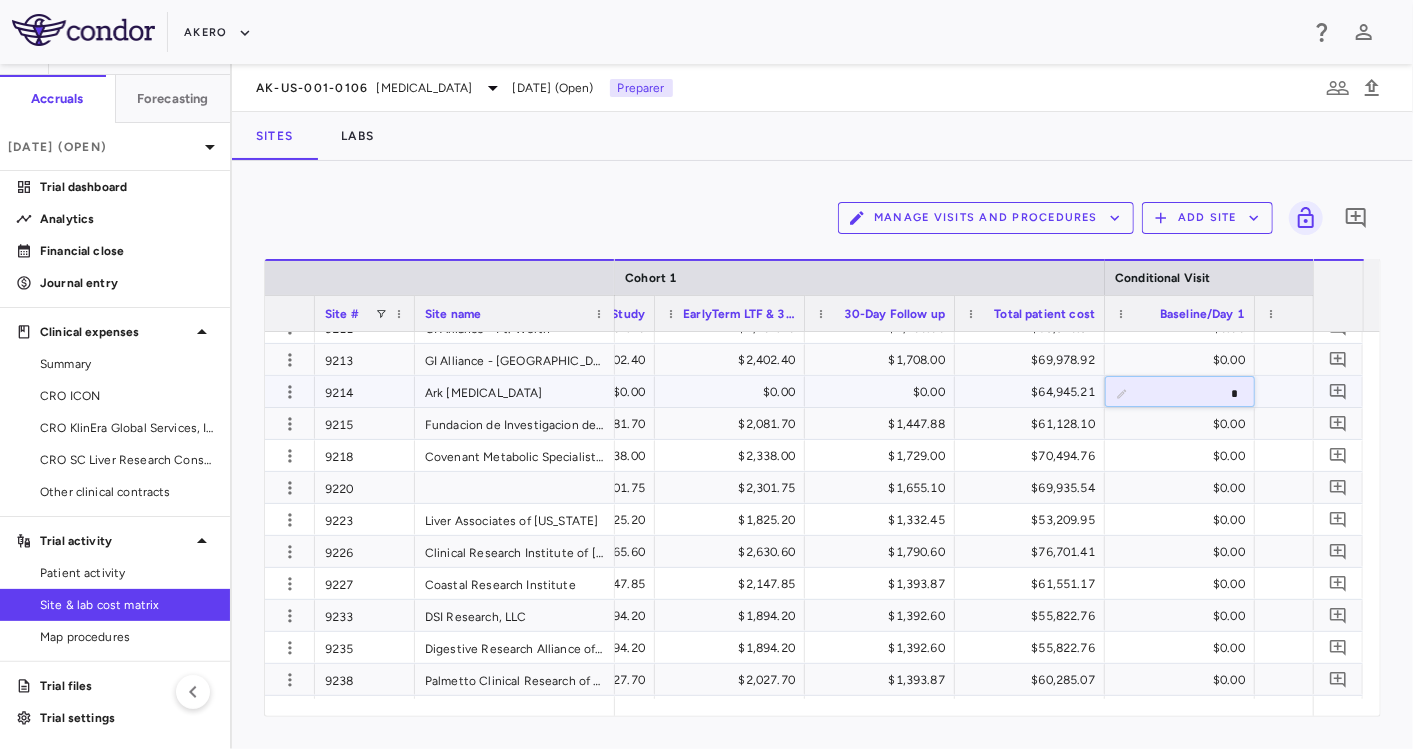 click on "$64,945.21" at bounding box center [1034, 392] 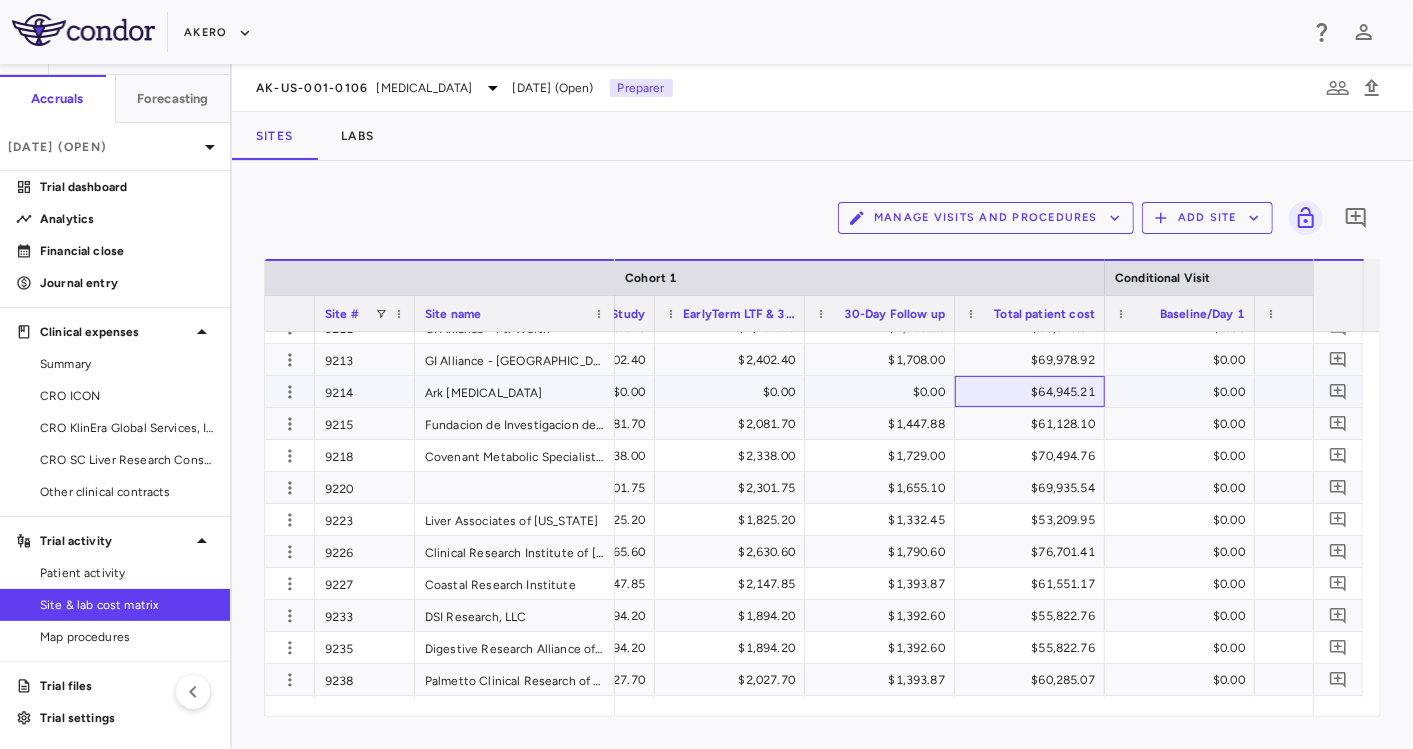 click on "$64,945.21" at bounding box center [1034, 392] 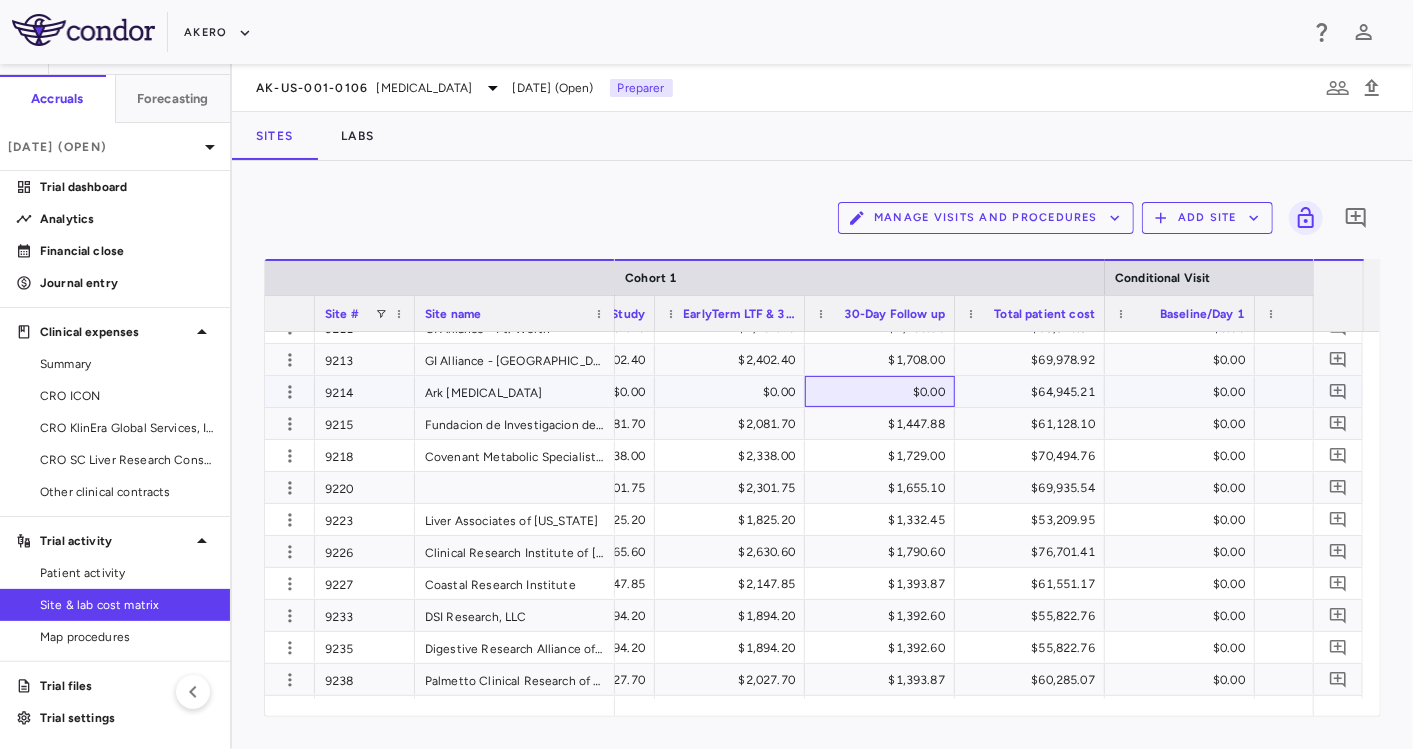 click on "$0.00" at bounding box center (884, 392) 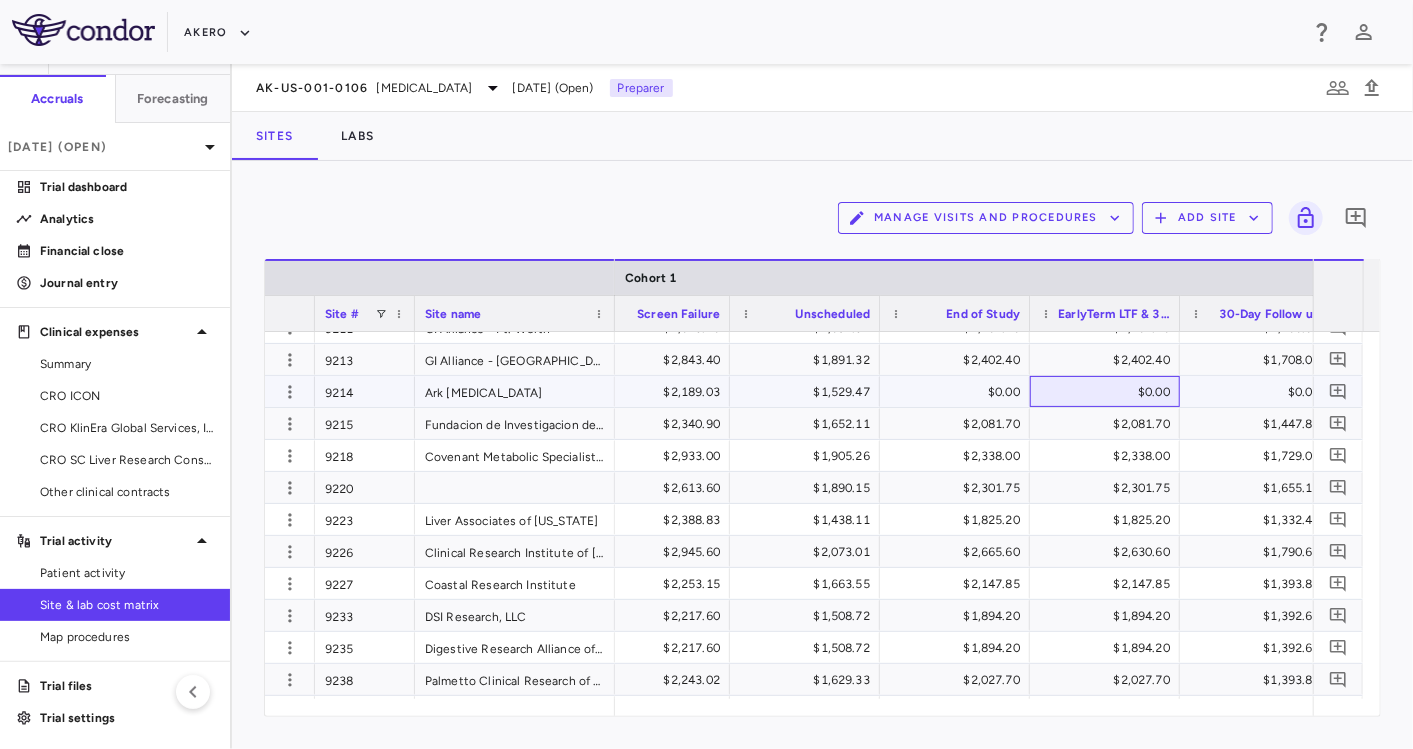 click on "$0.00" at bounding box center (1109, 392) 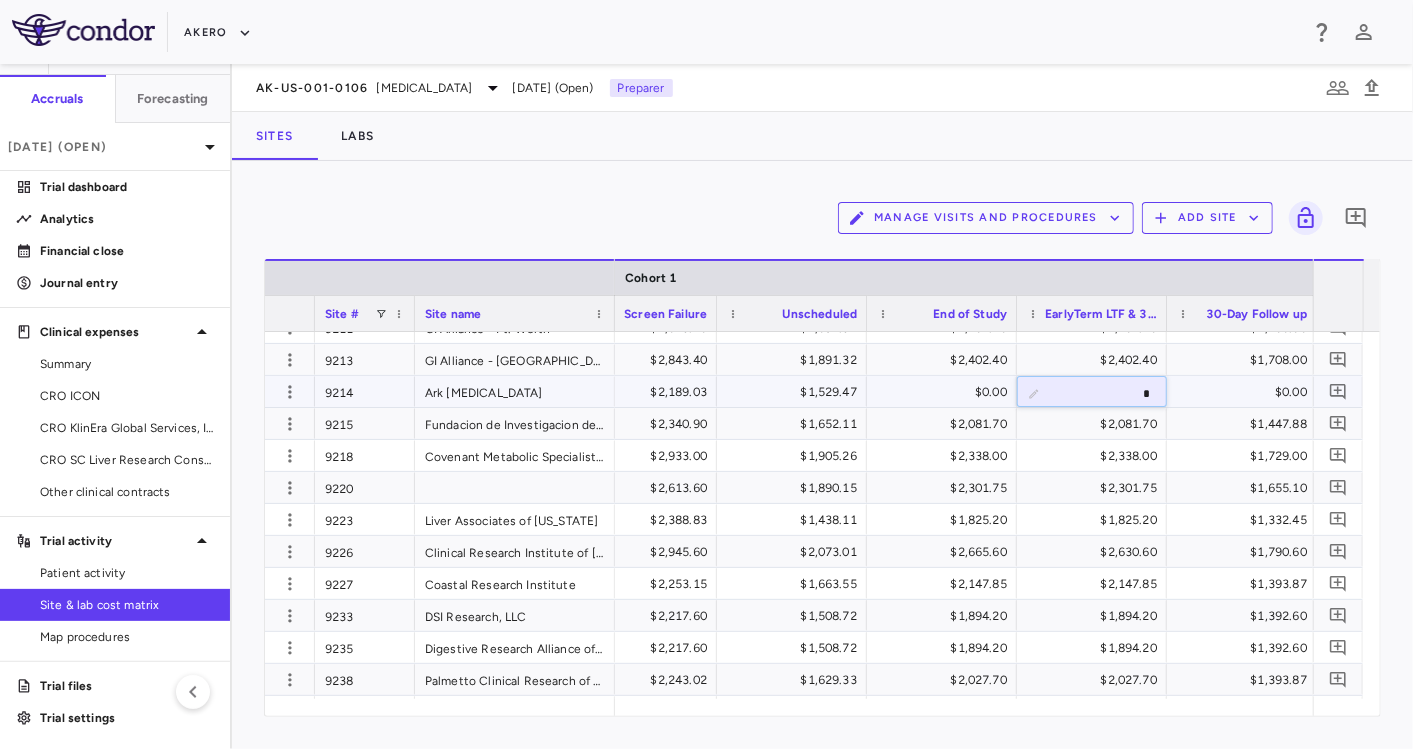 click on "$1,529.47" at bounding box center [796, 392] 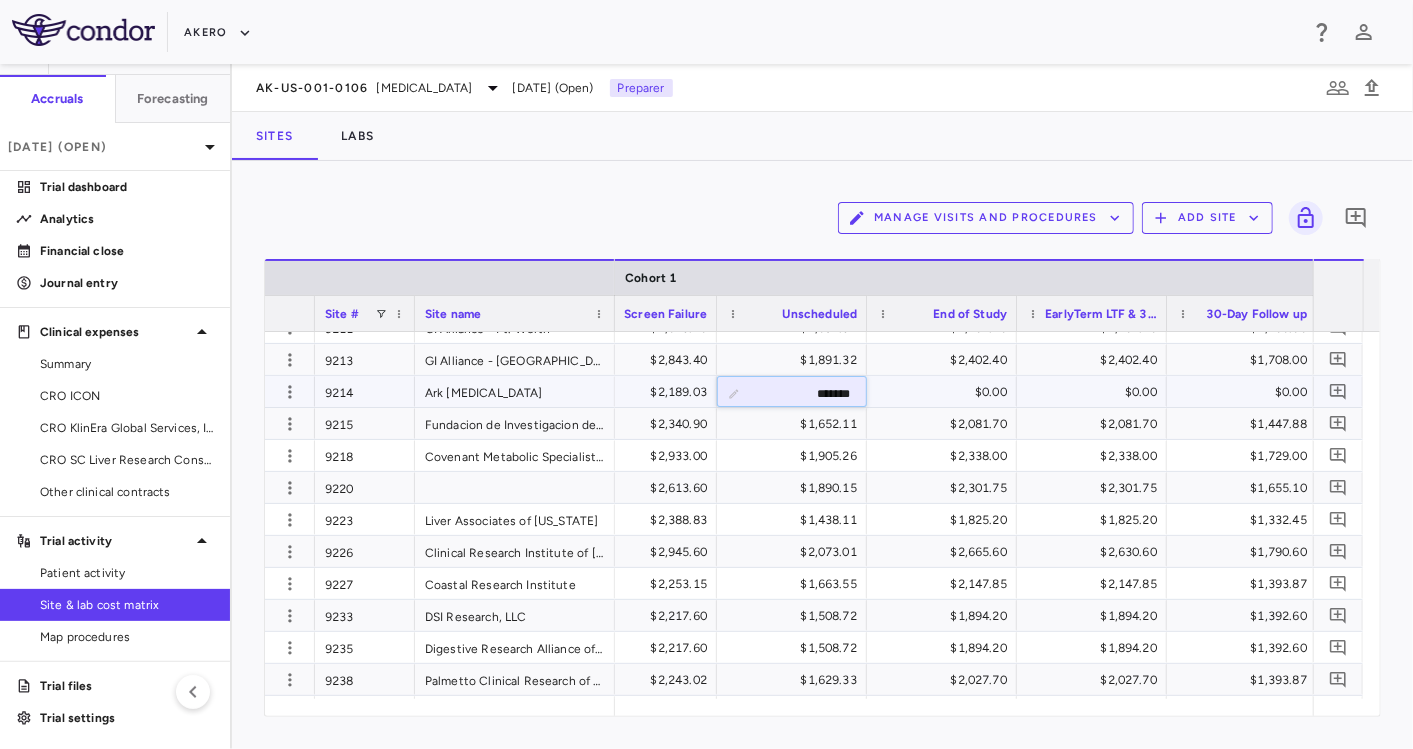 click on "*******" at bounding box center (807, 393) 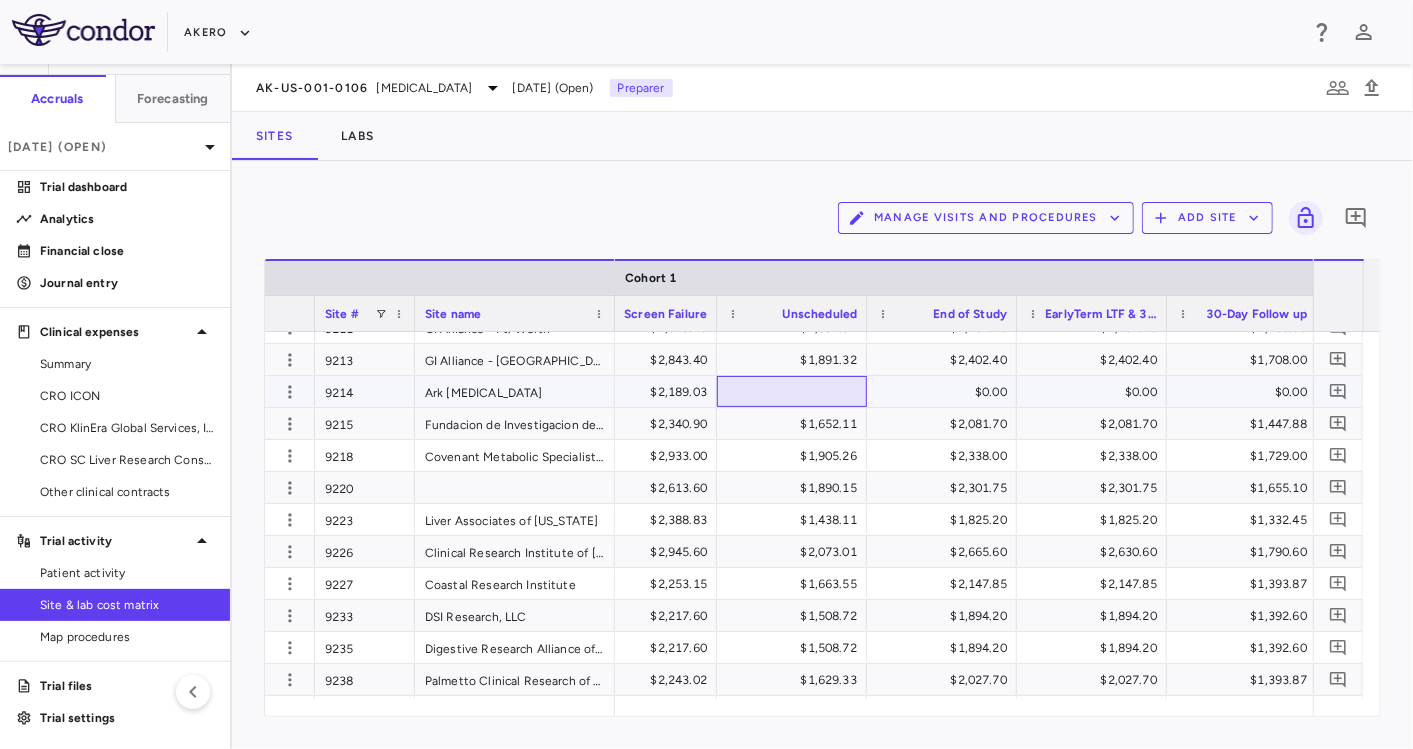 click at bounding box center [792, 391] 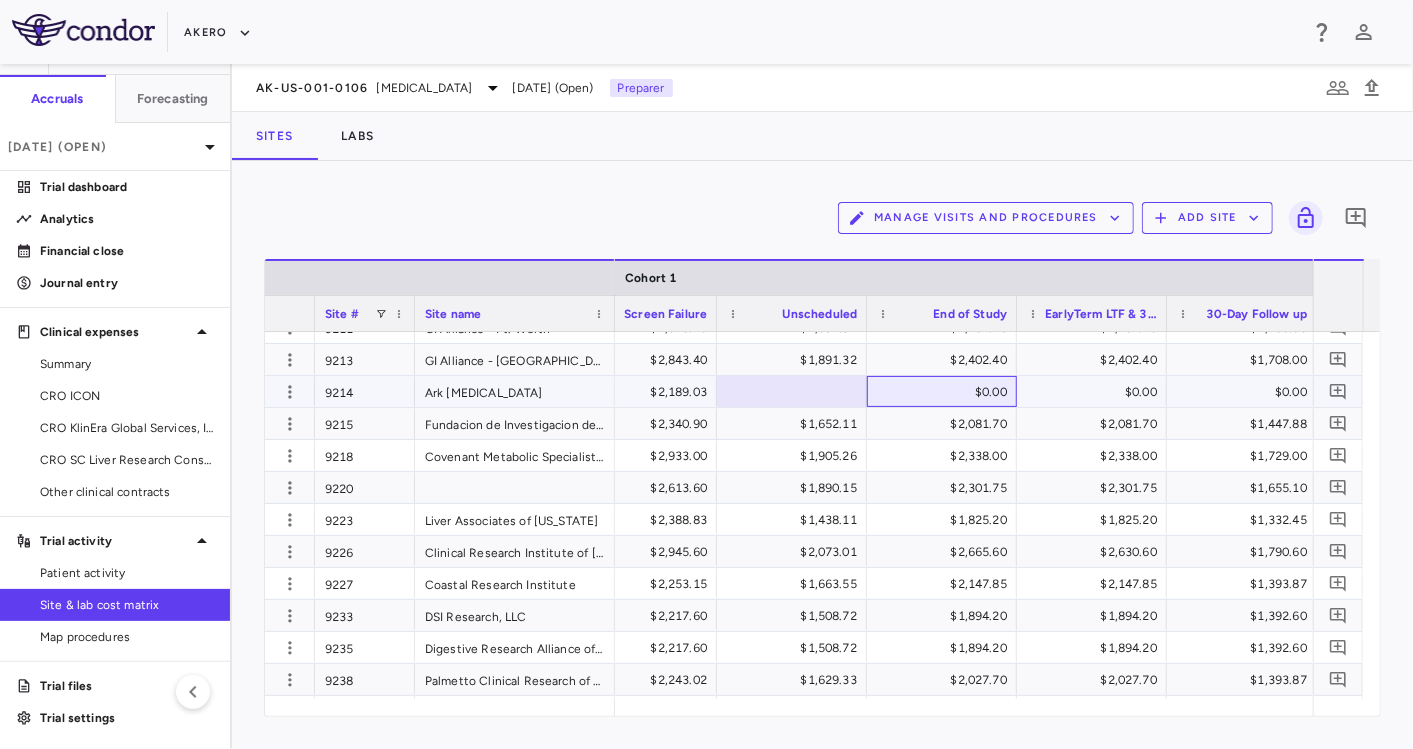 click on "$0.00" at bounding box center [946, 392] 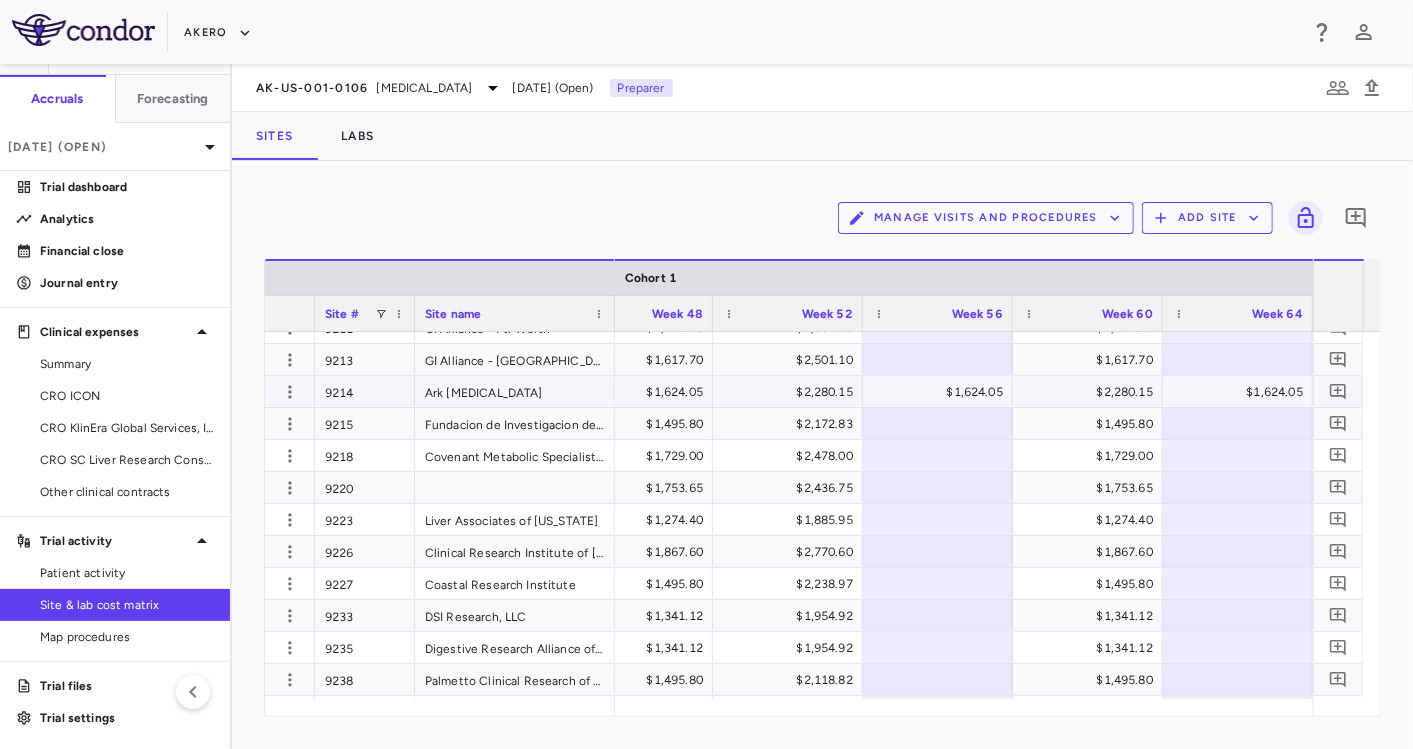 click on "$1,624.05" at bounding box center (942, 392) 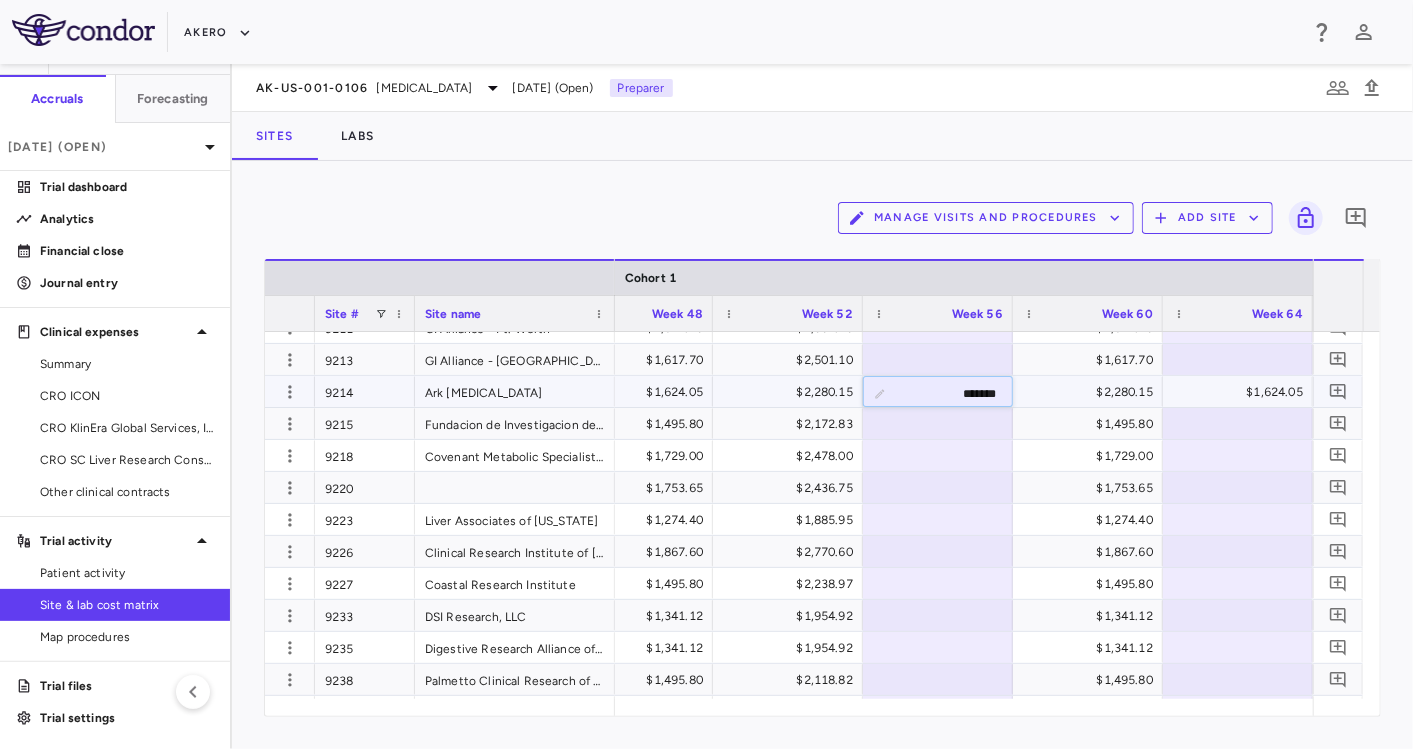 click on "*******" at bounding box center (953, 393) 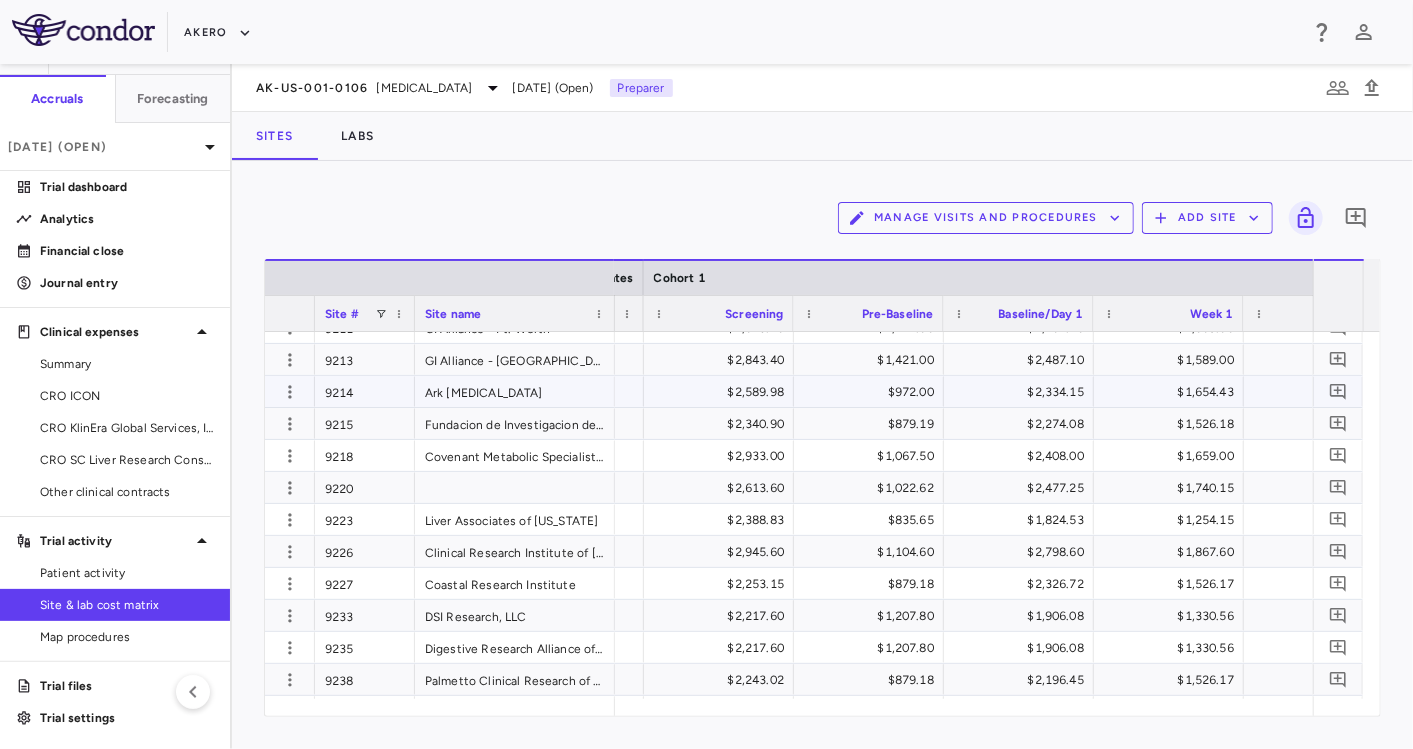 click on "$2,589.98" at bounding box center (723, 392) 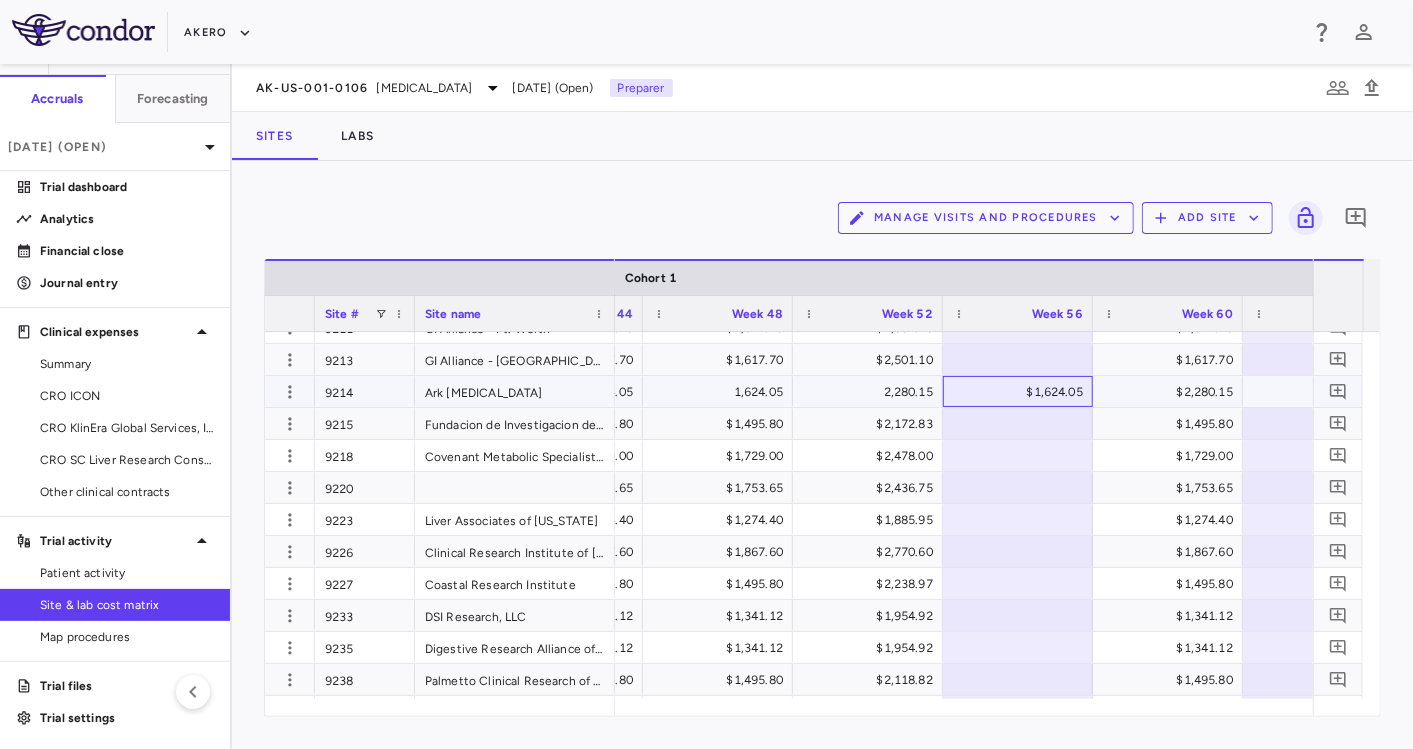 click on "$1,624.05" at bounding box center [1022, 392] 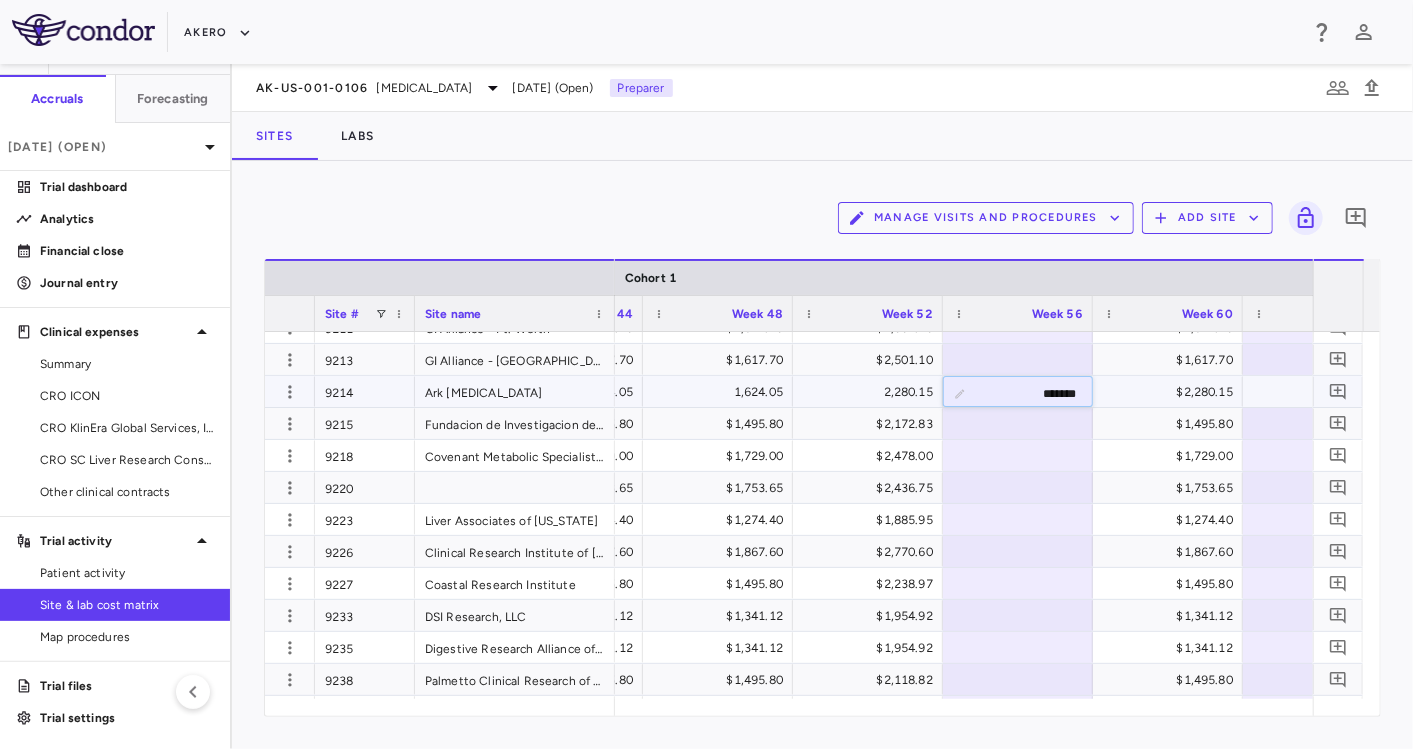 click on "*******" at bounding box center [1033, 393] 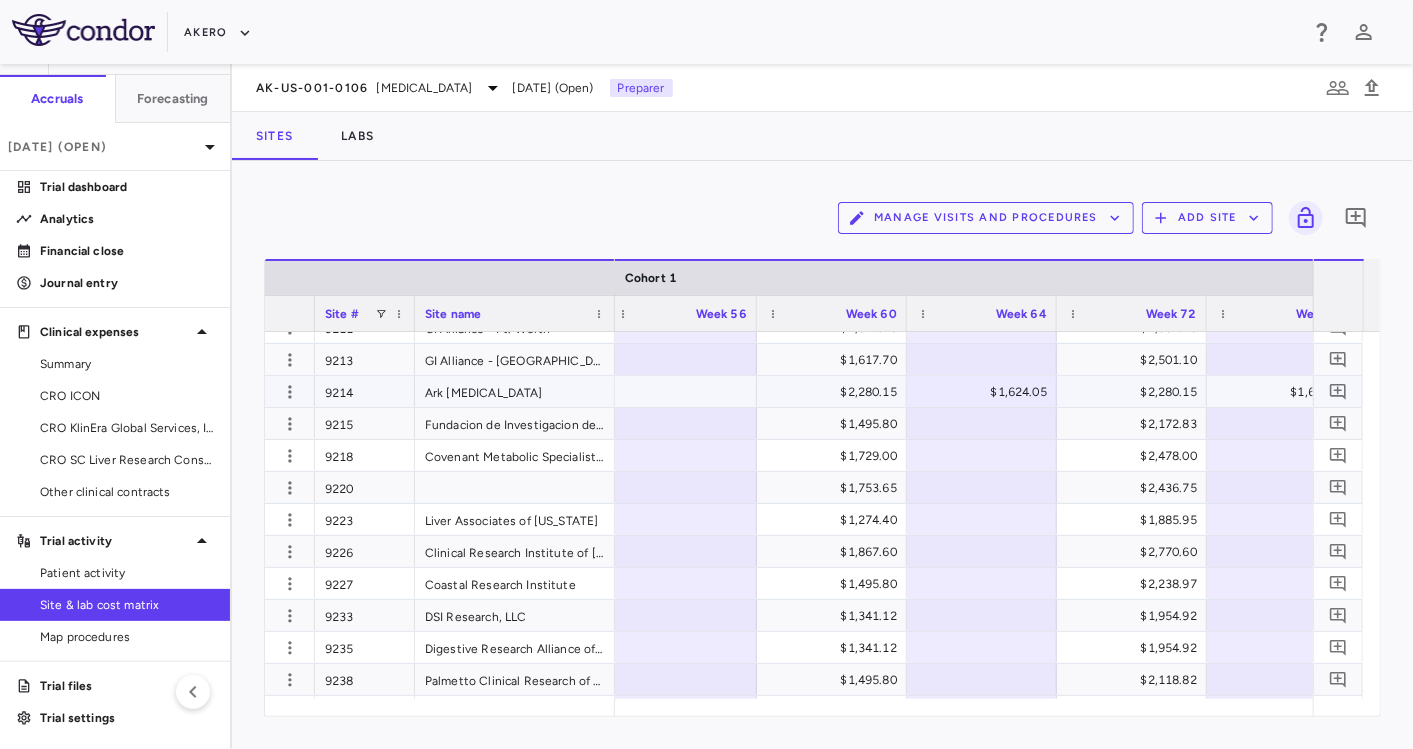 click on "$1,624.05" at bounding box center (986, 392) 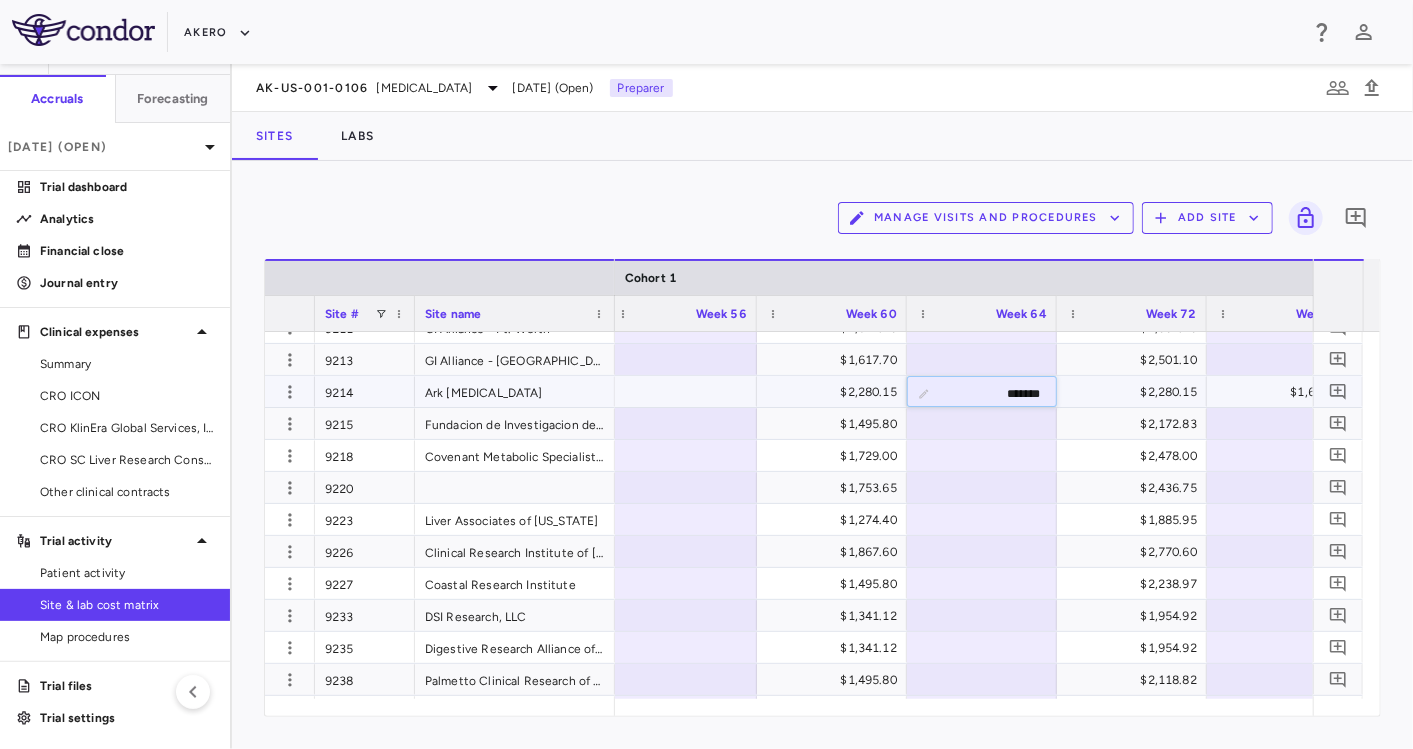 click on "*******" at bounding box center [997, 393] 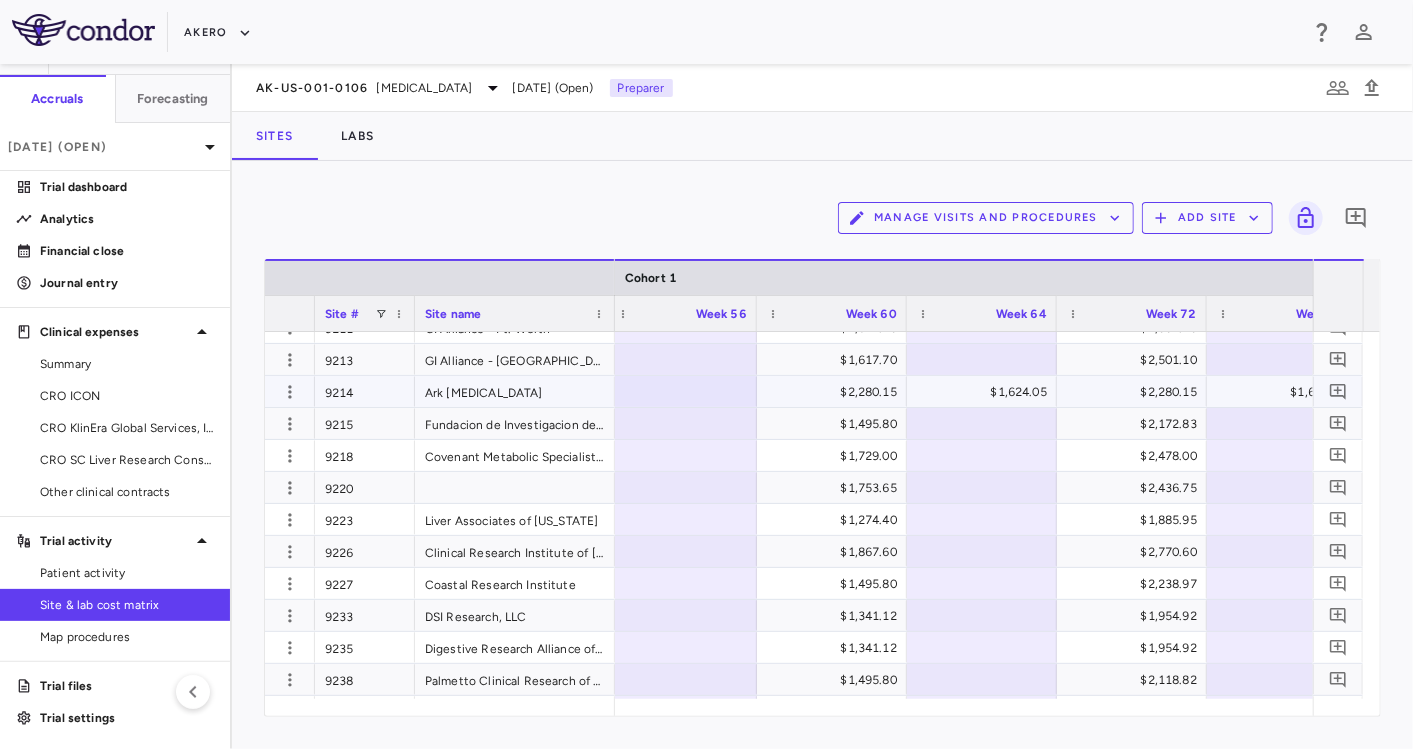 click on "$2,280.15" at bounding box center (836, 392) 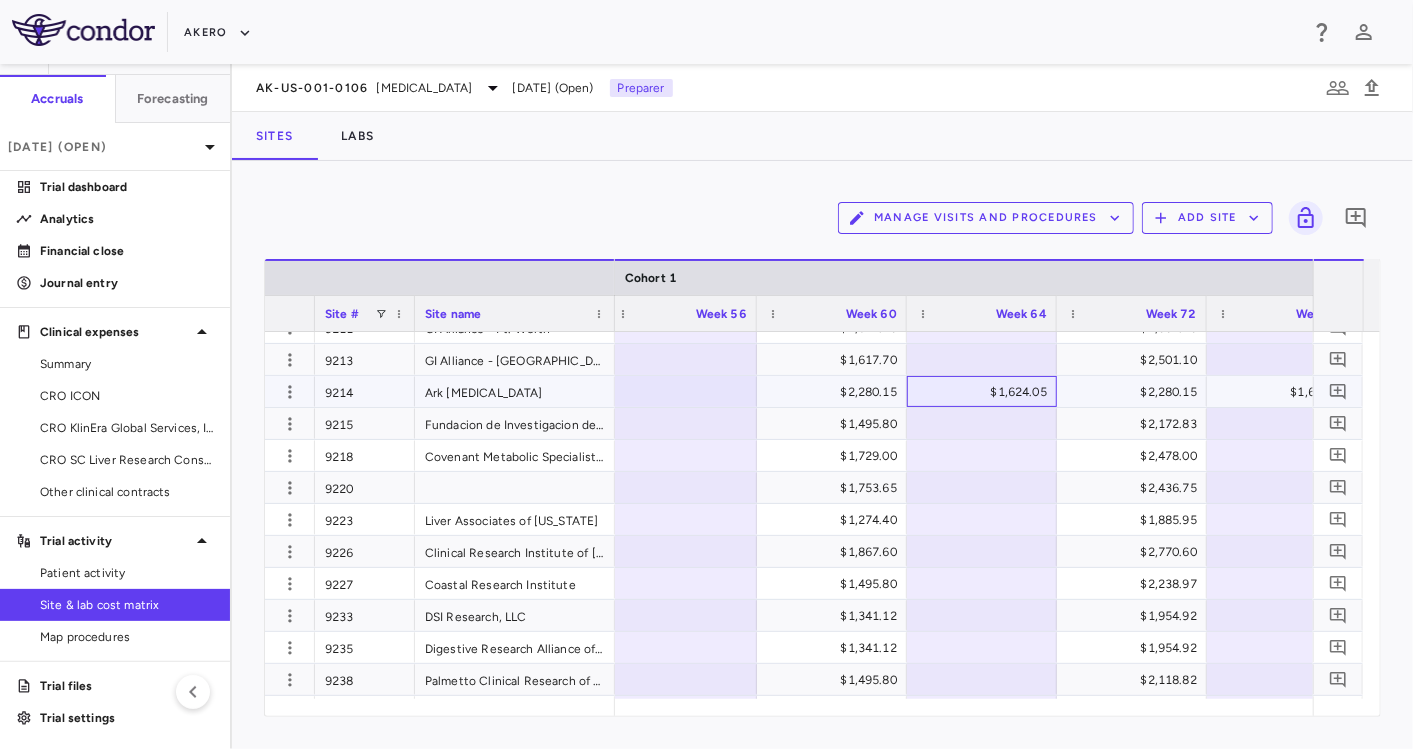 click on "$1,624.05" at bounding box center [986, 392] 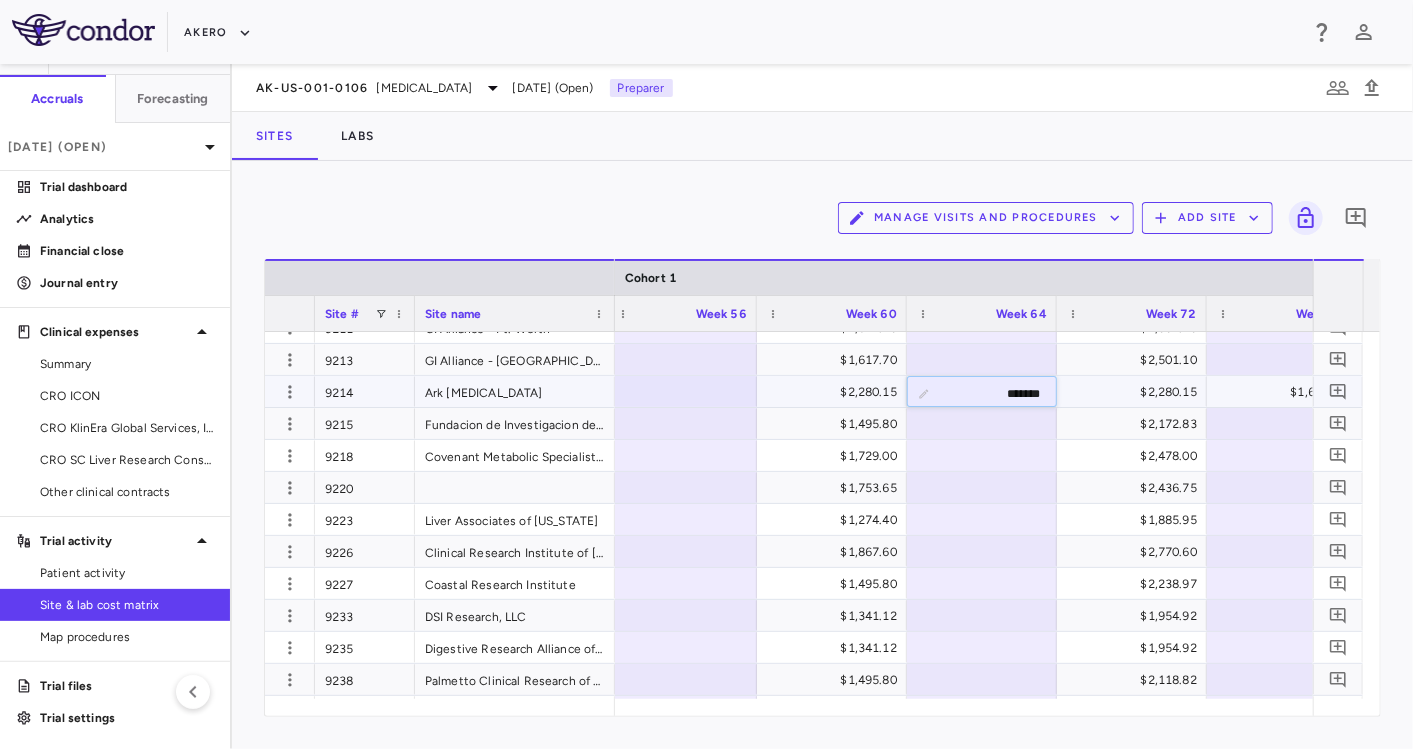 click on "*******" at bounding box center [997, 393] 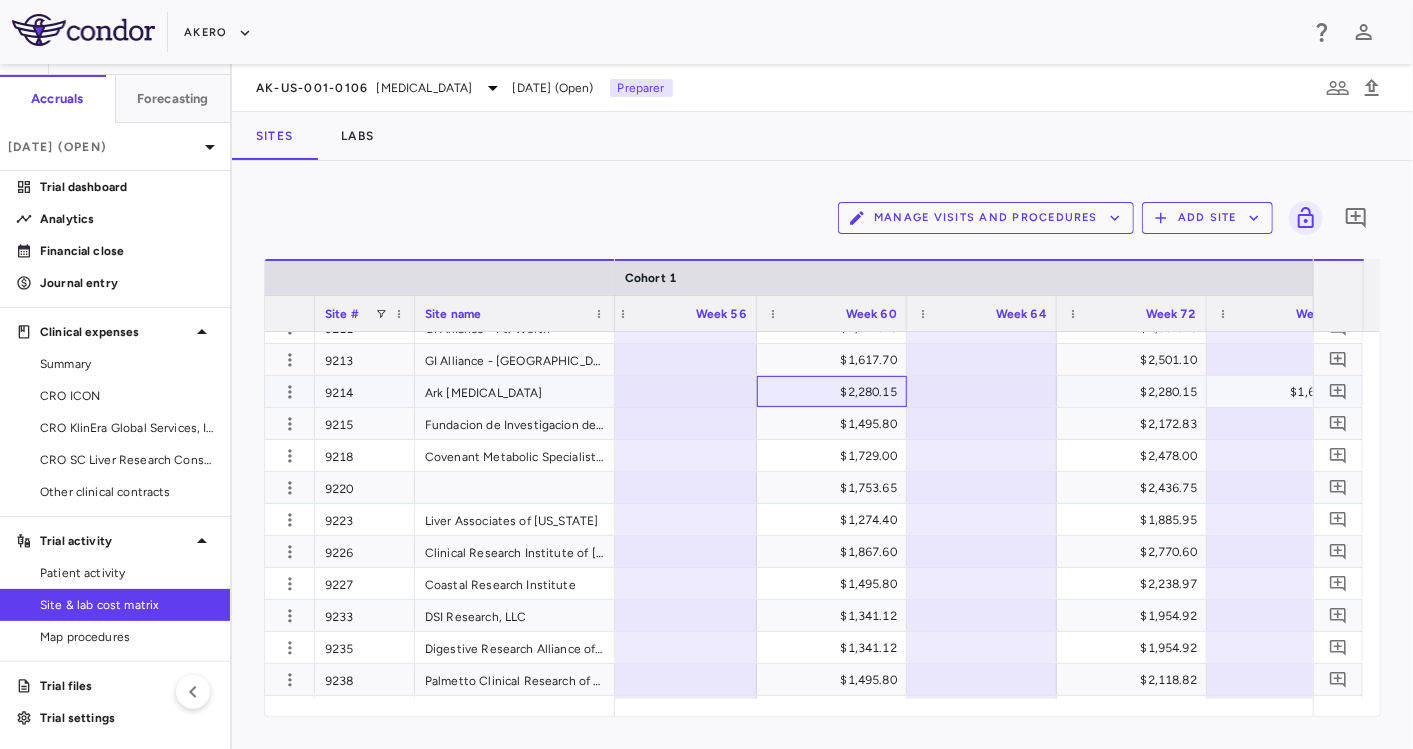 click on "$2,280.15" at bounding box center [836, 392] 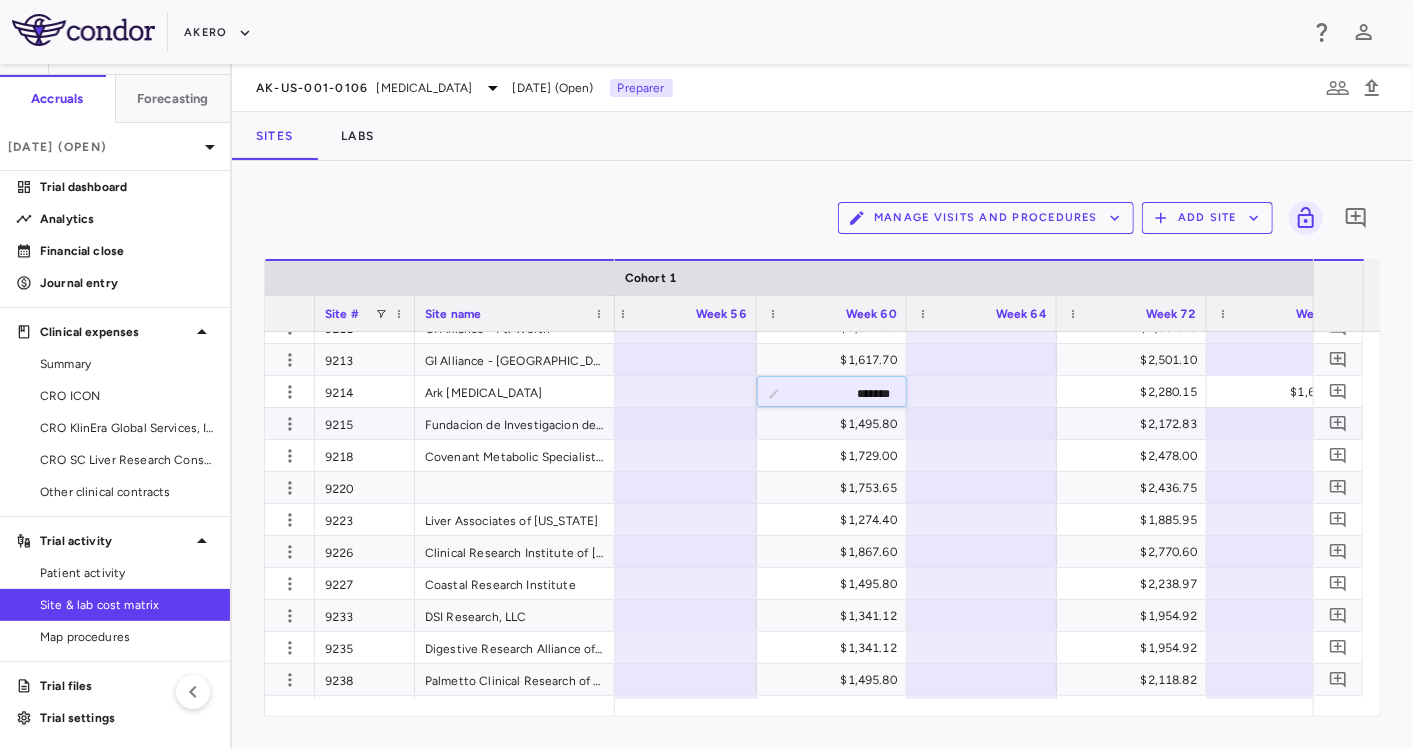 click on "$1,495.80" at bounding box center [832, 423] 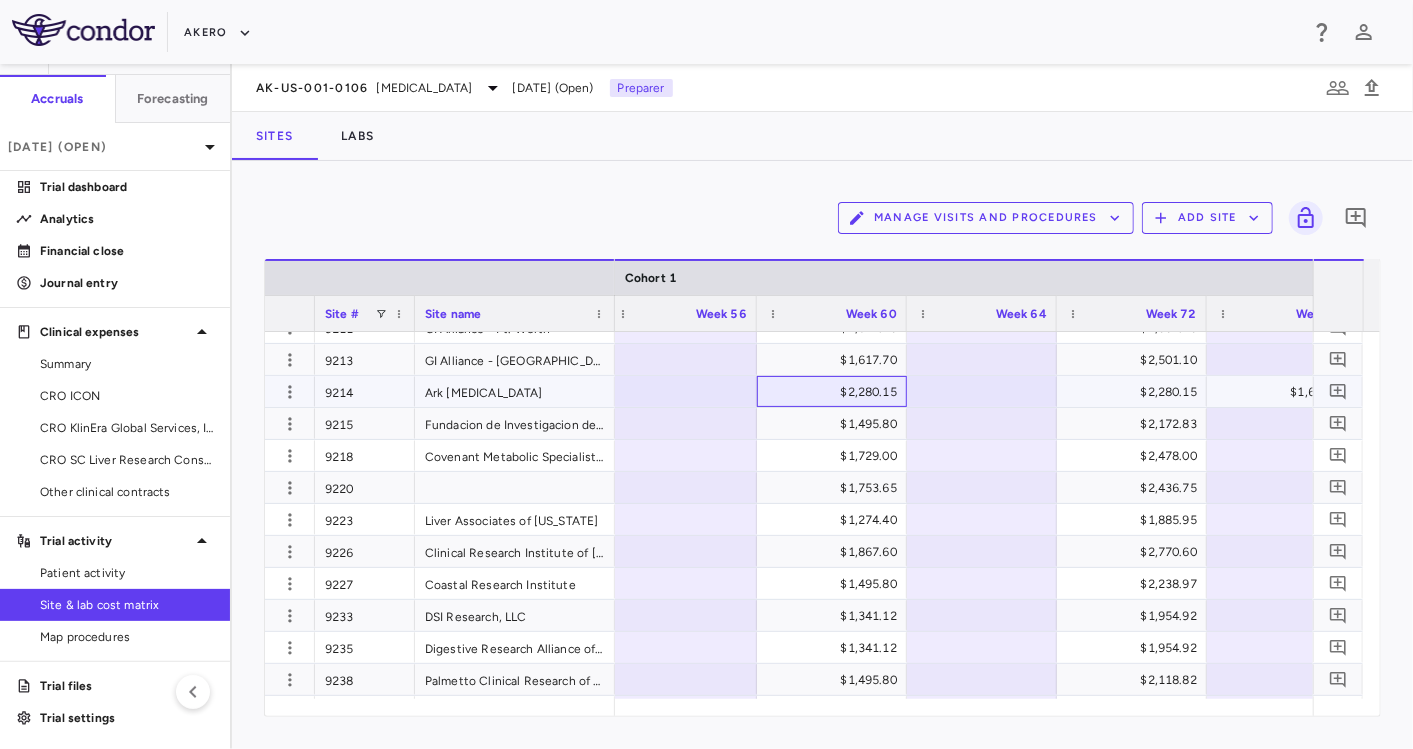 click on "$2,280.15" at bounding box center [836, 392] 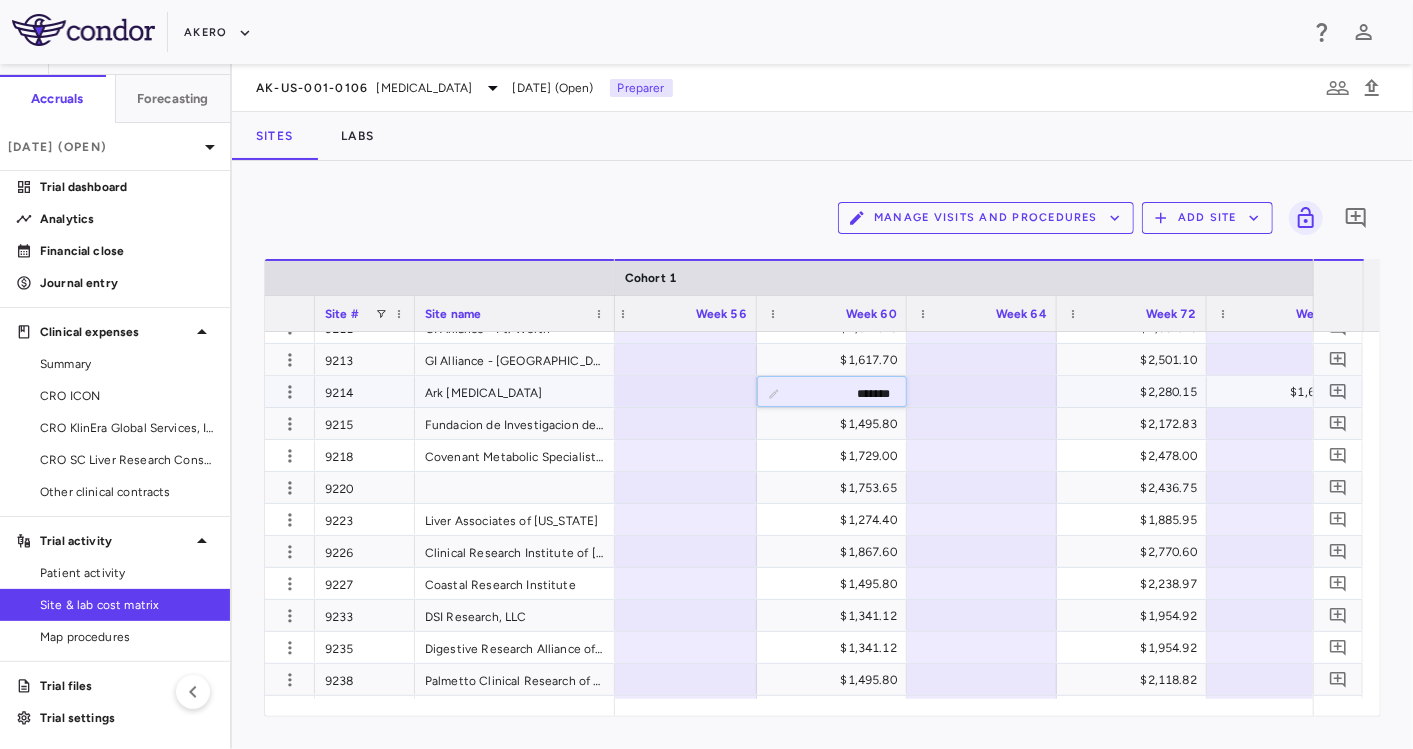 click on "*******" at bounding box center (847, 393) 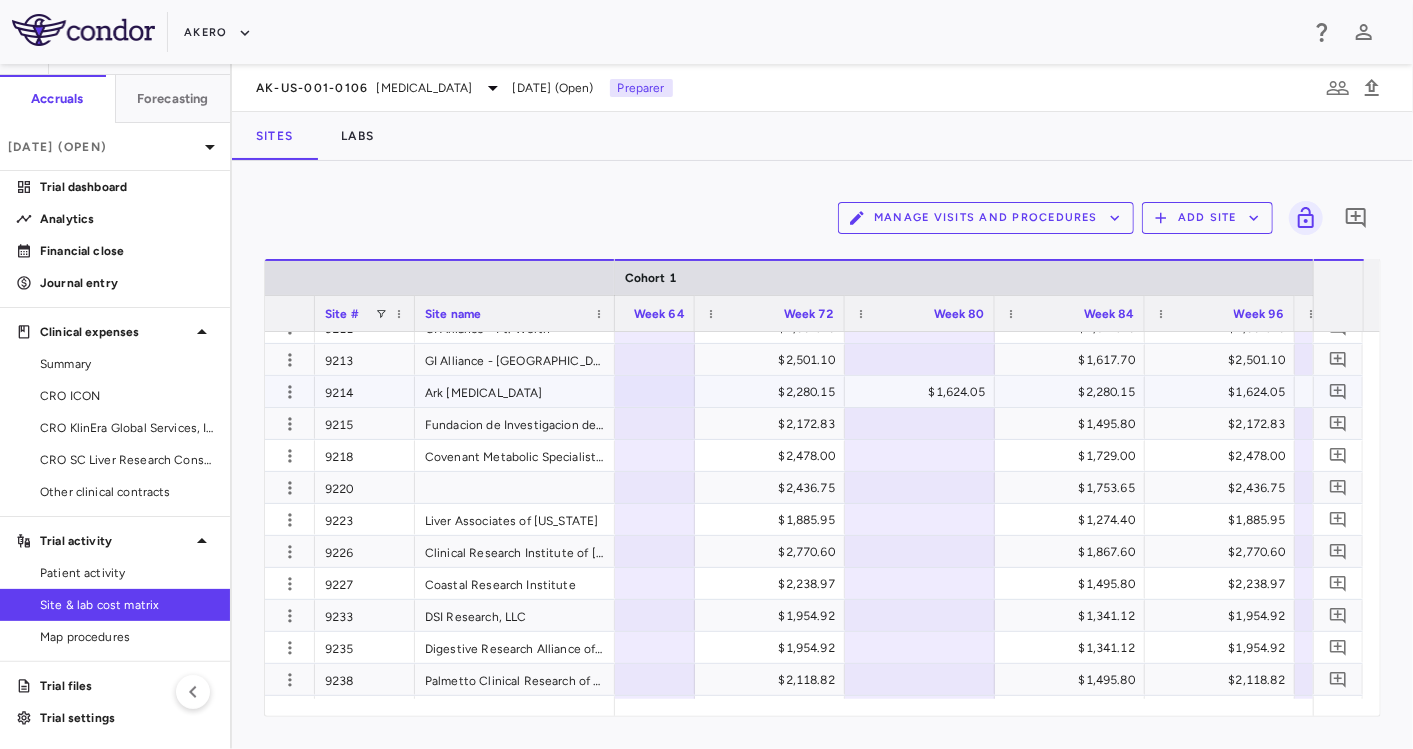 click on "$1,624.05" at bounding box center (924, 392) 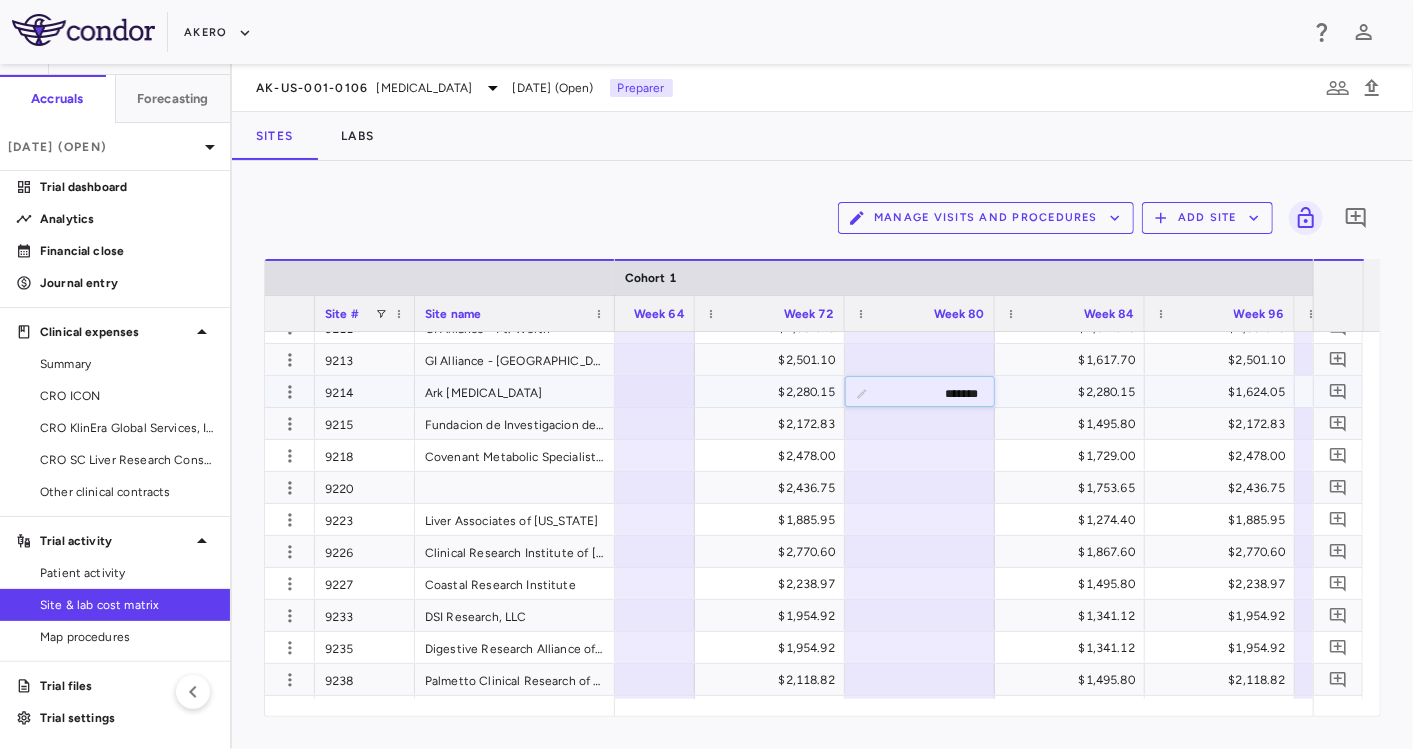 click on "*******" at bounding box center [935, 393] 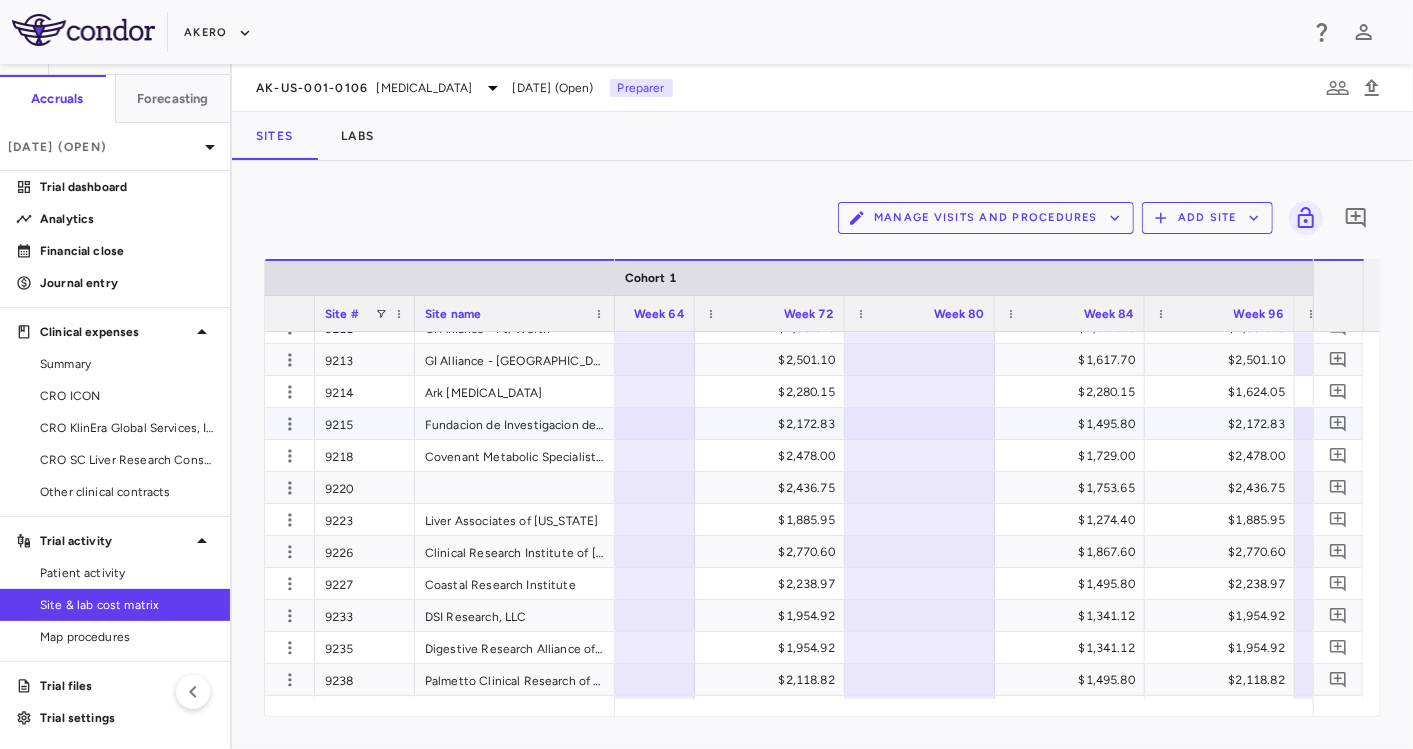 click on "$2,172.83" at bounding box center [774, 424] 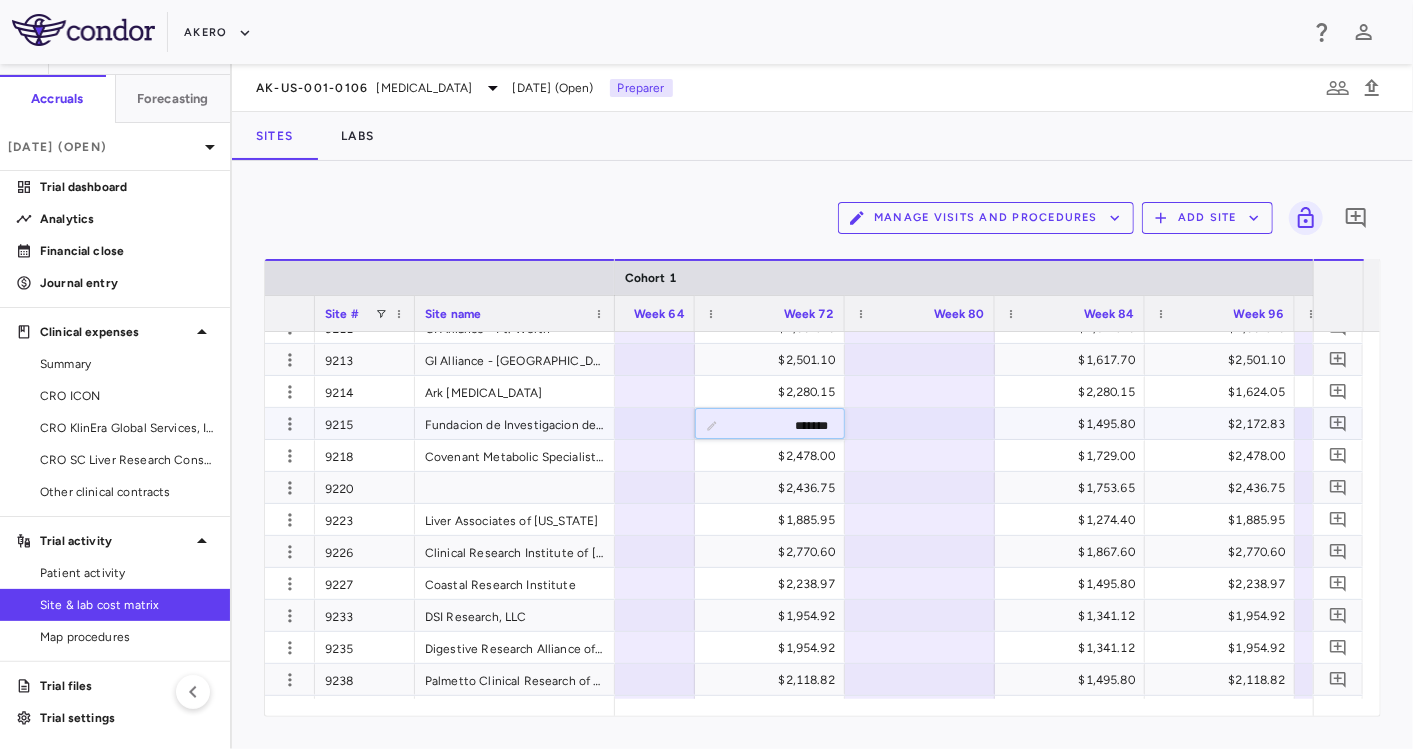 click on "*******" at bounding box center (785, 425) 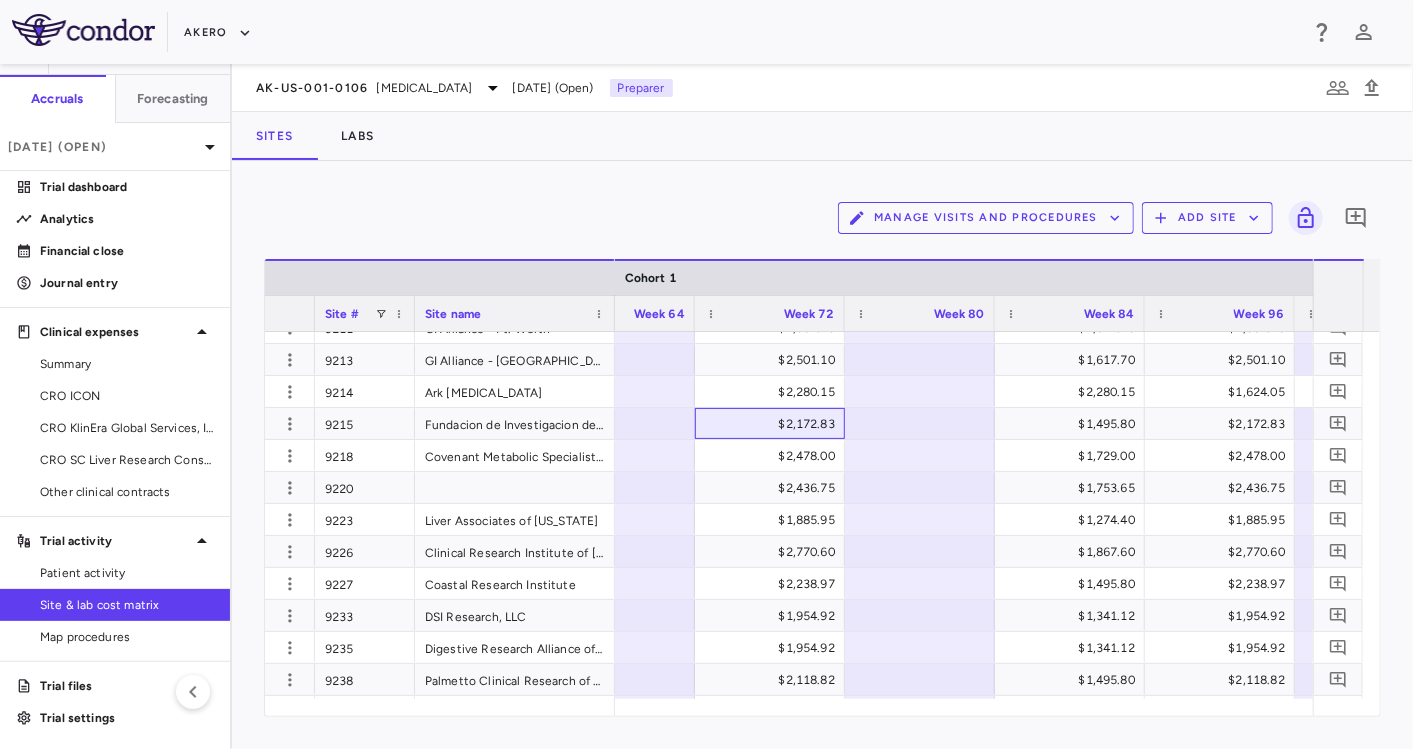 scroll, scrollTop: 0, scrollLeft: 5571, axis: horizontal 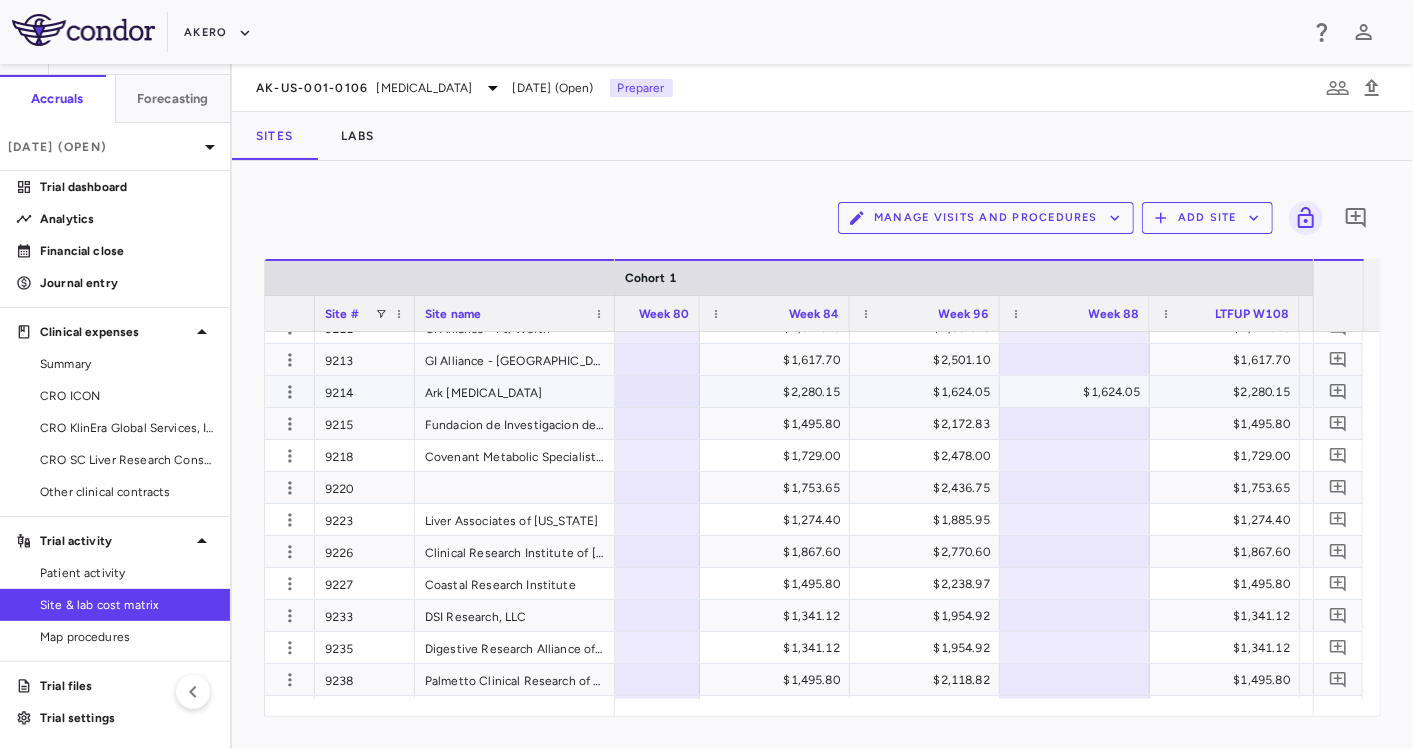 click on "$1,624.05" at bounding box center (1079, 392) 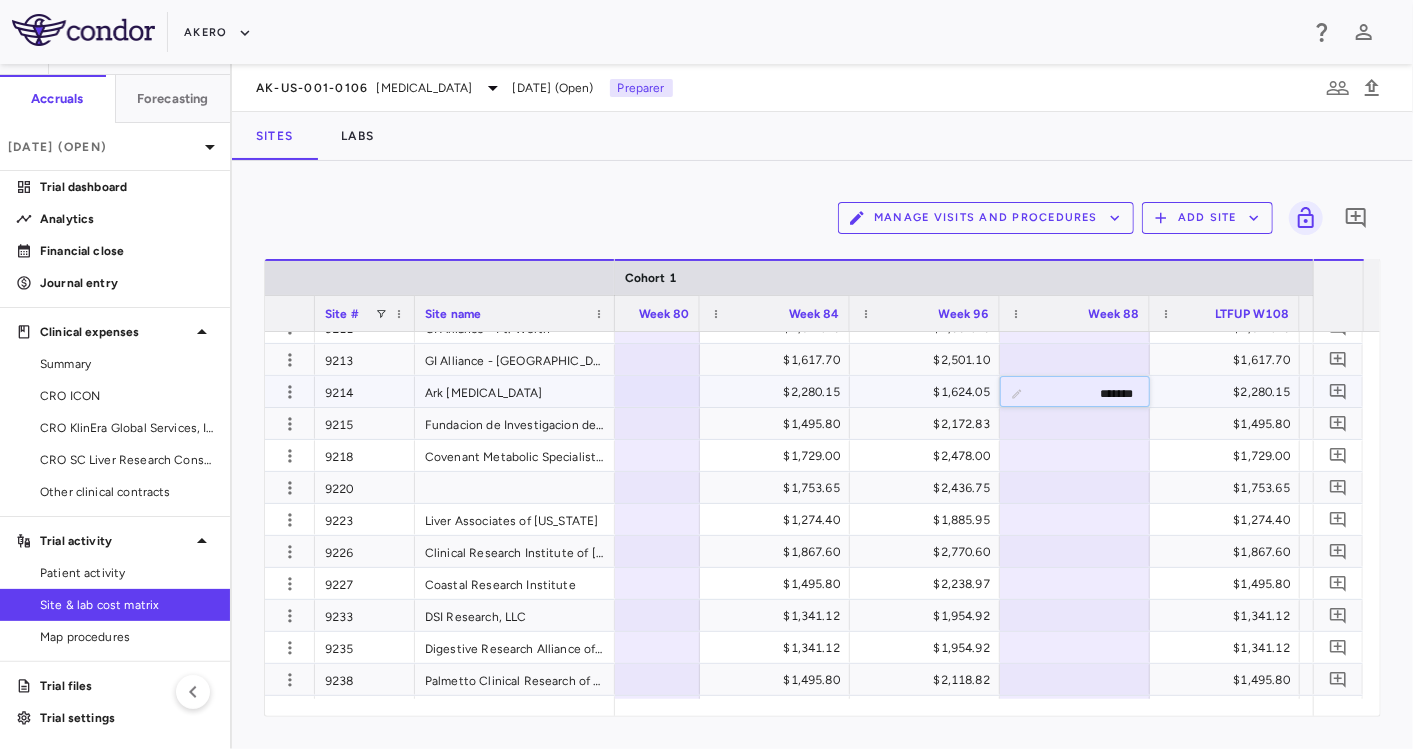 click on "*******" at bounding box center [1090, 393] 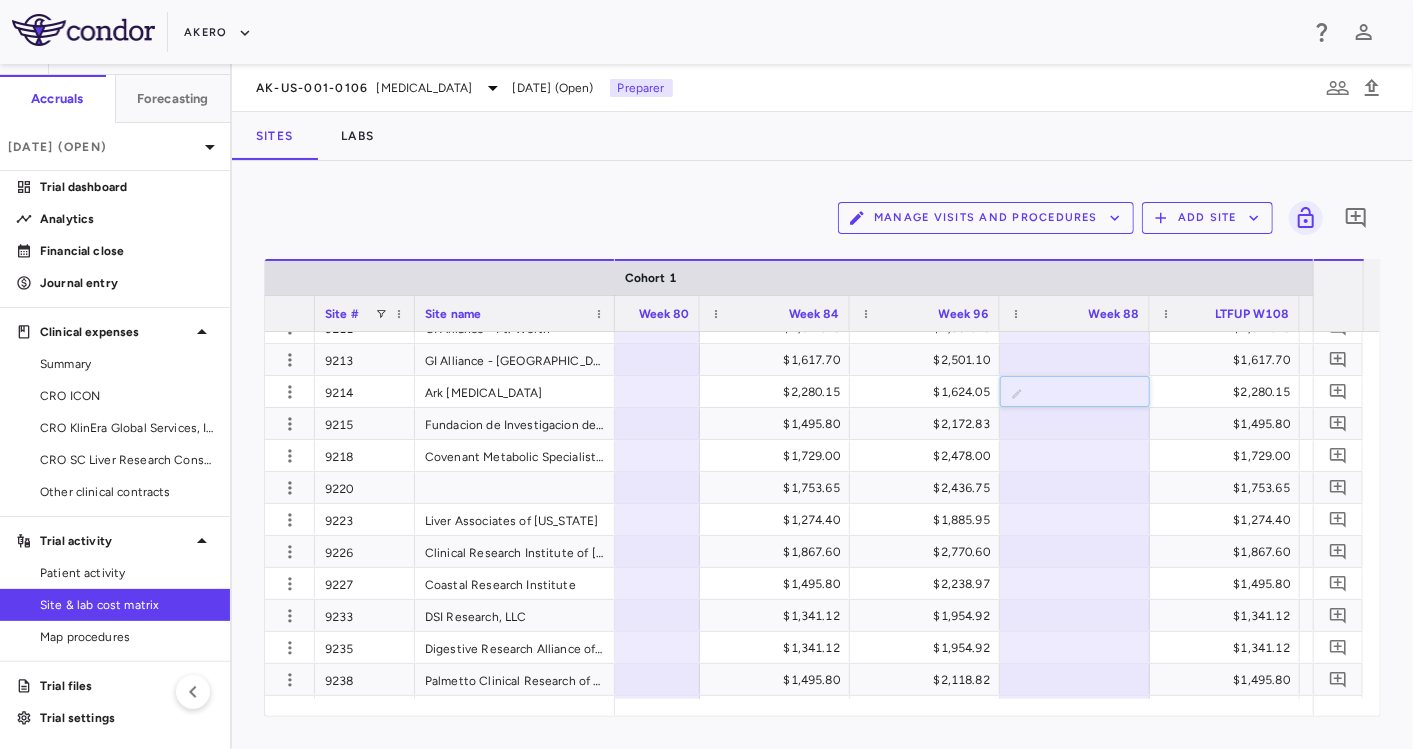 type 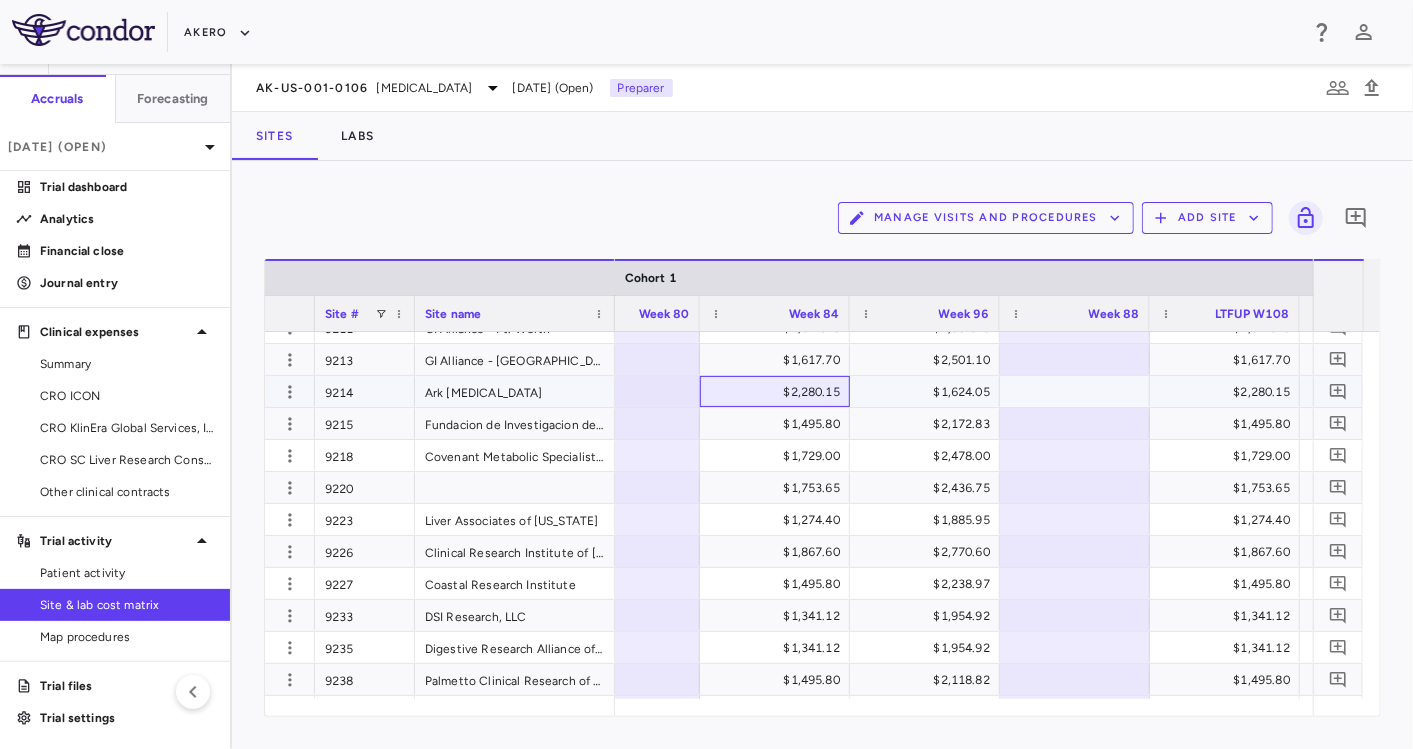 click on "$2,280.15" at bounding box center (779, 392) 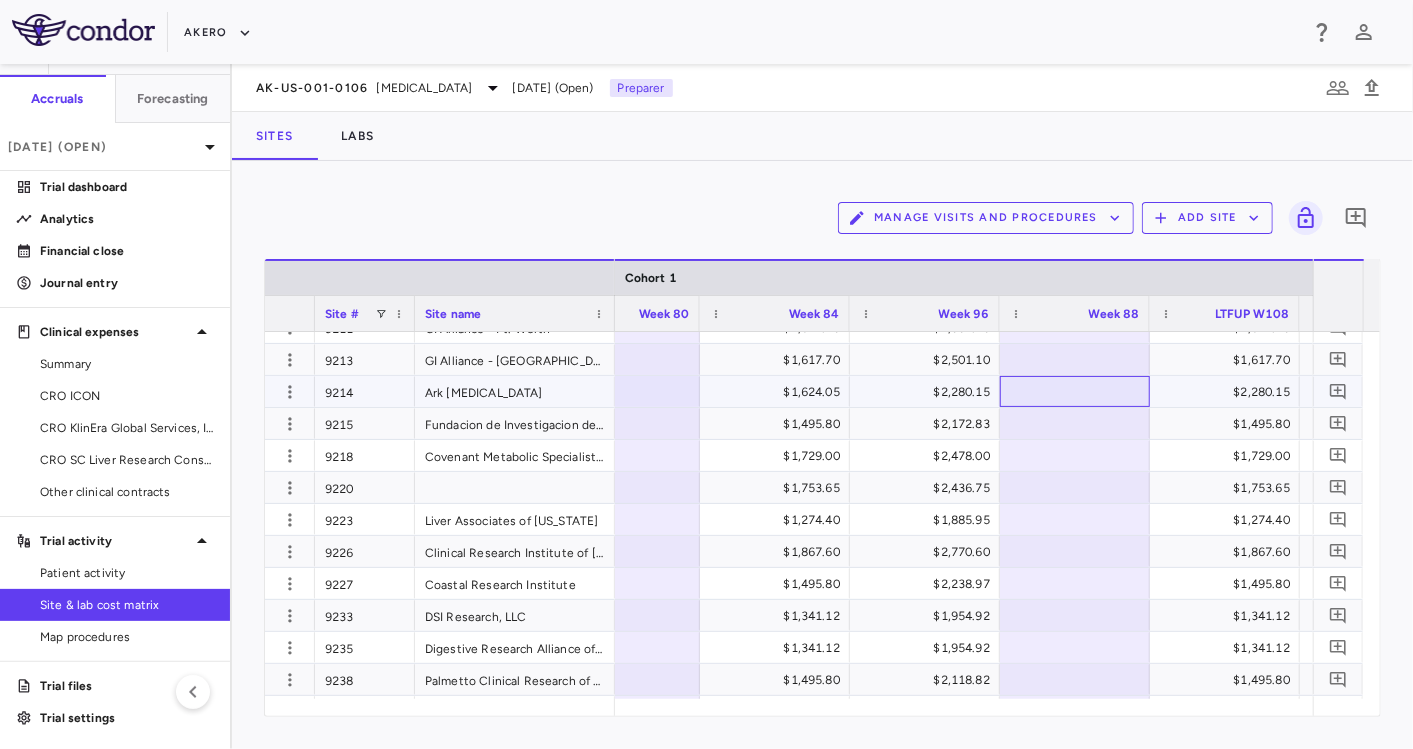 click at bounding box center (1075, 391) 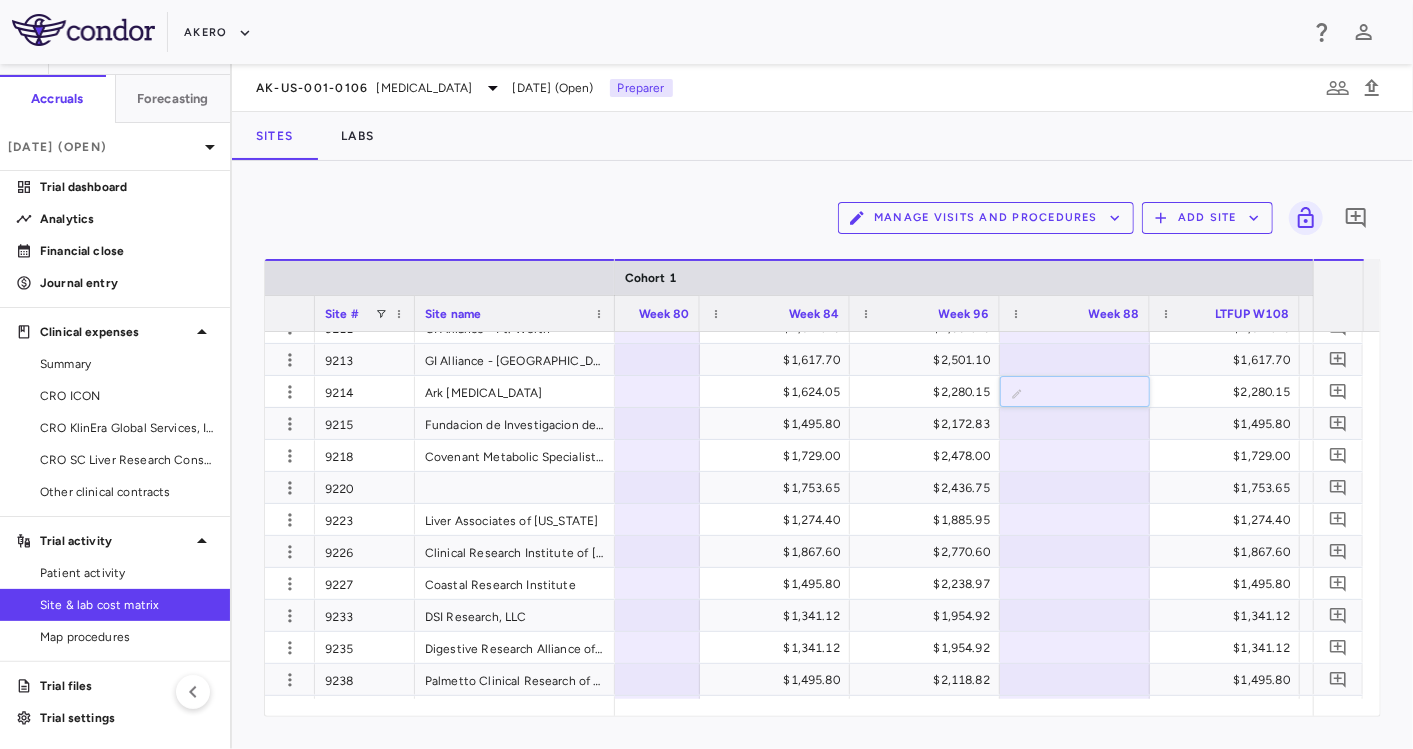 scroll, scrollTop: 0, scrollLeft: 5879, axis: horizontal 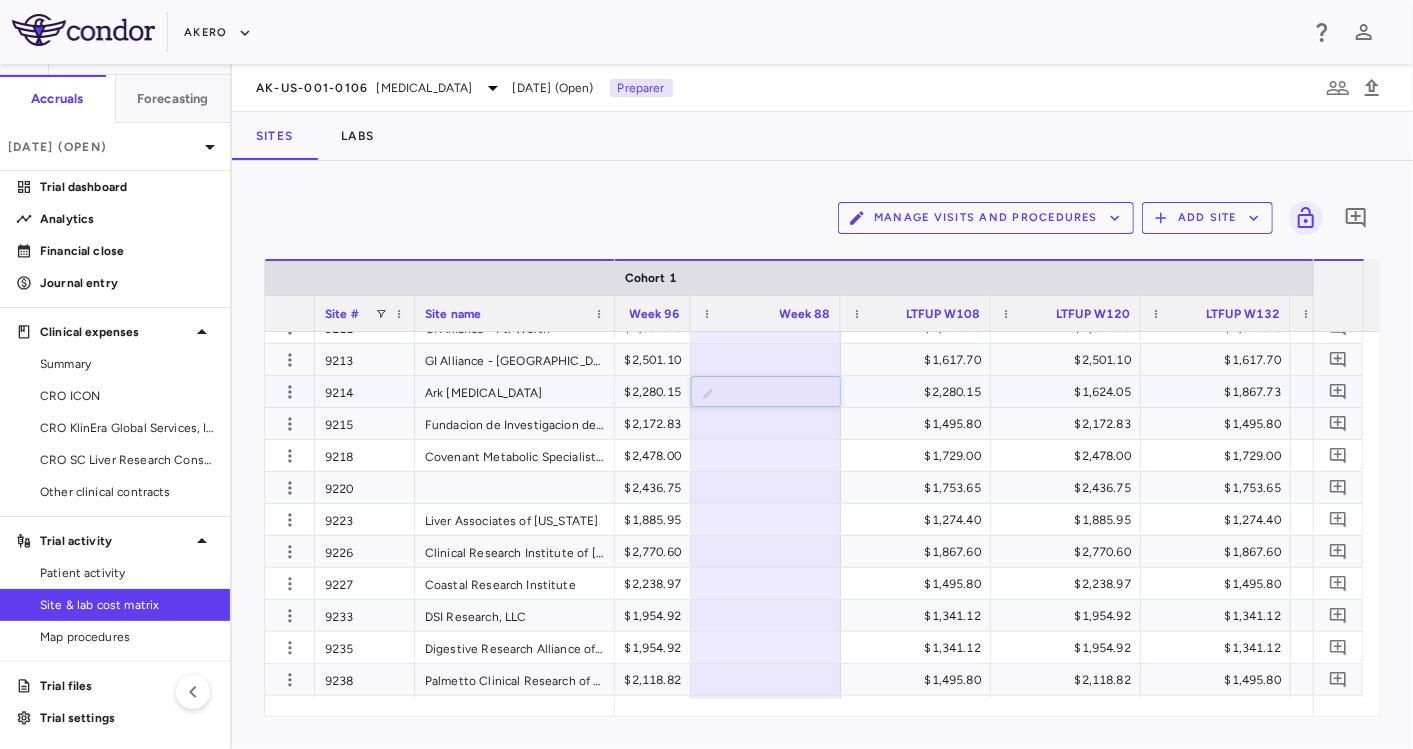 click on "$2,280.15" at bounding box center [920, 392] 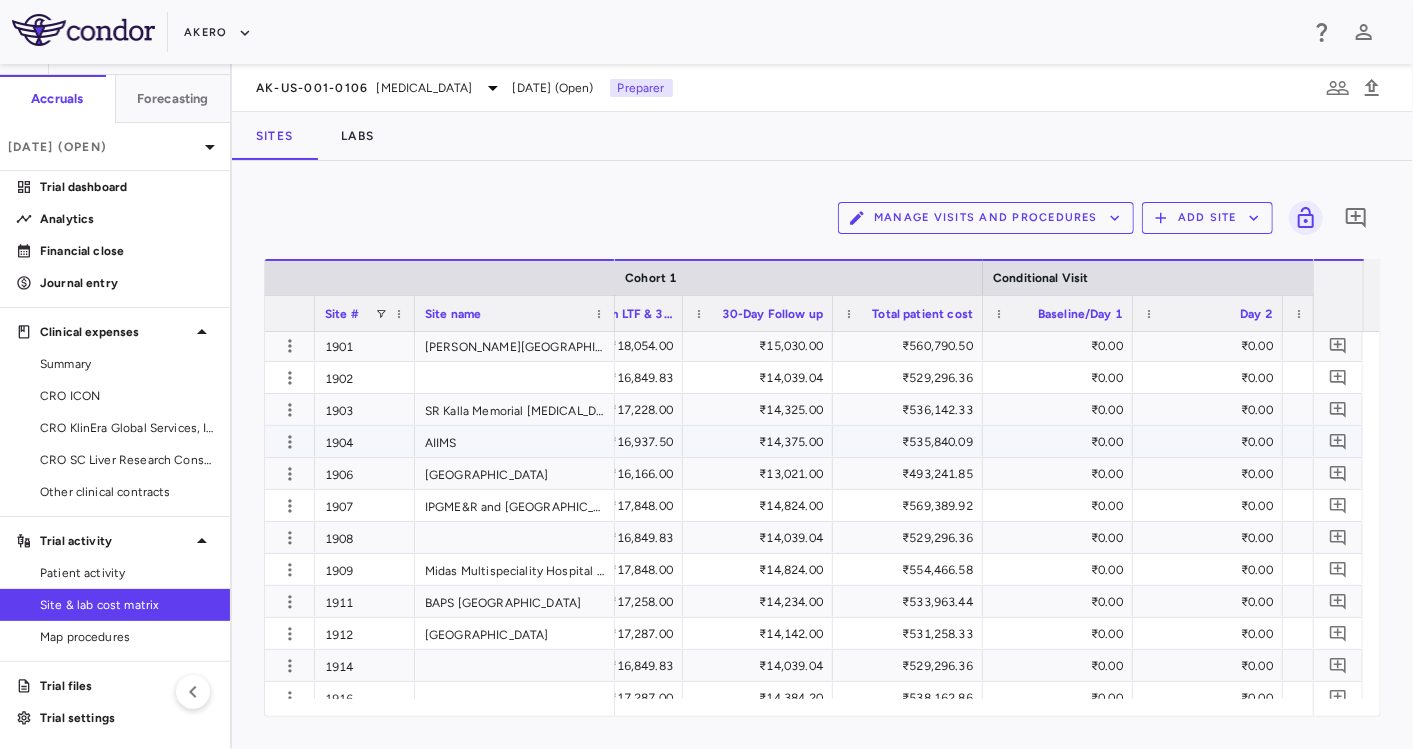 scroll, scrollTop: 5444, scrollLeft: 0, axis: vertical 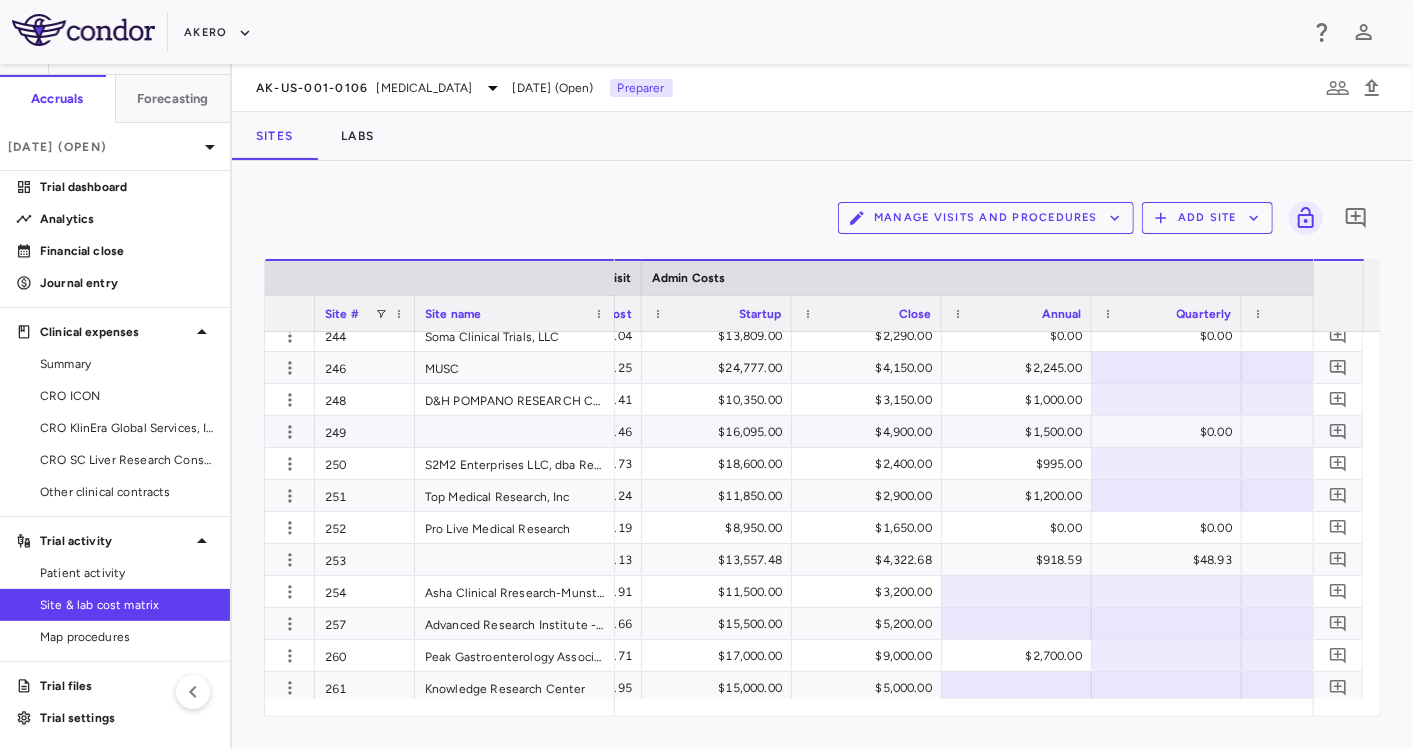 click on "$16,095.00" at bounding box center (721, 432) 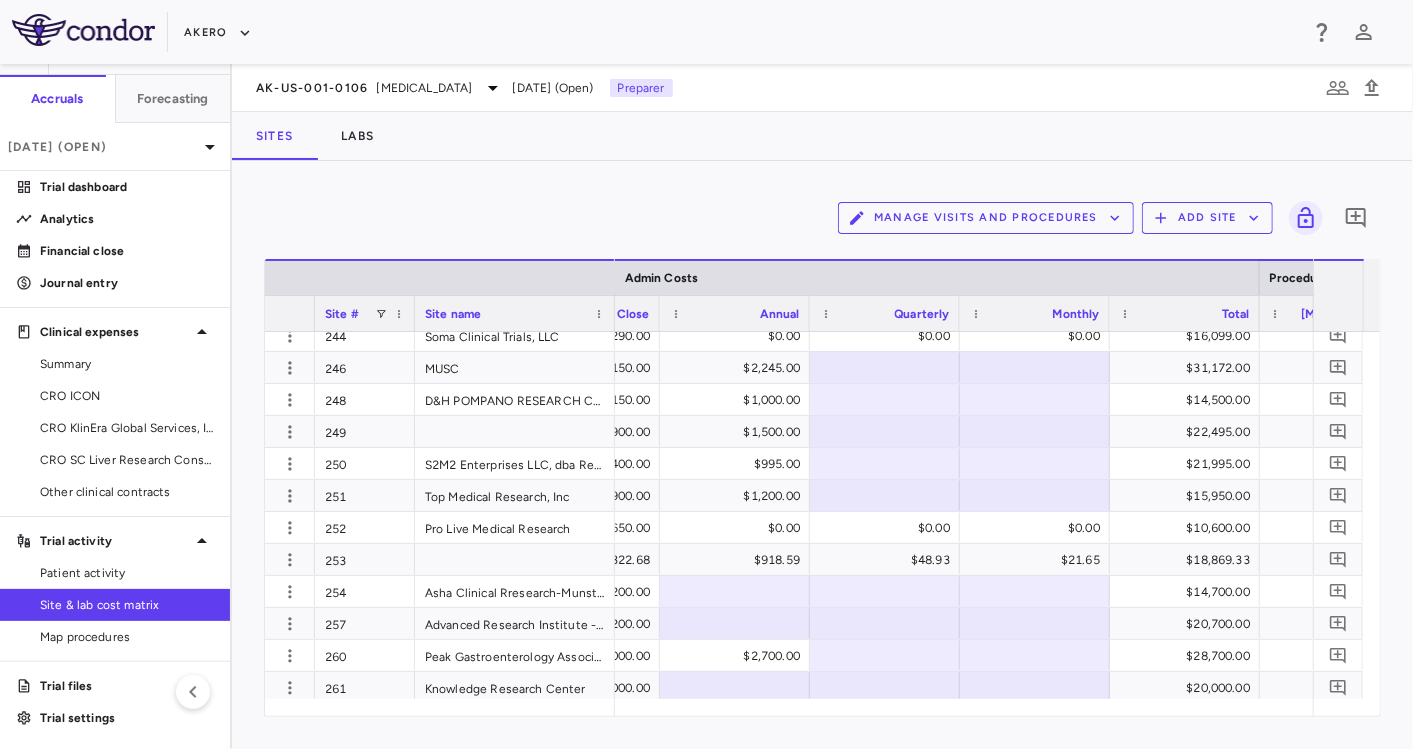 scroll, scrollTop: 0, scrollLeft: 10014, axis: horizontal 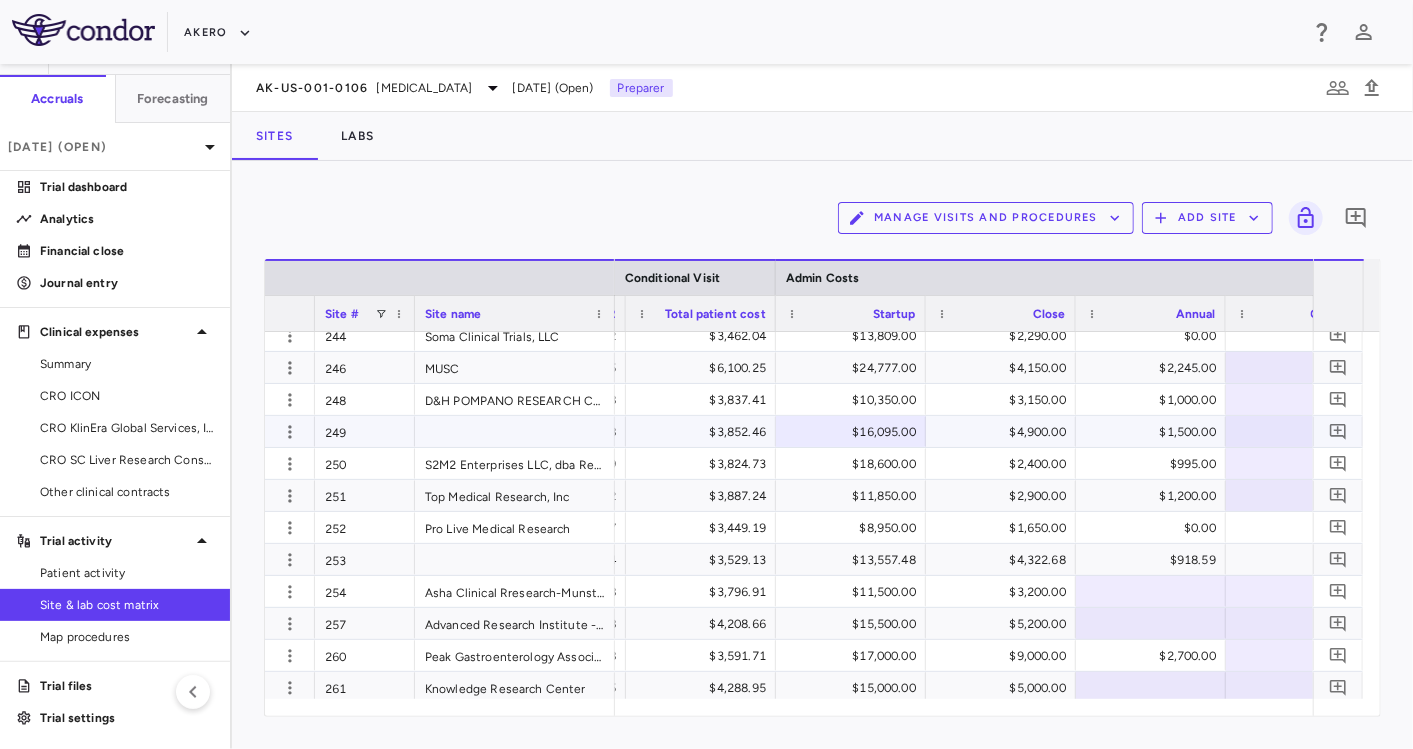 click on "$16,095.00" at bounding box center [855, 432] 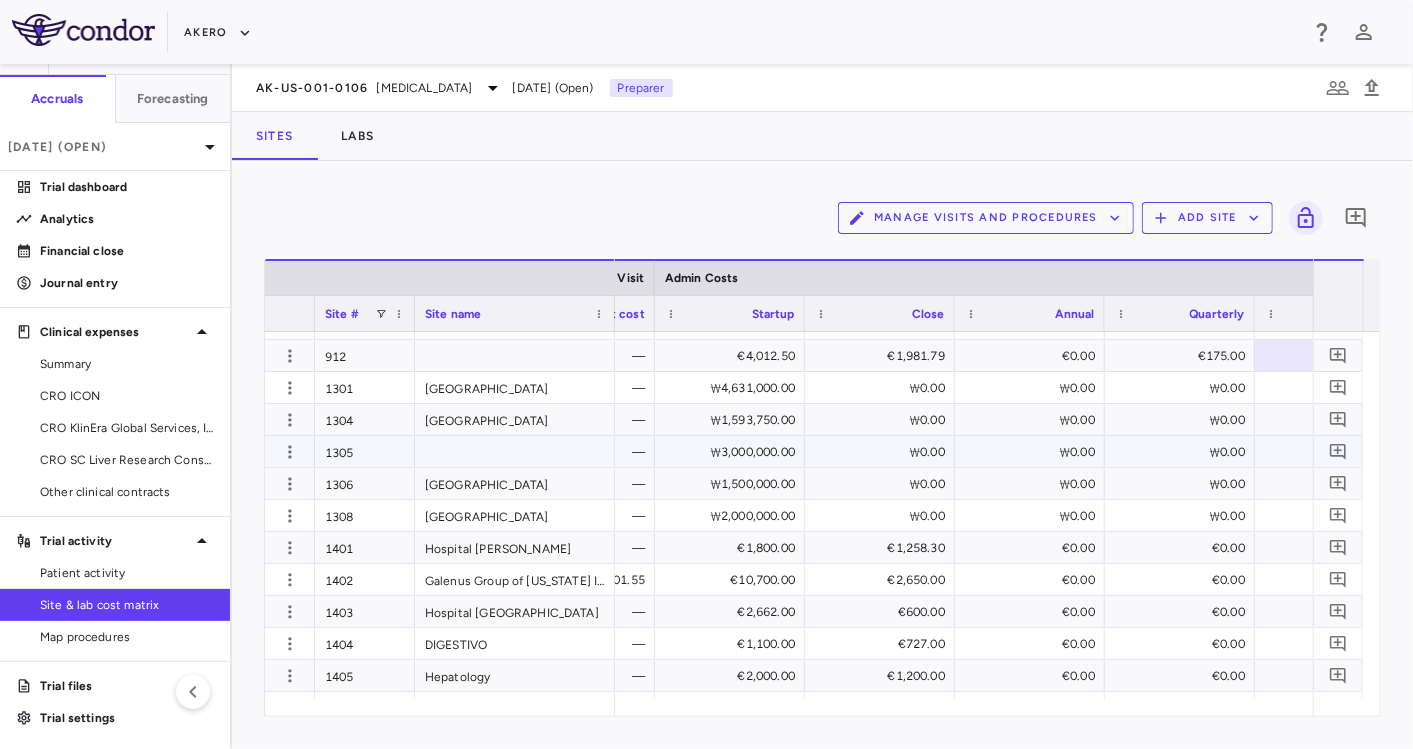 click on "₩3,000,000.00" at bounding box center [734, 452] 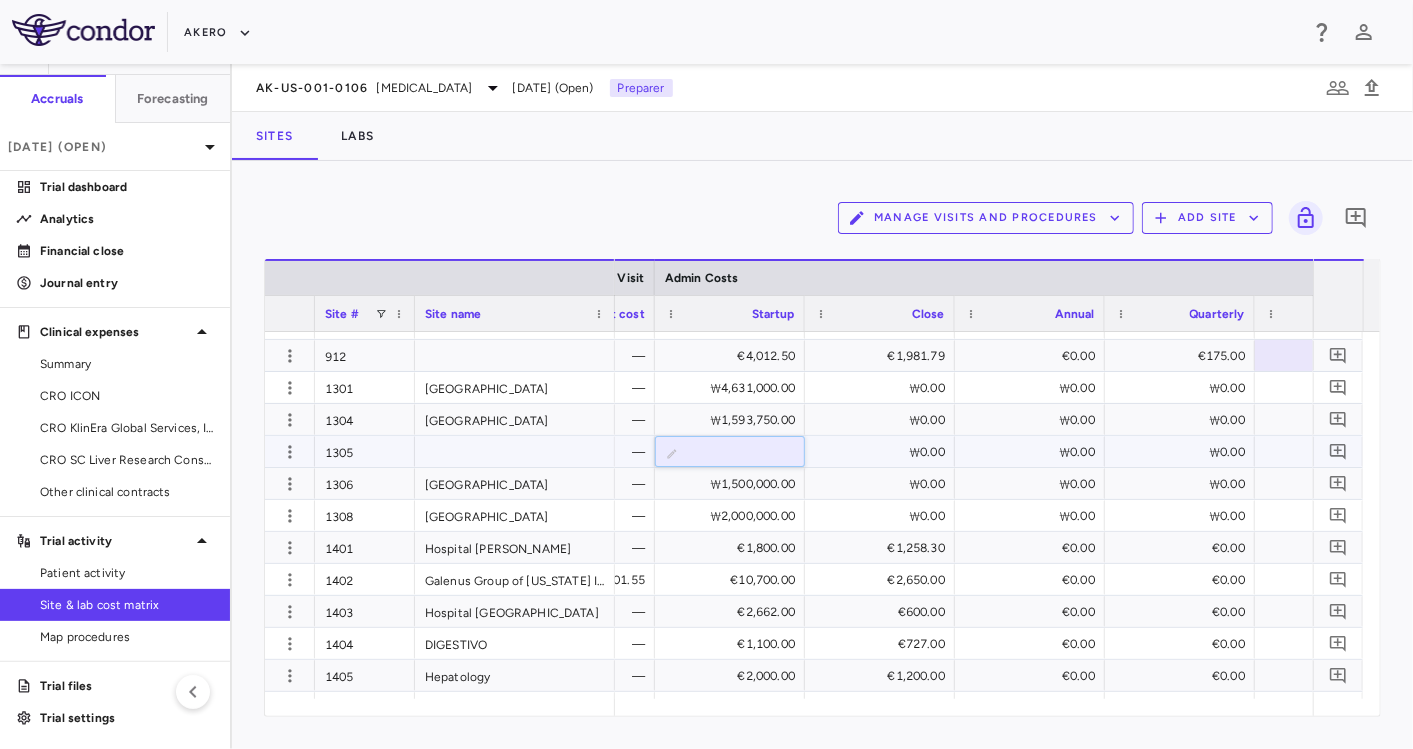 click on "*******" at bounding box center (745, 453) 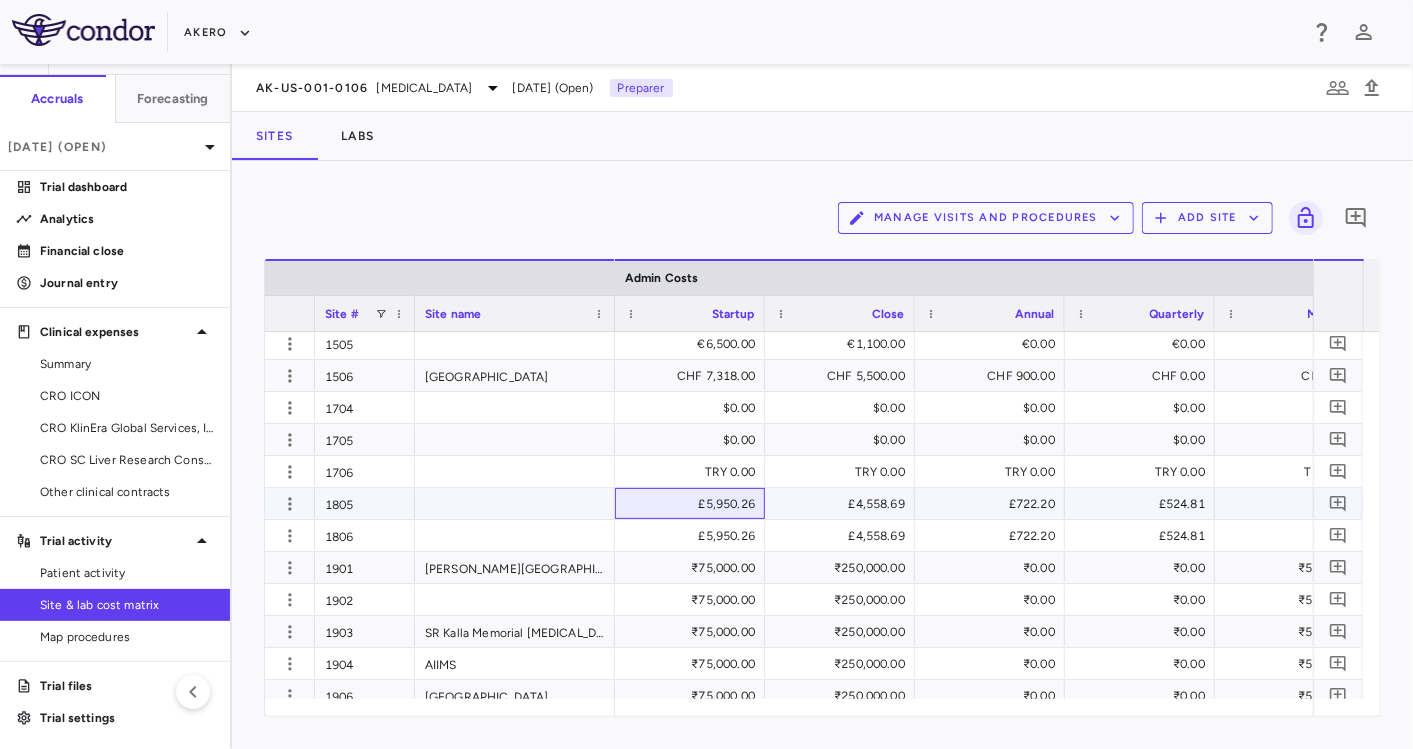 click on "£5,950.26" at bounding box center [694, 504] 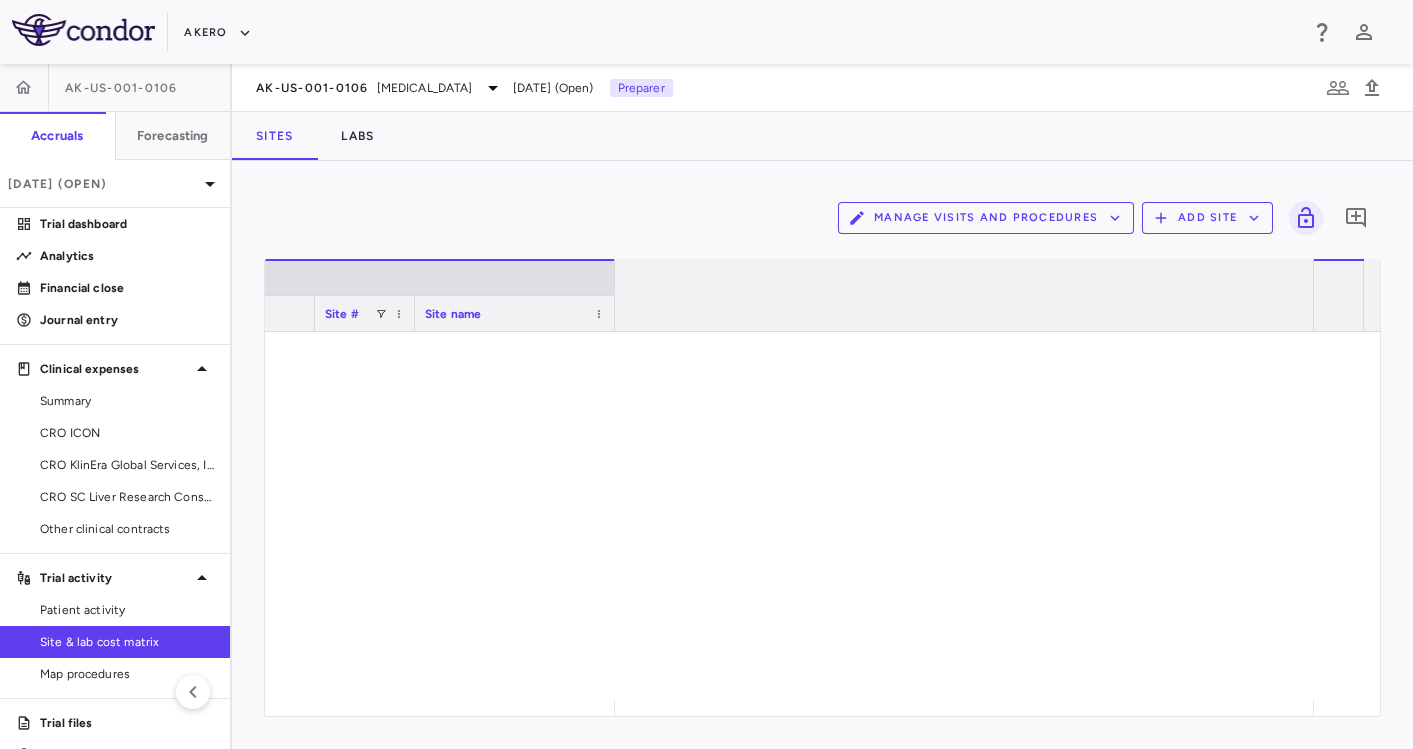 scroll, scrollTop: 0, scrollLeft: 0, axis: both 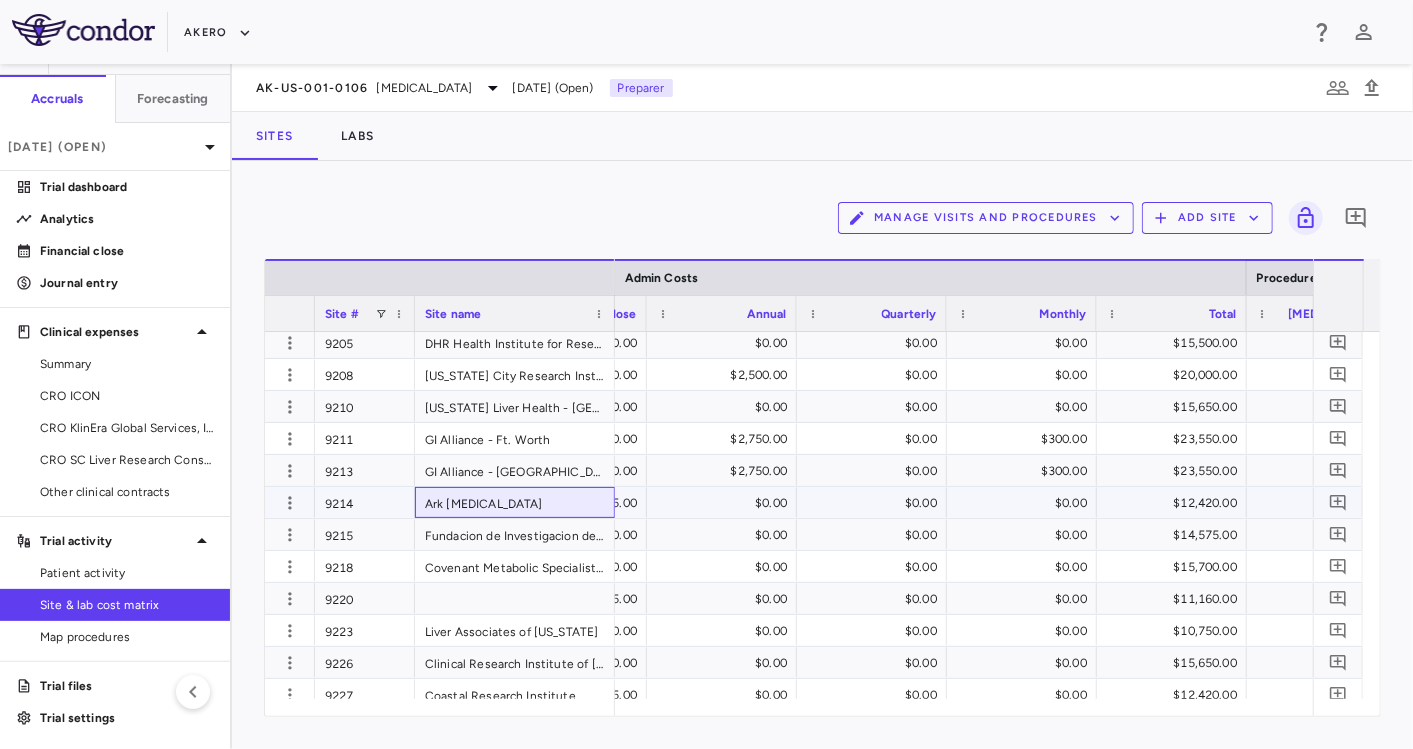 click on "Ark [MEDICAL_DATA]" at bounding box center (515, 502) 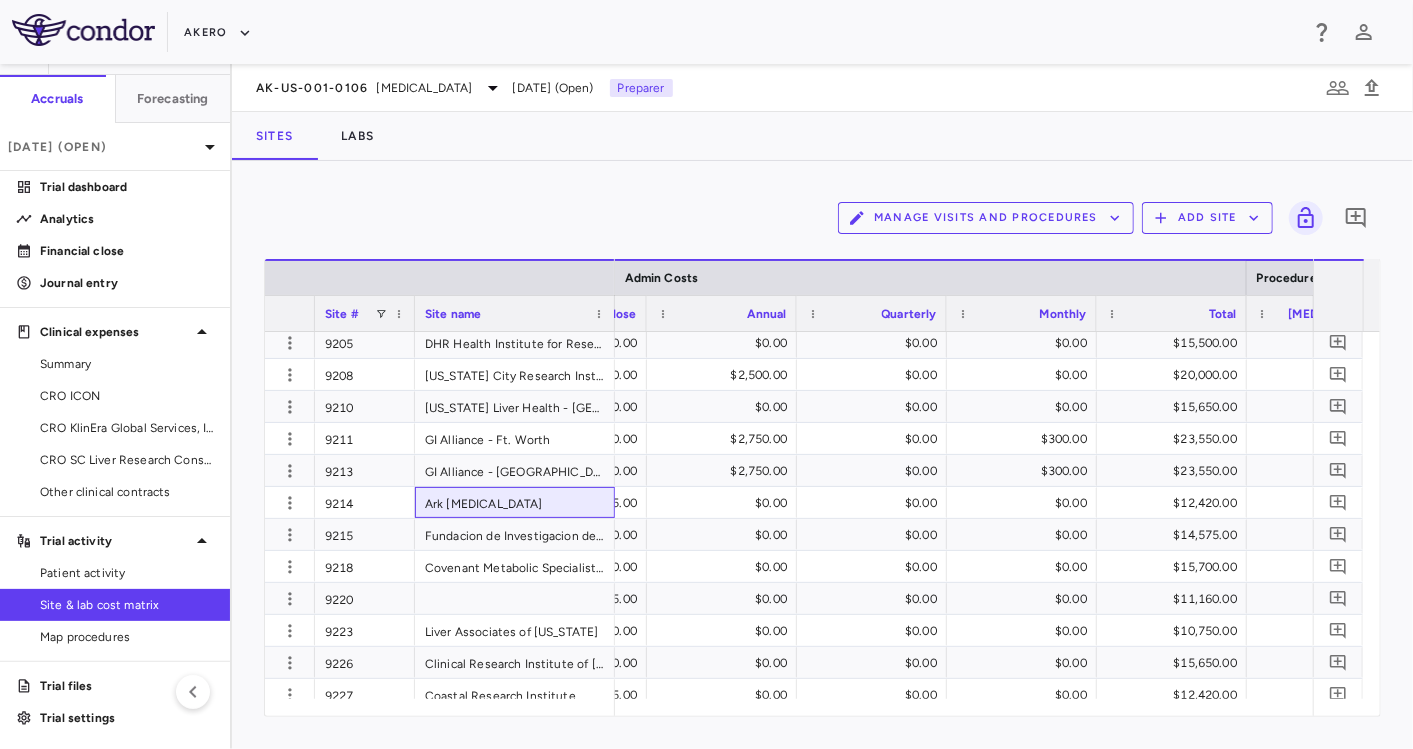 scroll, scrollTop: 0, scrollLeft: 10295, axis: horizontal 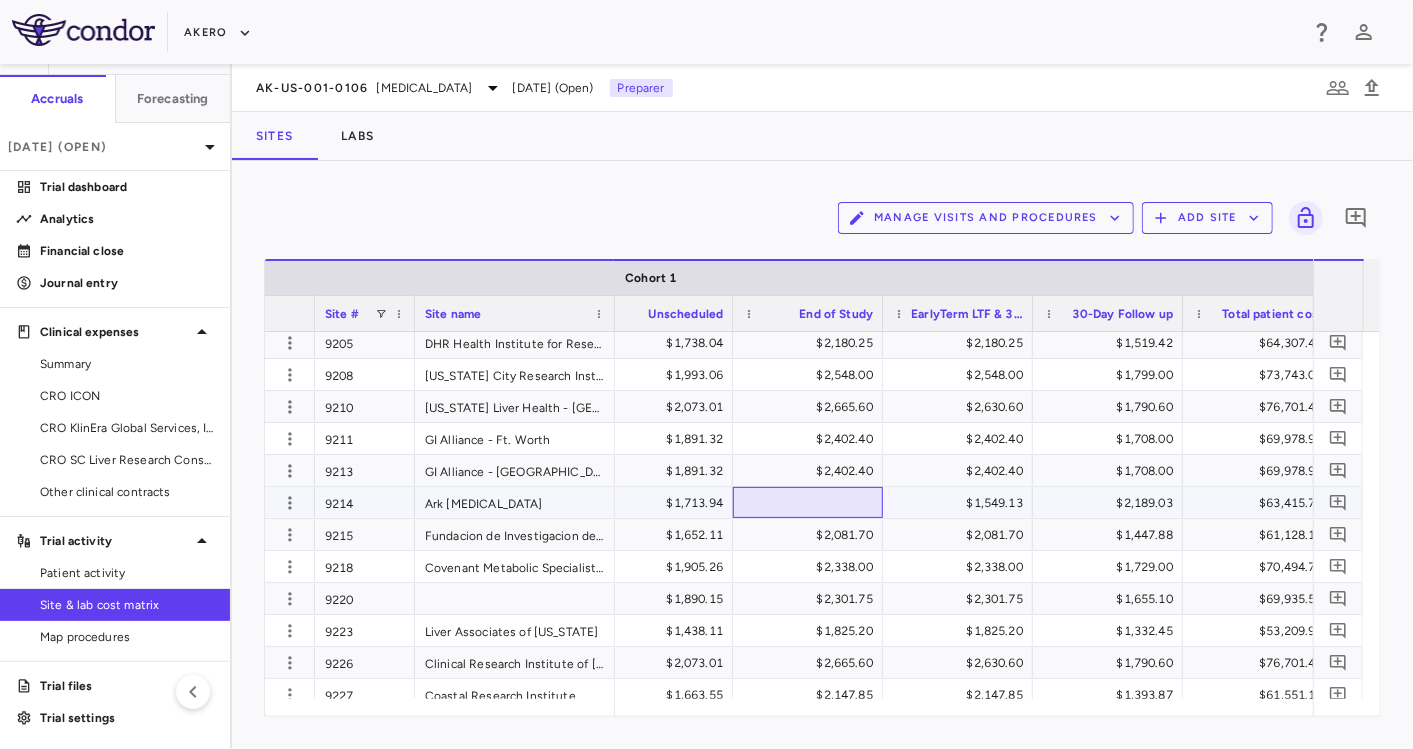 click at bounding box center [808, 502] 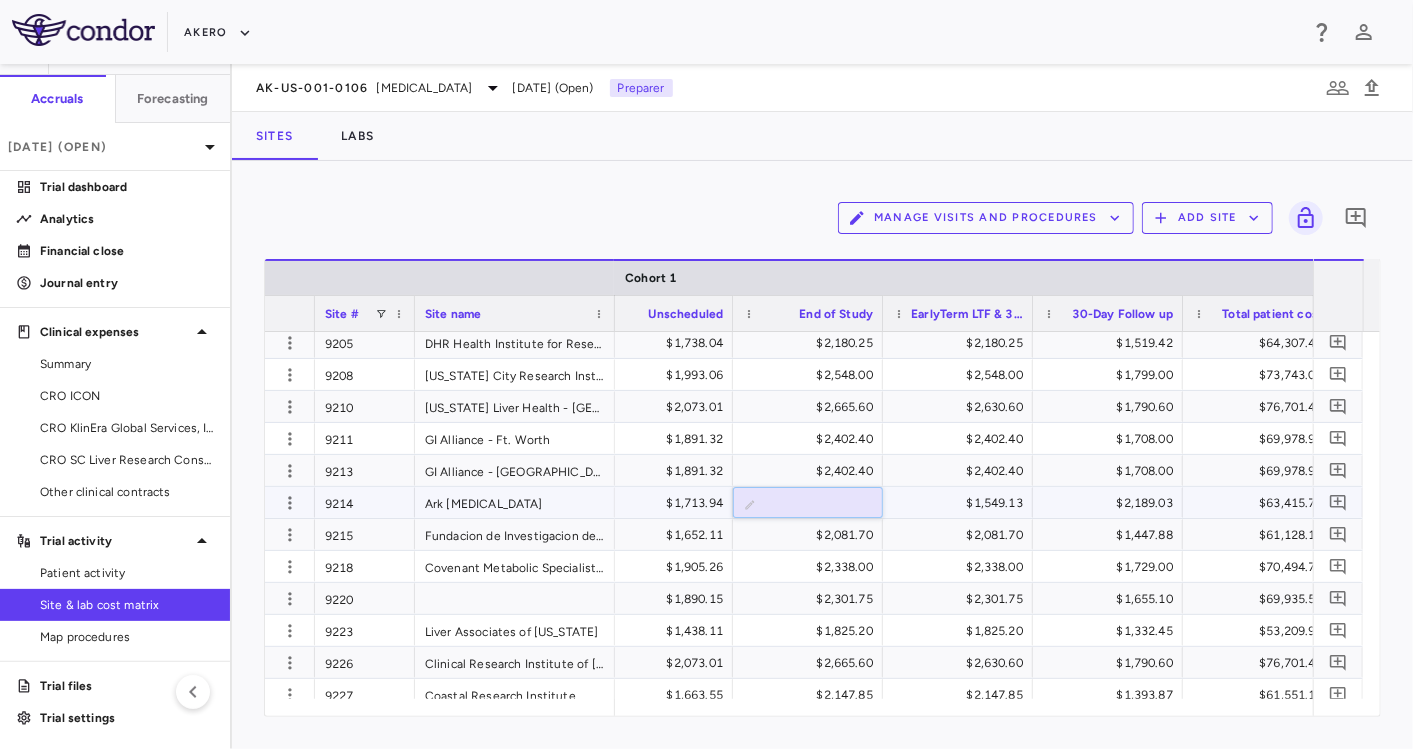 type on "*****" 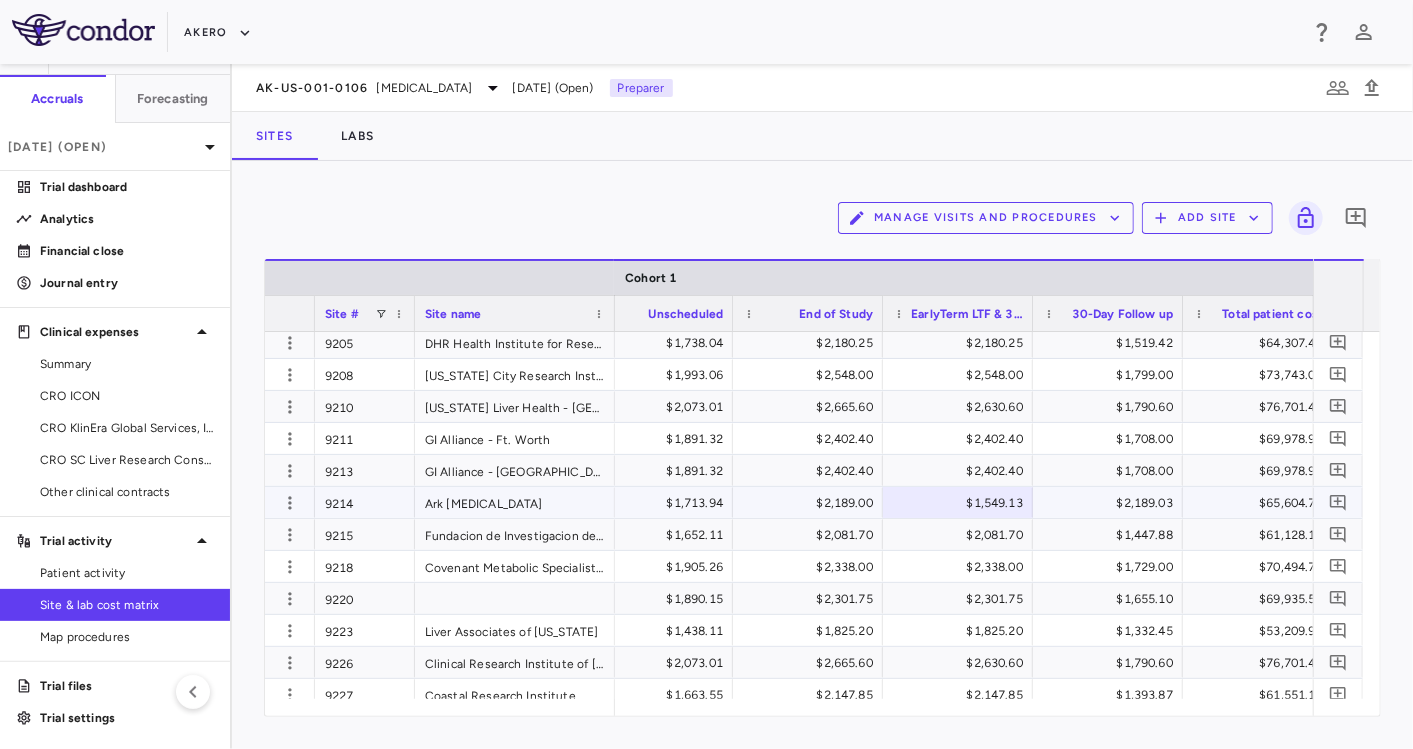click on "$1,713.94" at bounding box center (662, 503) 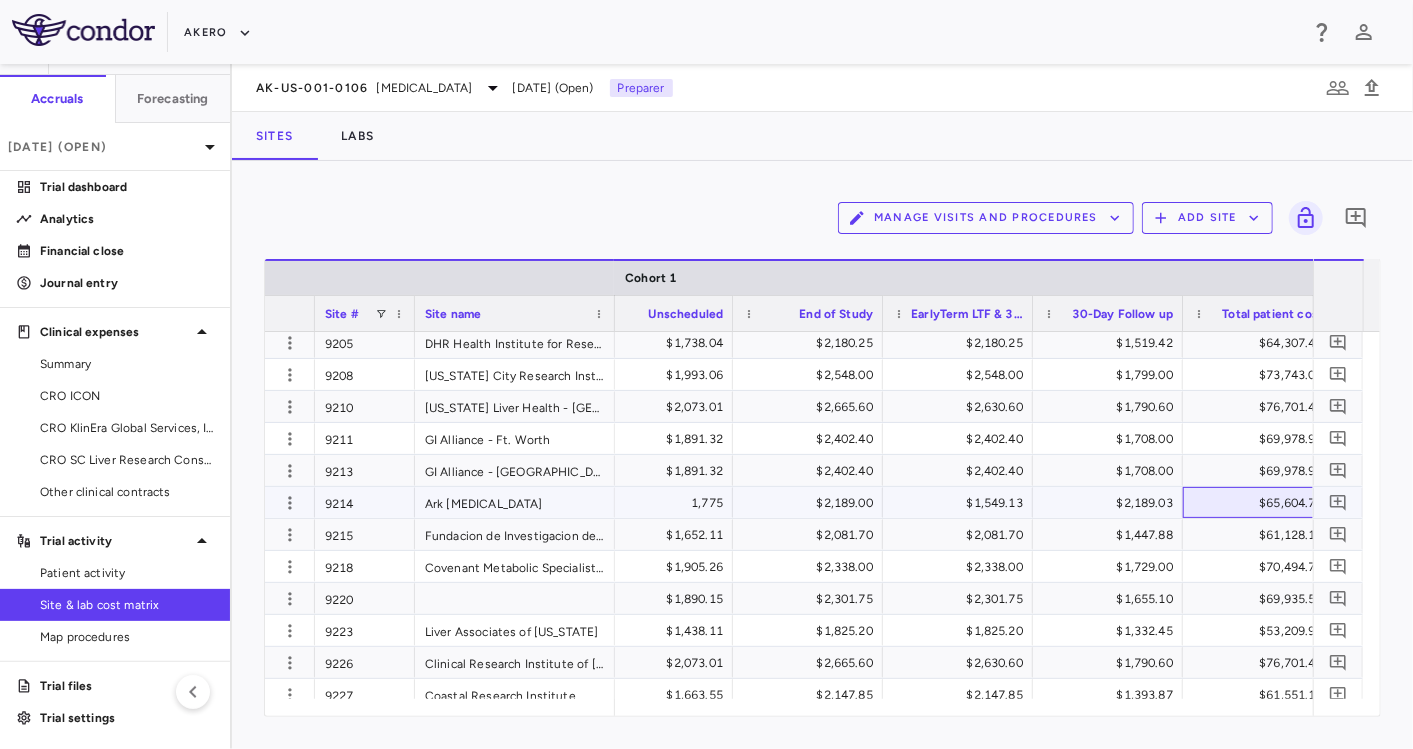 click on "$65,604.74" at bounding box center (1262, 503) 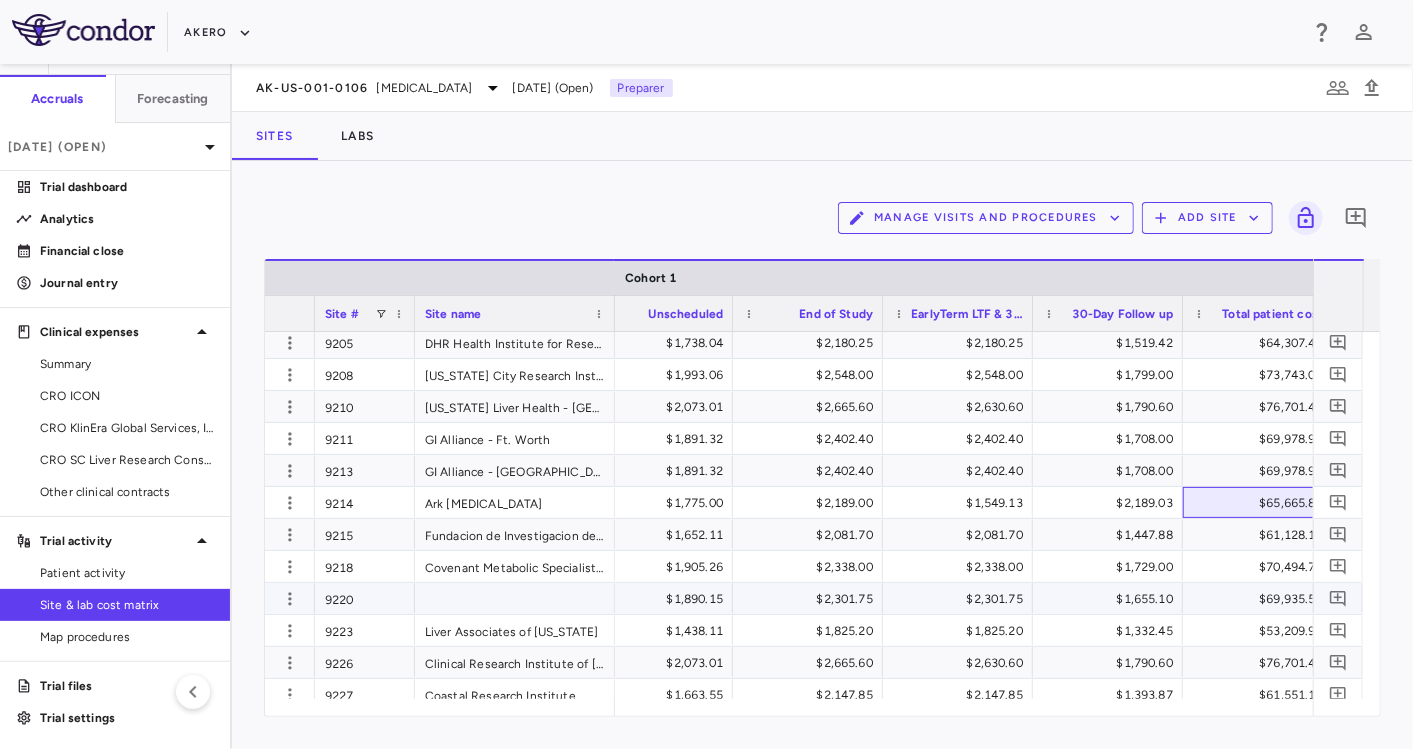 scroll, scrollTop: 7249, scrollLeft: 0, axis: vertical 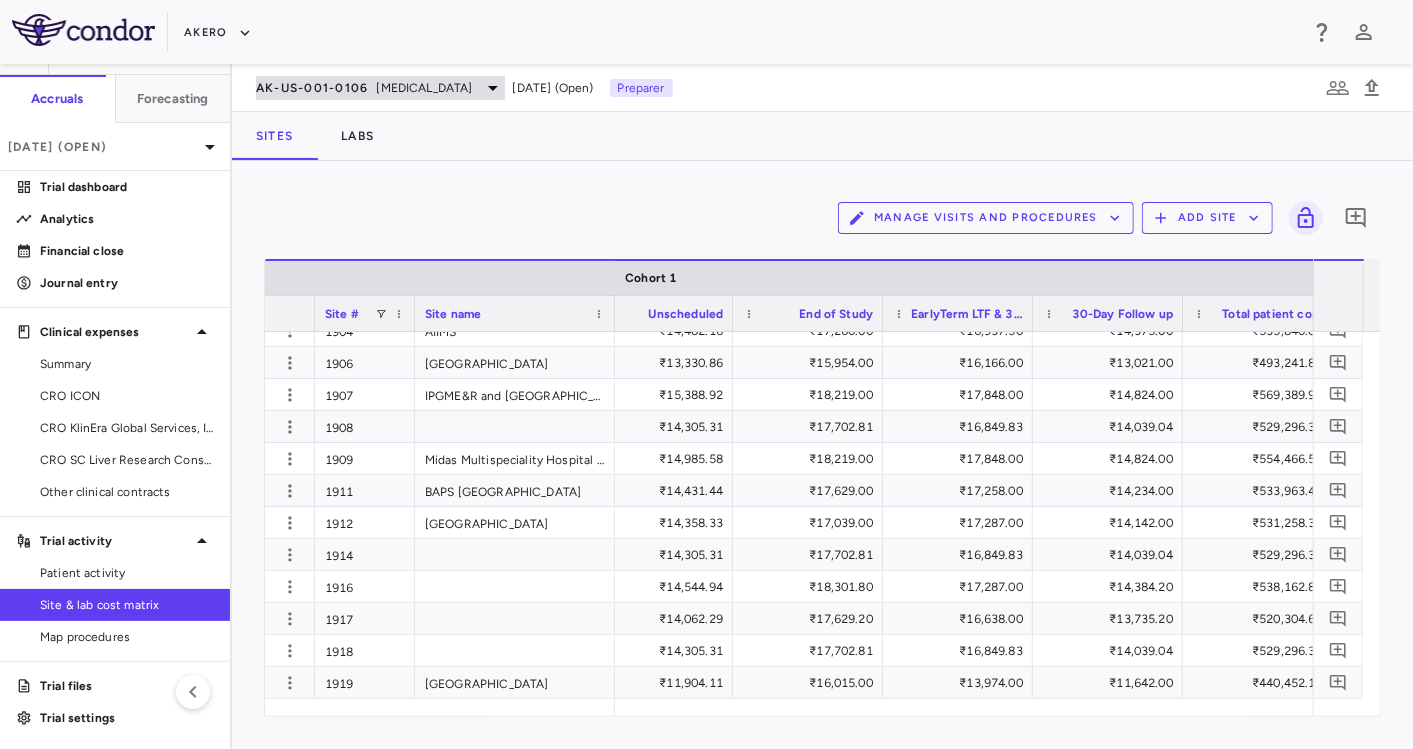 click on "[MEDICAL_DATA]" at bounding box center [425, 88] 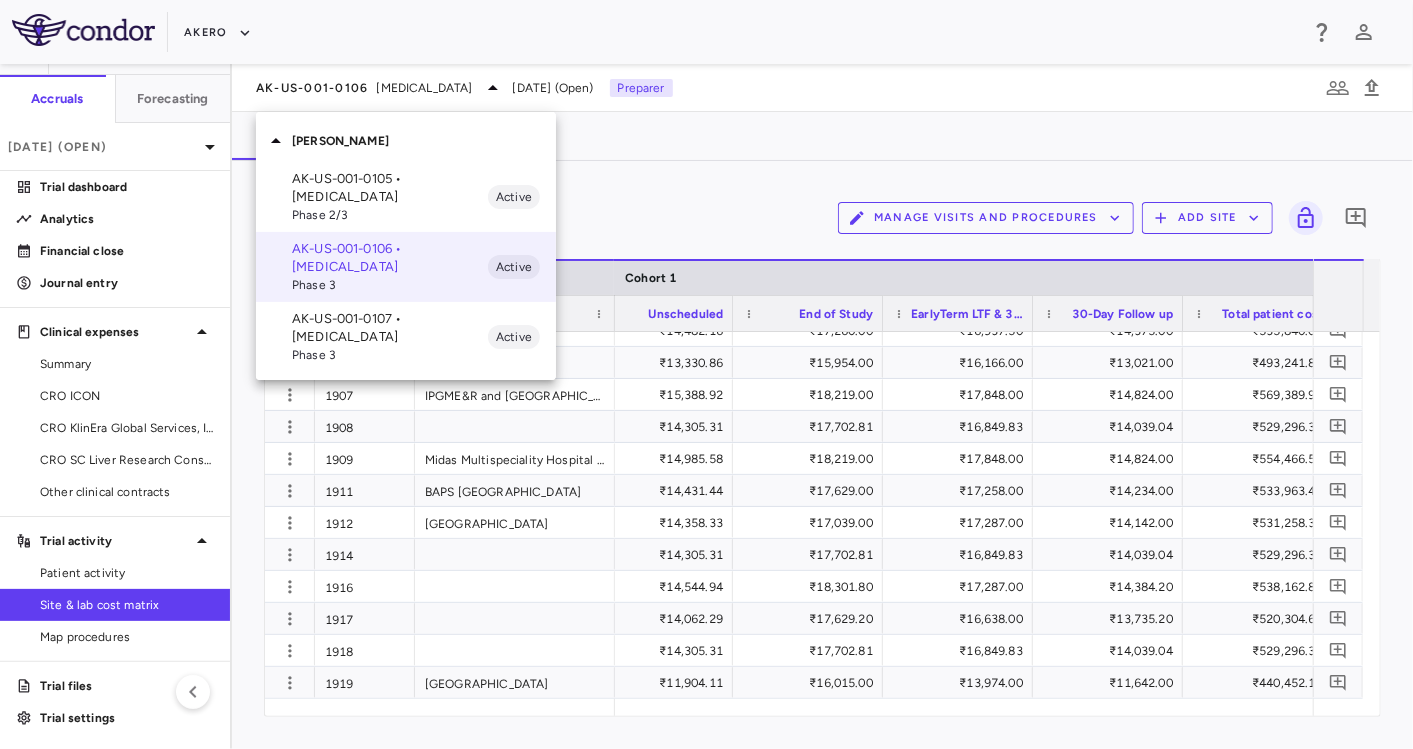 click on "AK-US-001-0105 • Nonalcoholic Steatohepatitis" at bounding box center (390, 188) 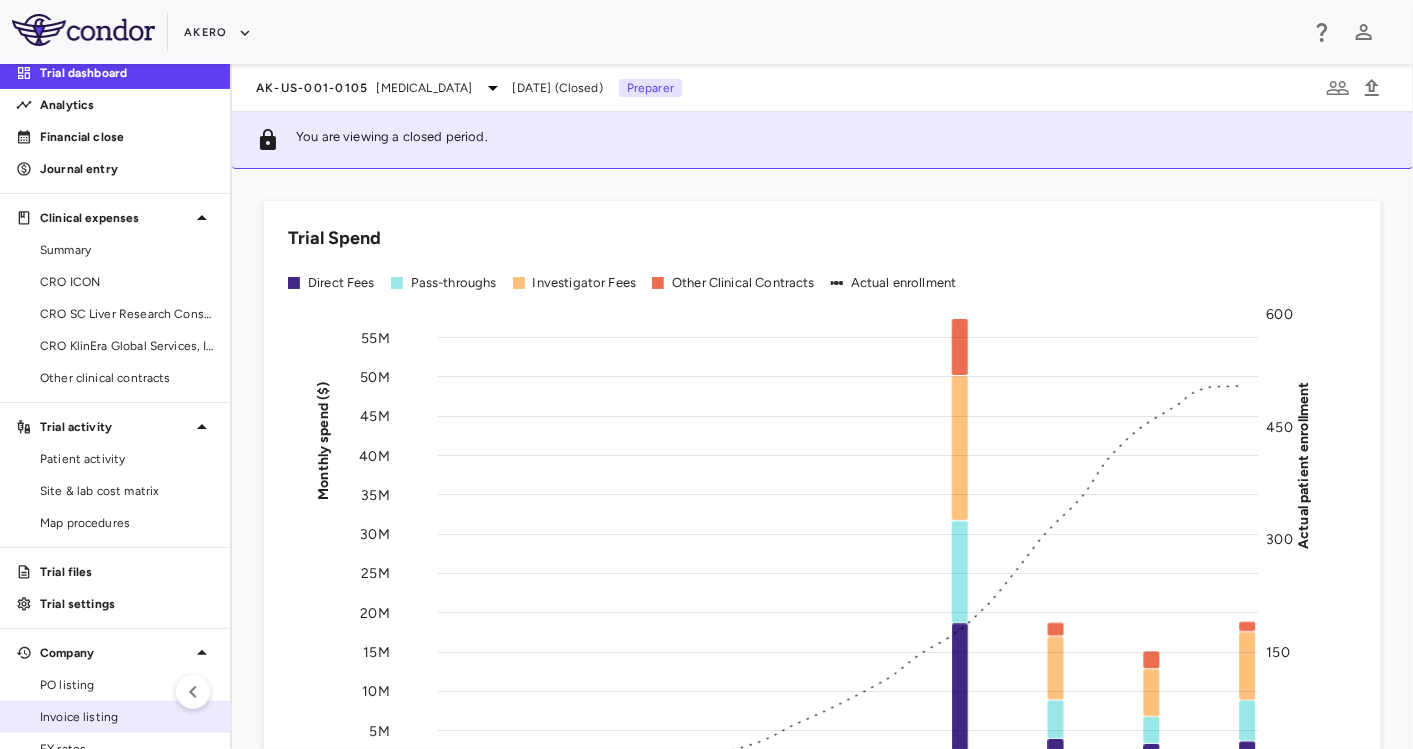 scroll, scrollTop: 222, scrollLeft: 0, axis: vertical 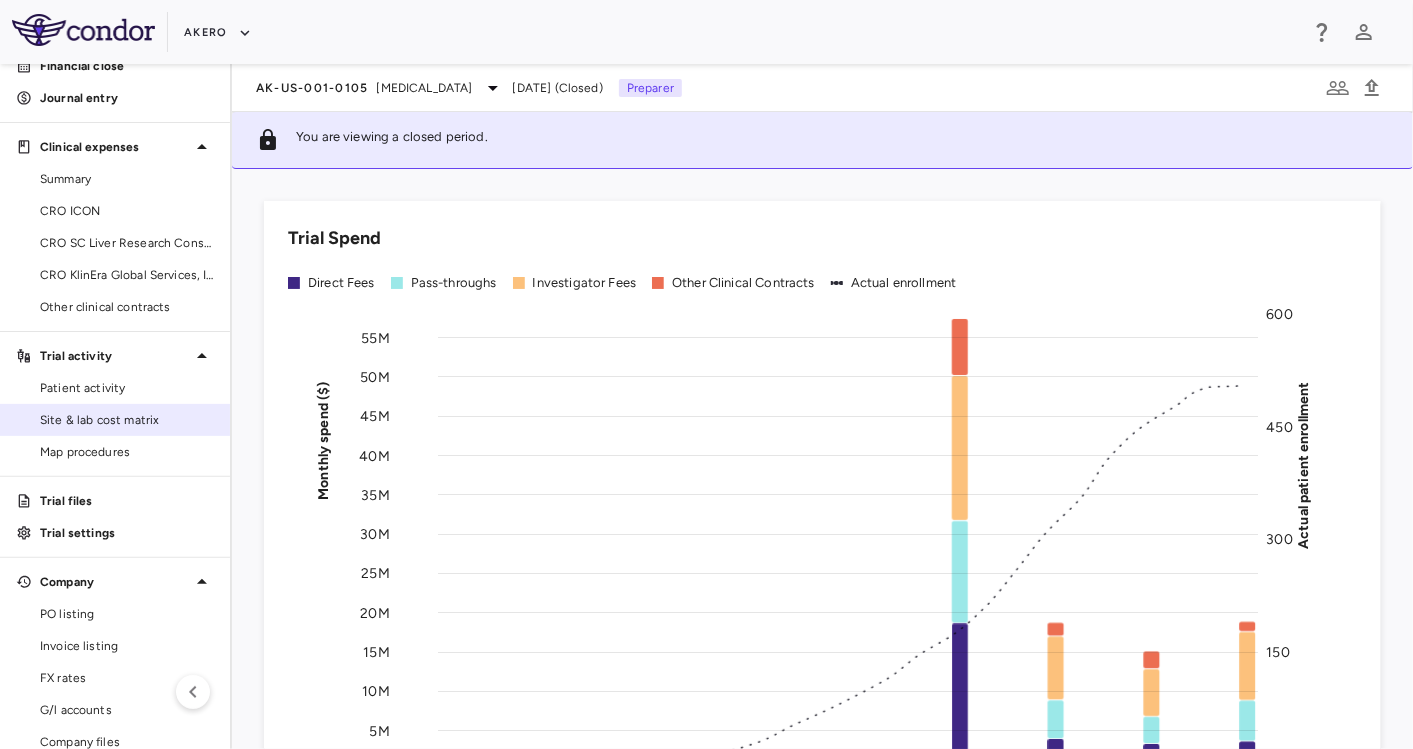 click on "Site & lab cost matrix" at bounding box center (115, 420) 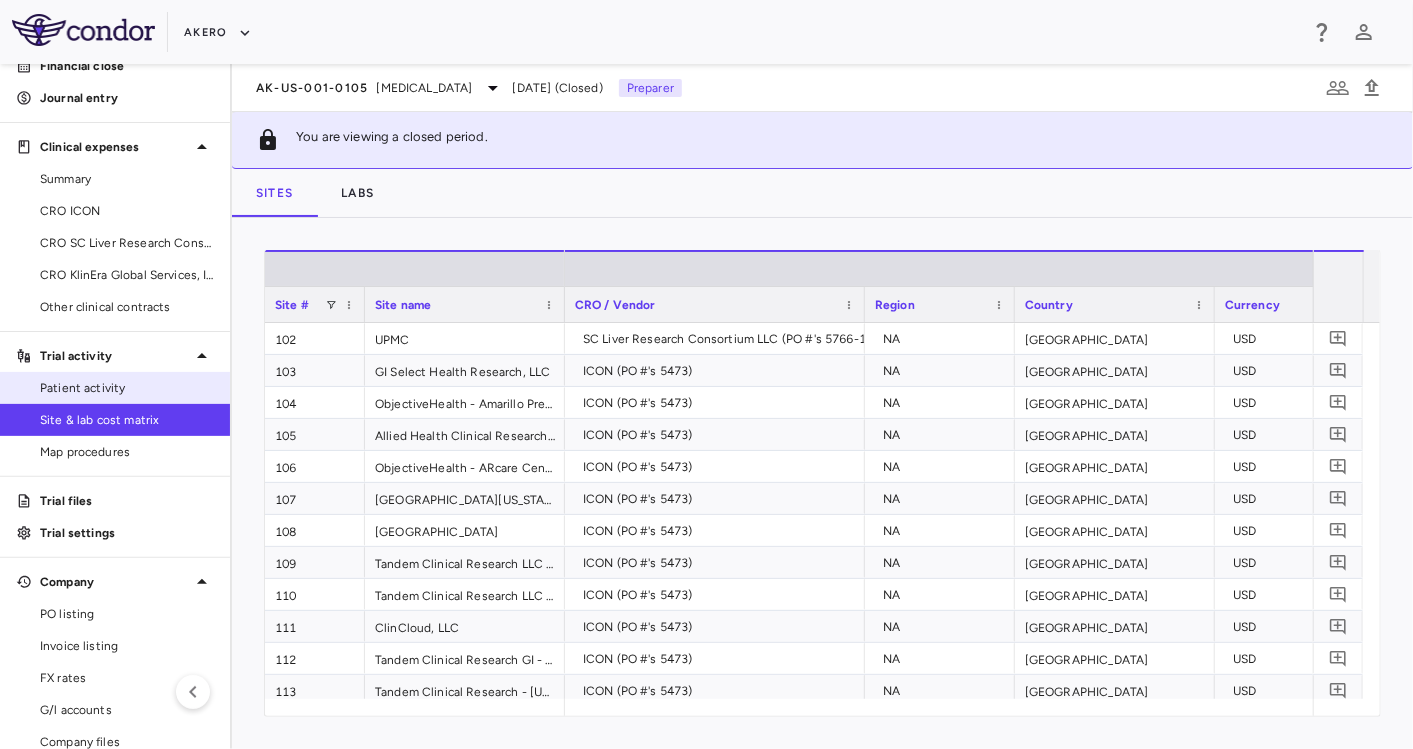 scroll, scrollTop: 0, scrollLeft: 0, axis: both 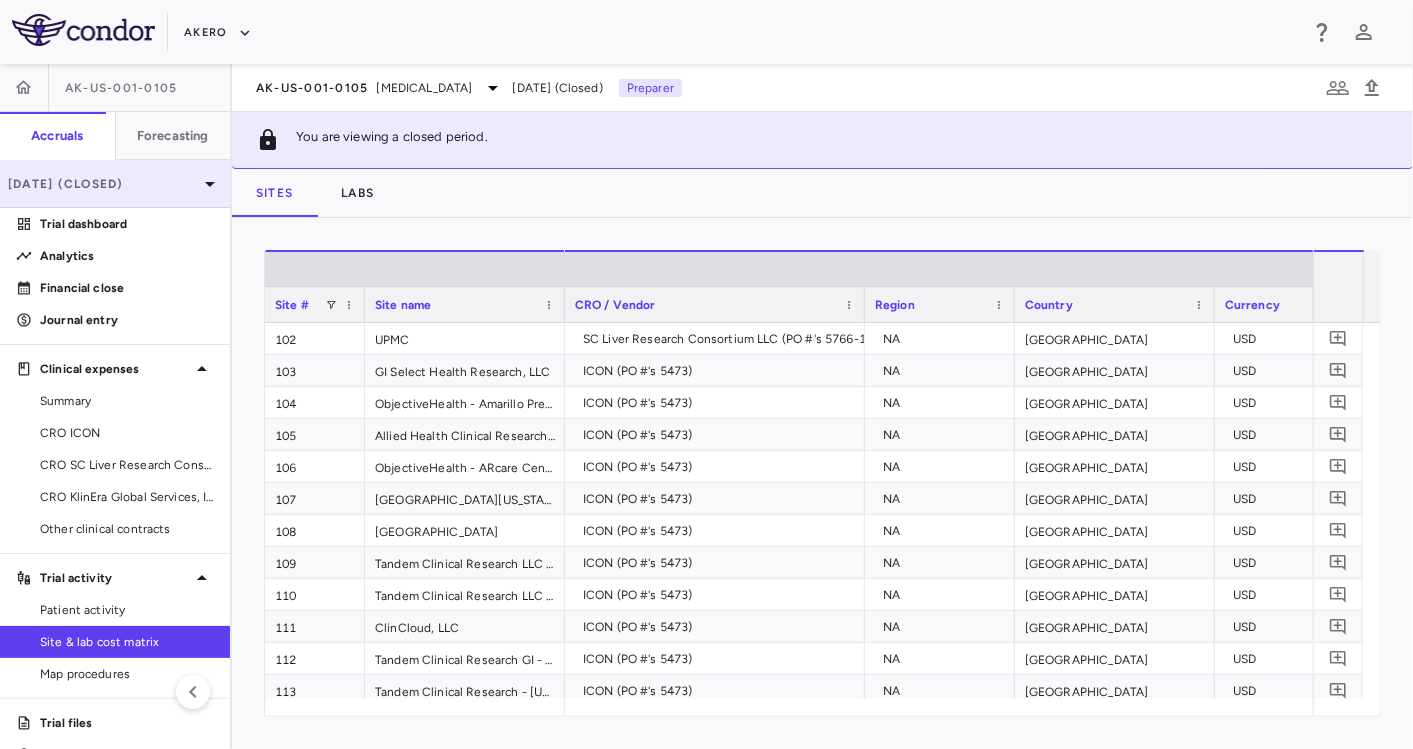 click on "Mar 2025 (Closed)" at bounding box center (115, 184) 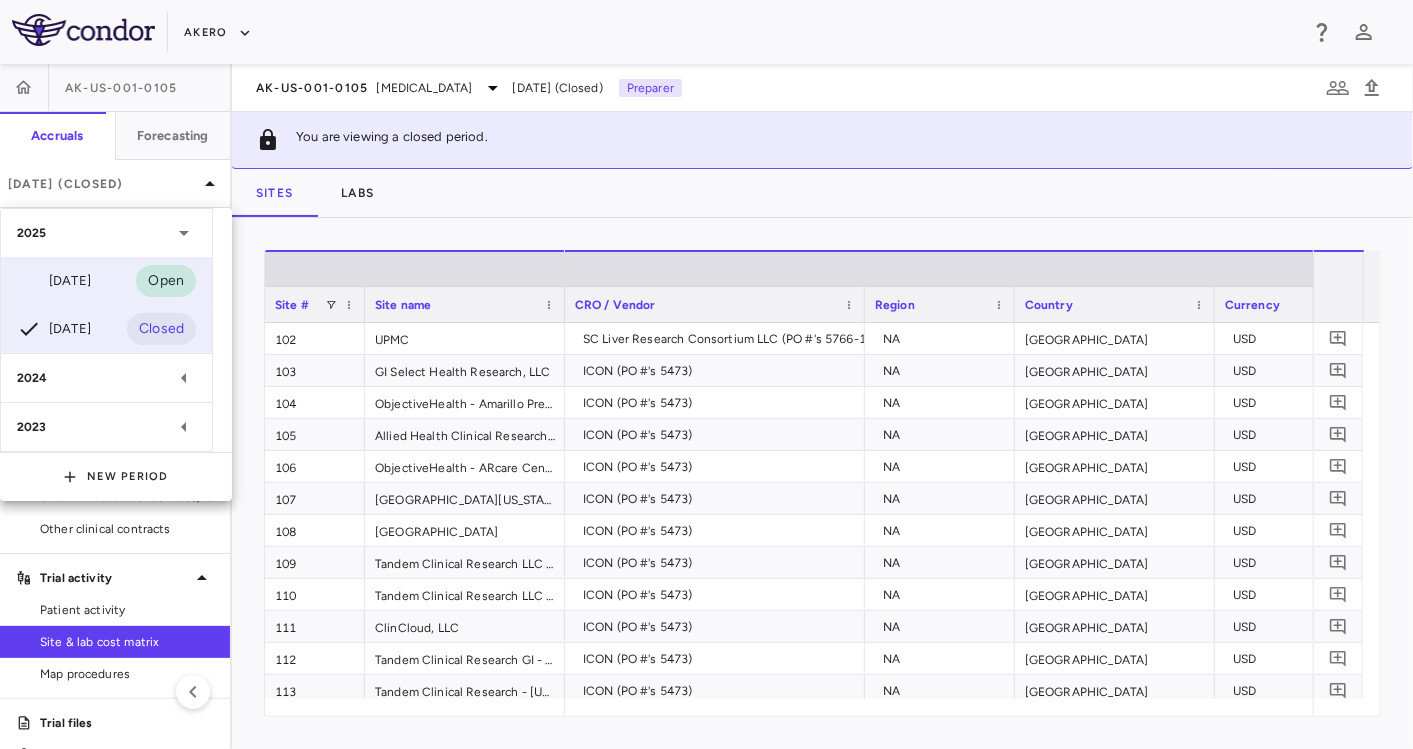 click on "Jun 2025" at bounding box center [54, 281] 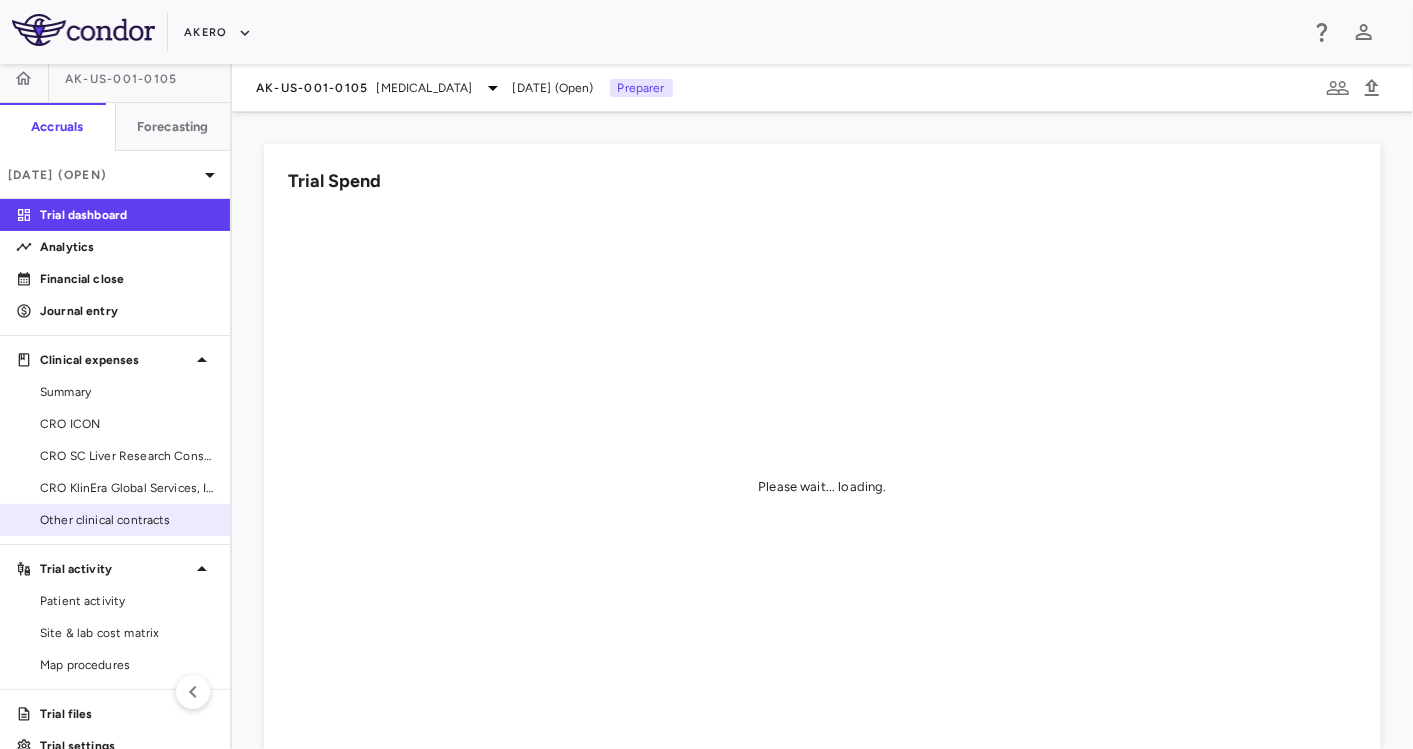 scroll, scrollTop: 37, scrollLeft: 0, axis: vertical 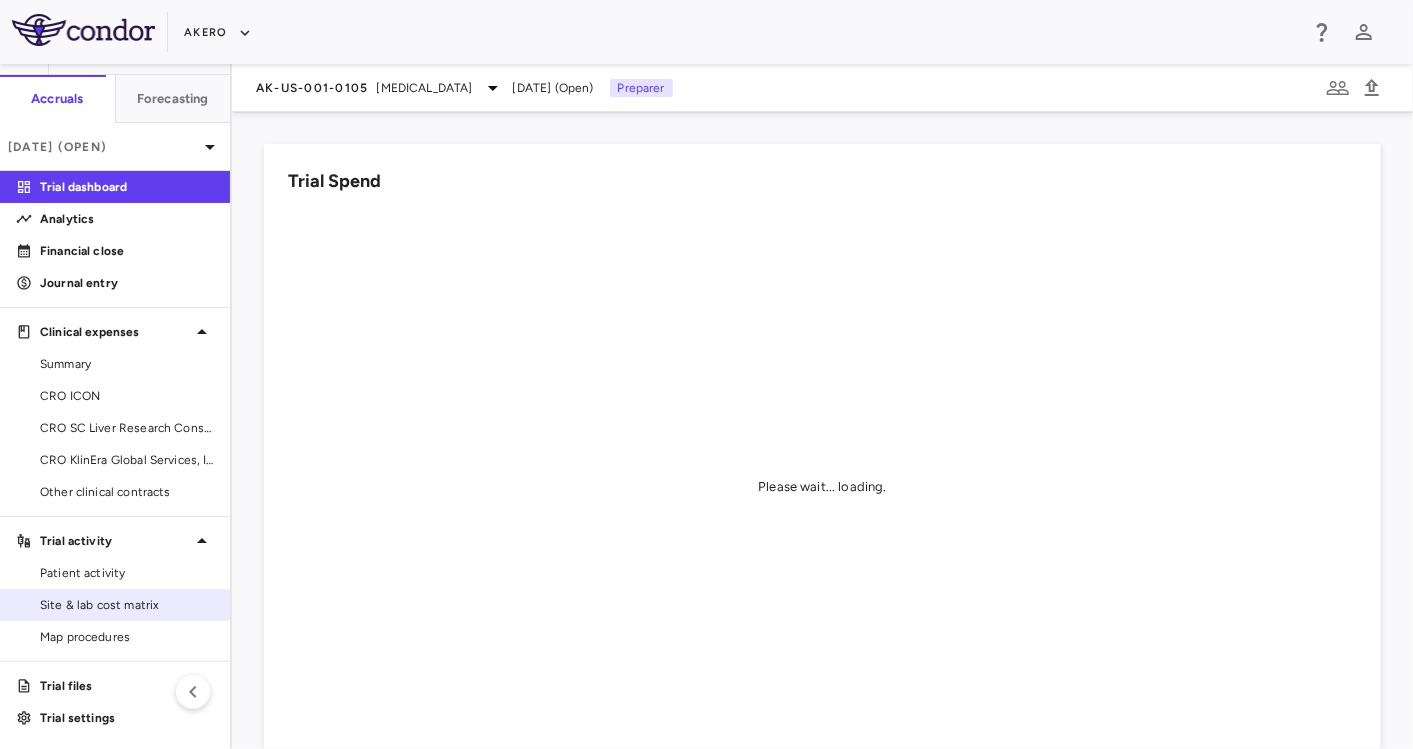 click on "Site & lab cost matrix" at bounding box center (127, 605) 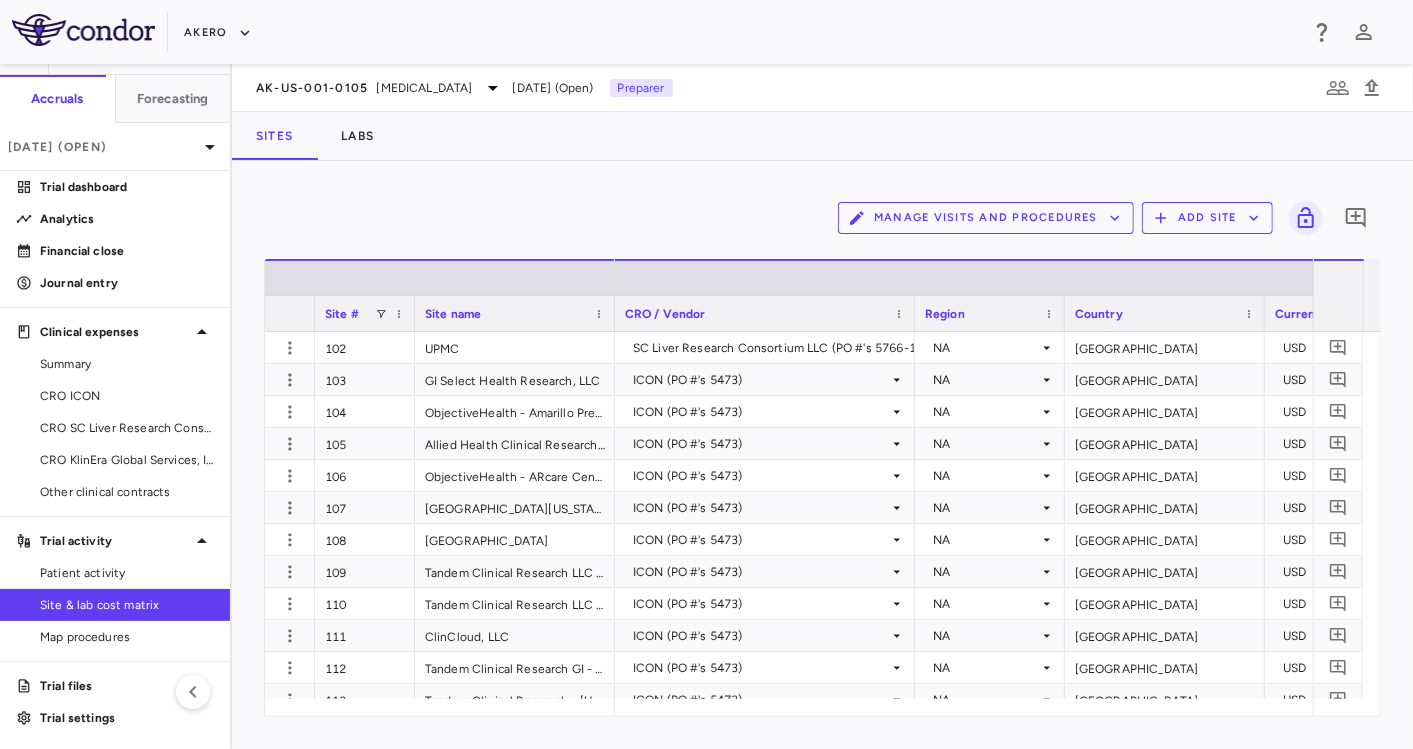 scroll, scrollTop: 205, scrollLeft: 0, axis: vertical 